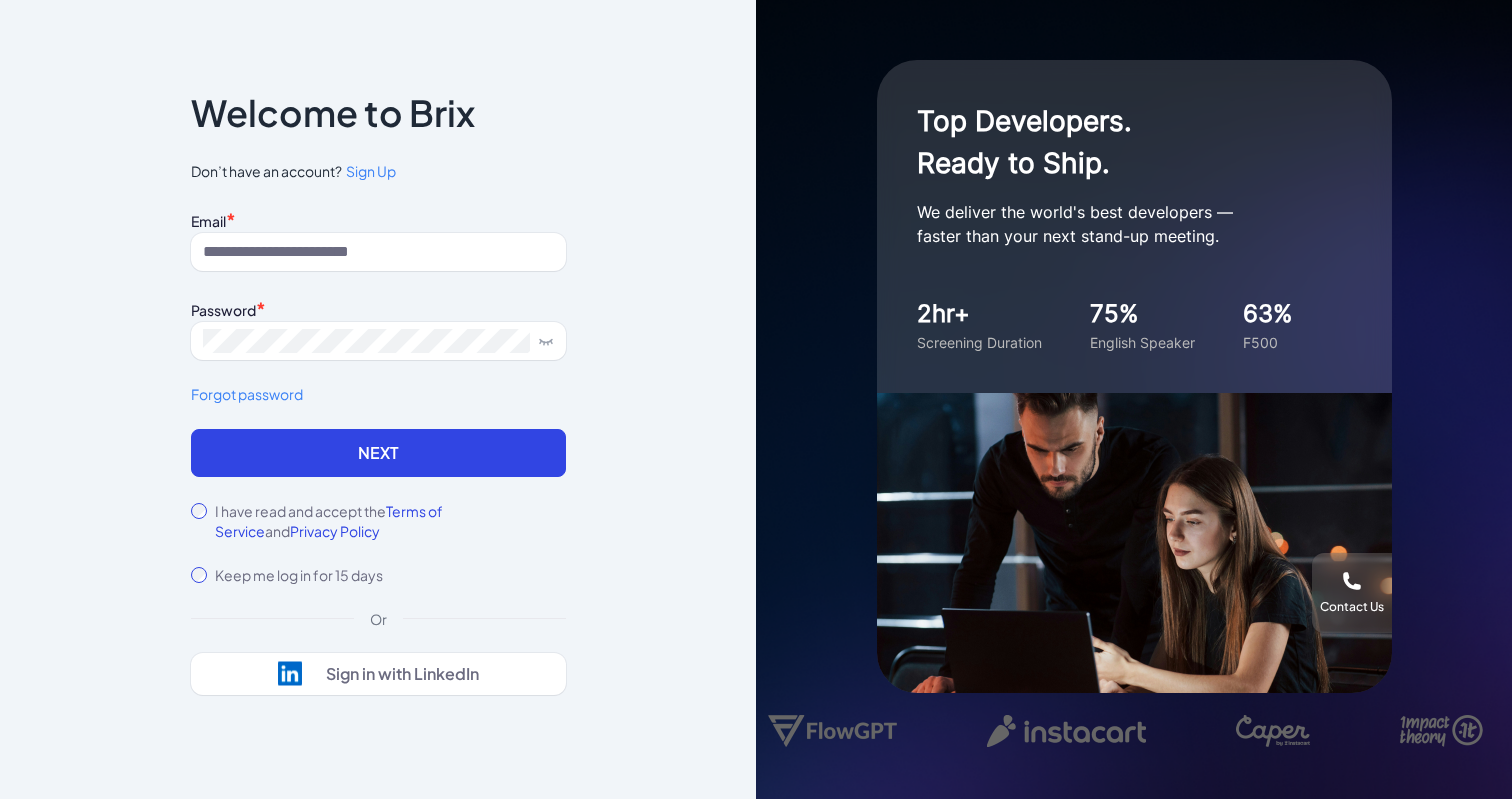 scroll, scrollTop: 0, scrollLeft: 0, axis: both 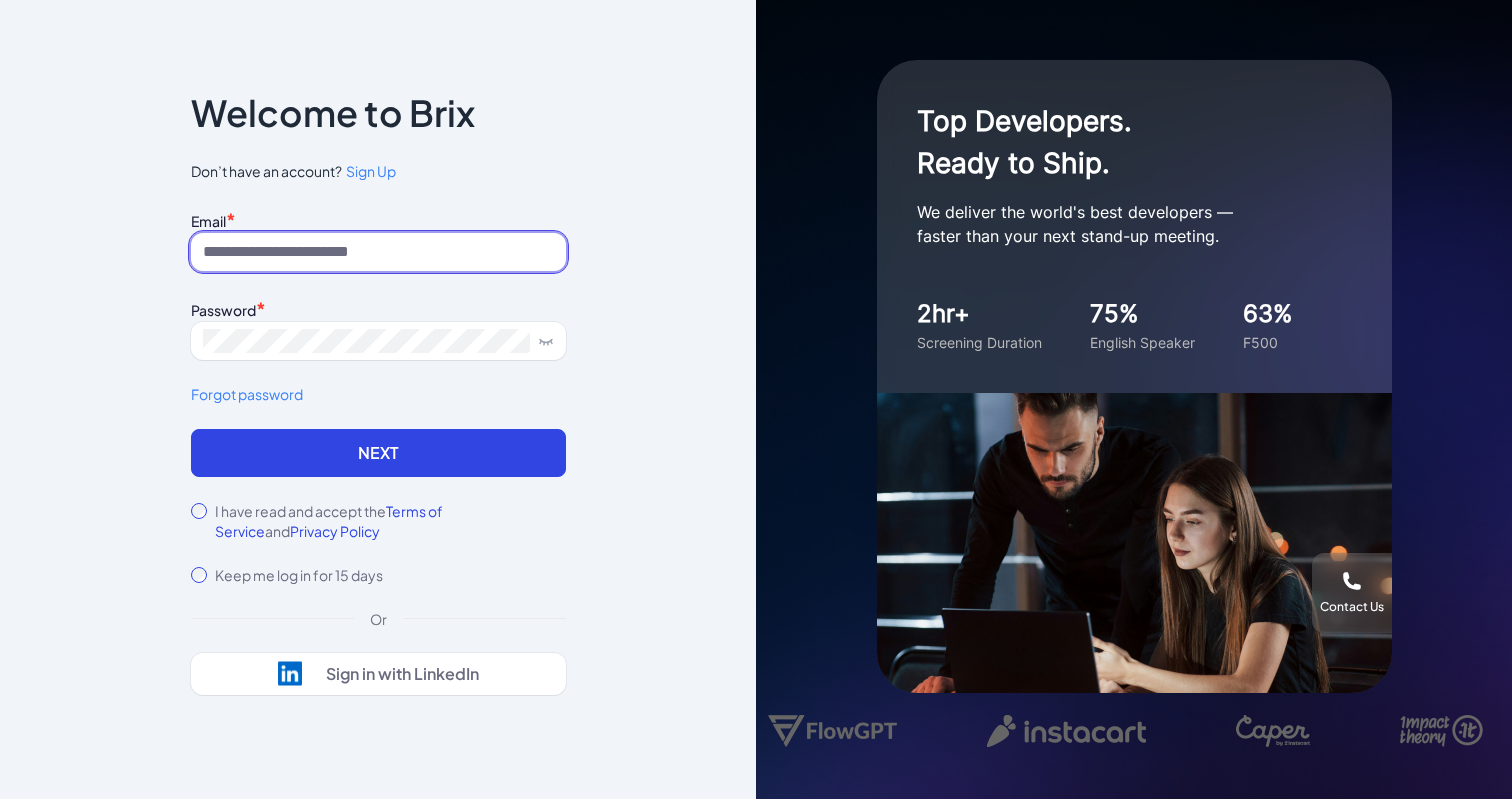 click at bounding box center (378, 252) 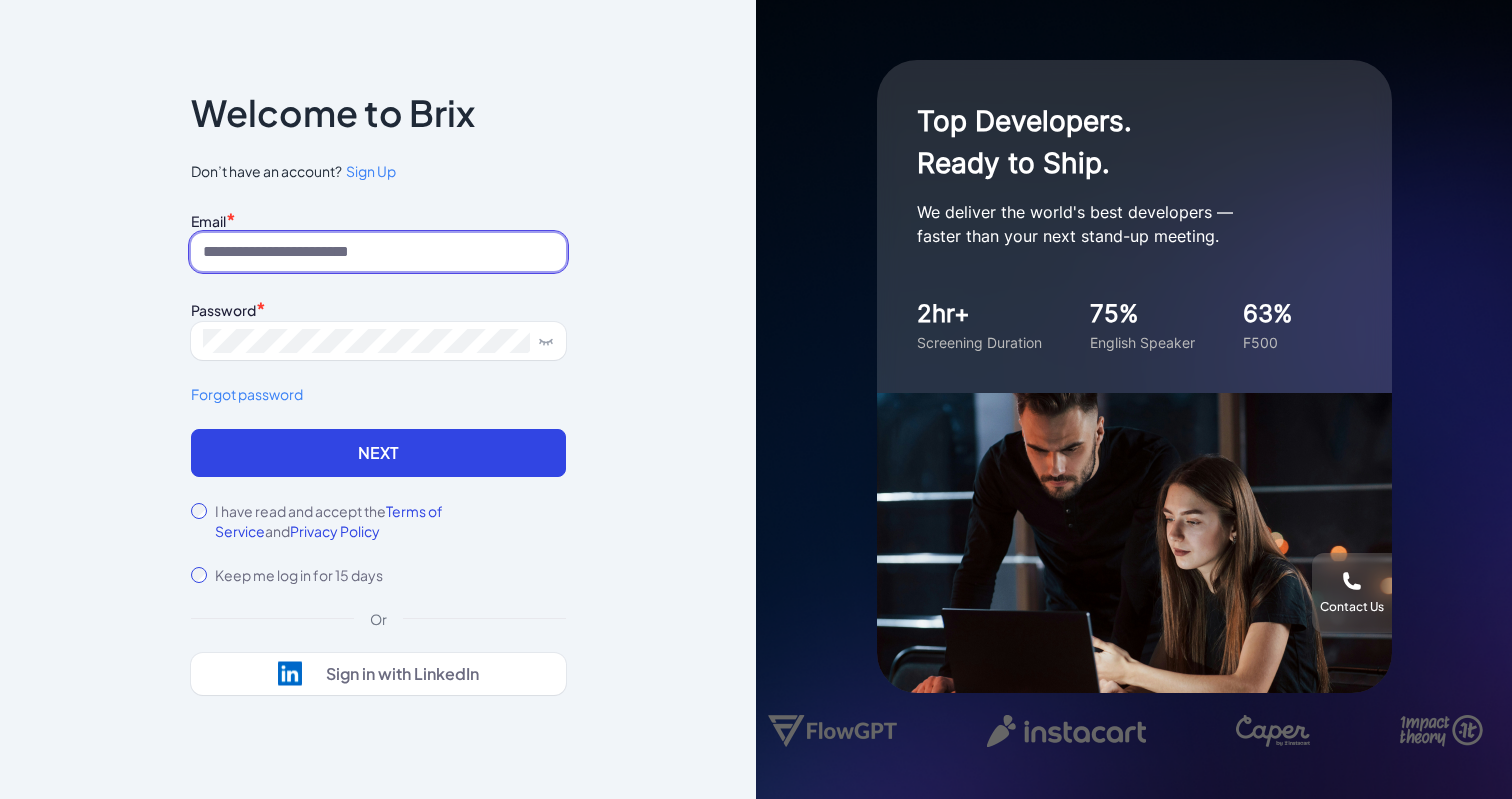 type on "**********" 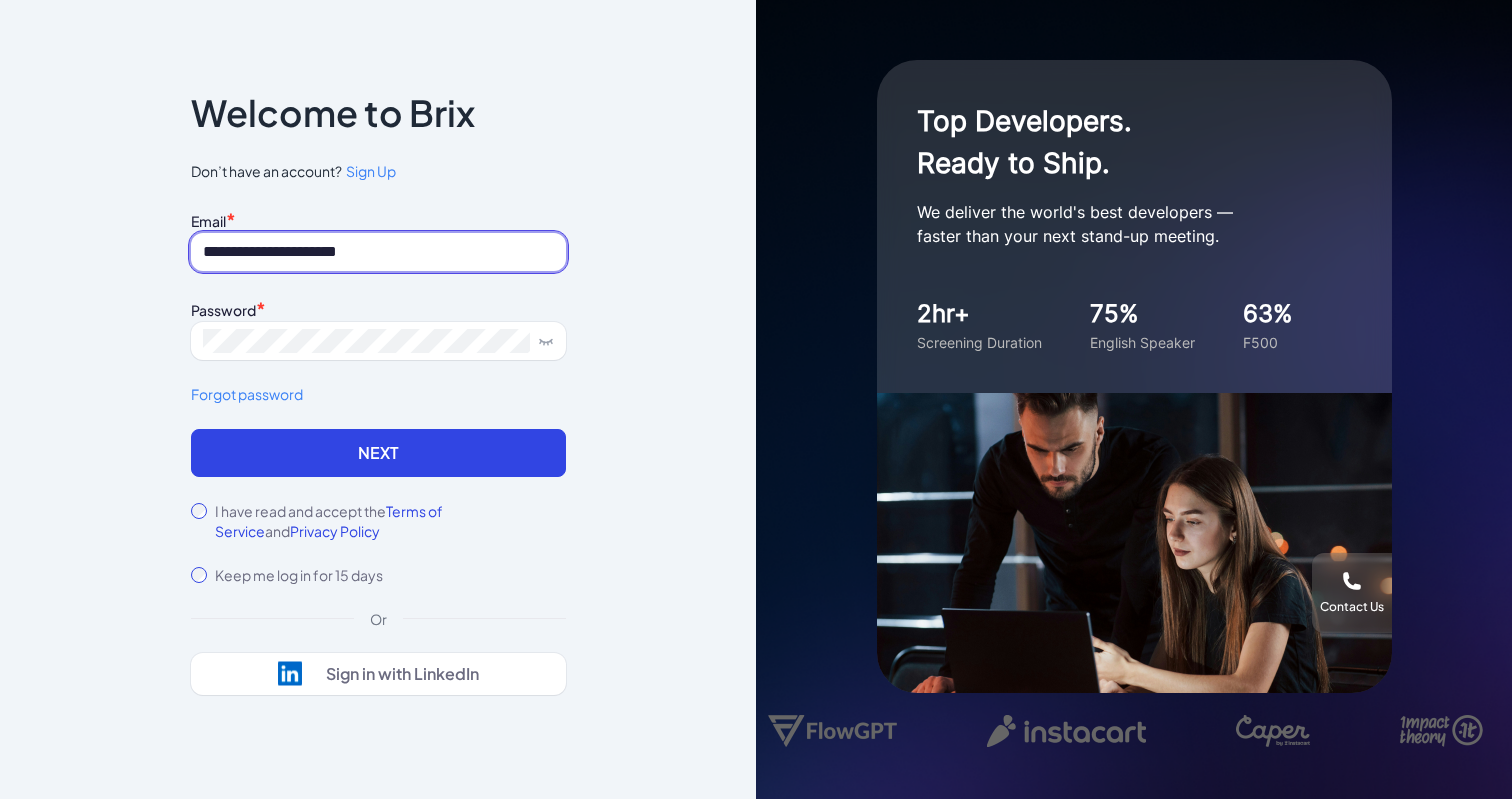 drag, startPoint x: 437, startPoint y: 236, endPoint x: 230, endPoint y: 255, distance: 207.87015 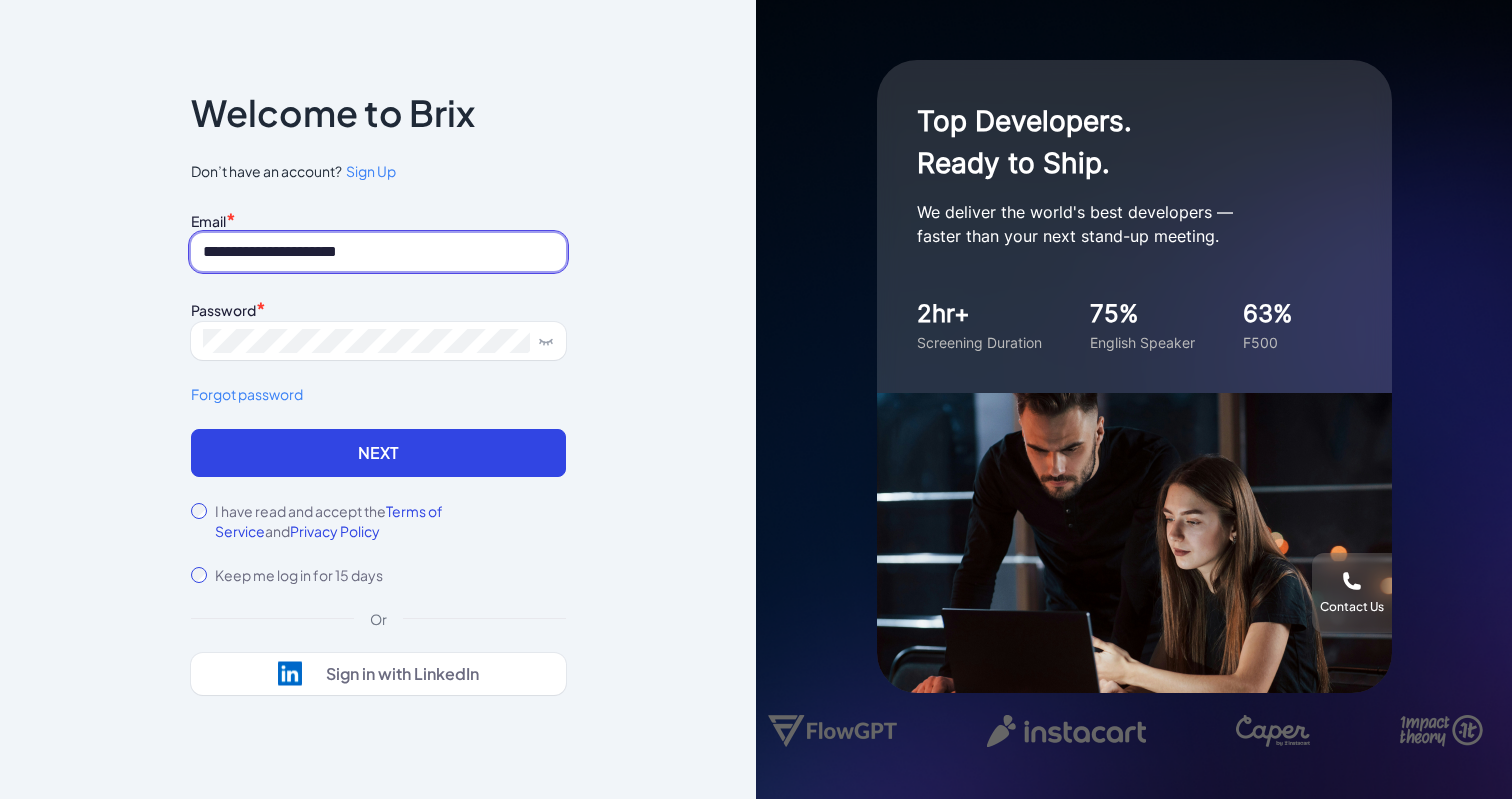 click on "**********" at bounding box center (378, 252) 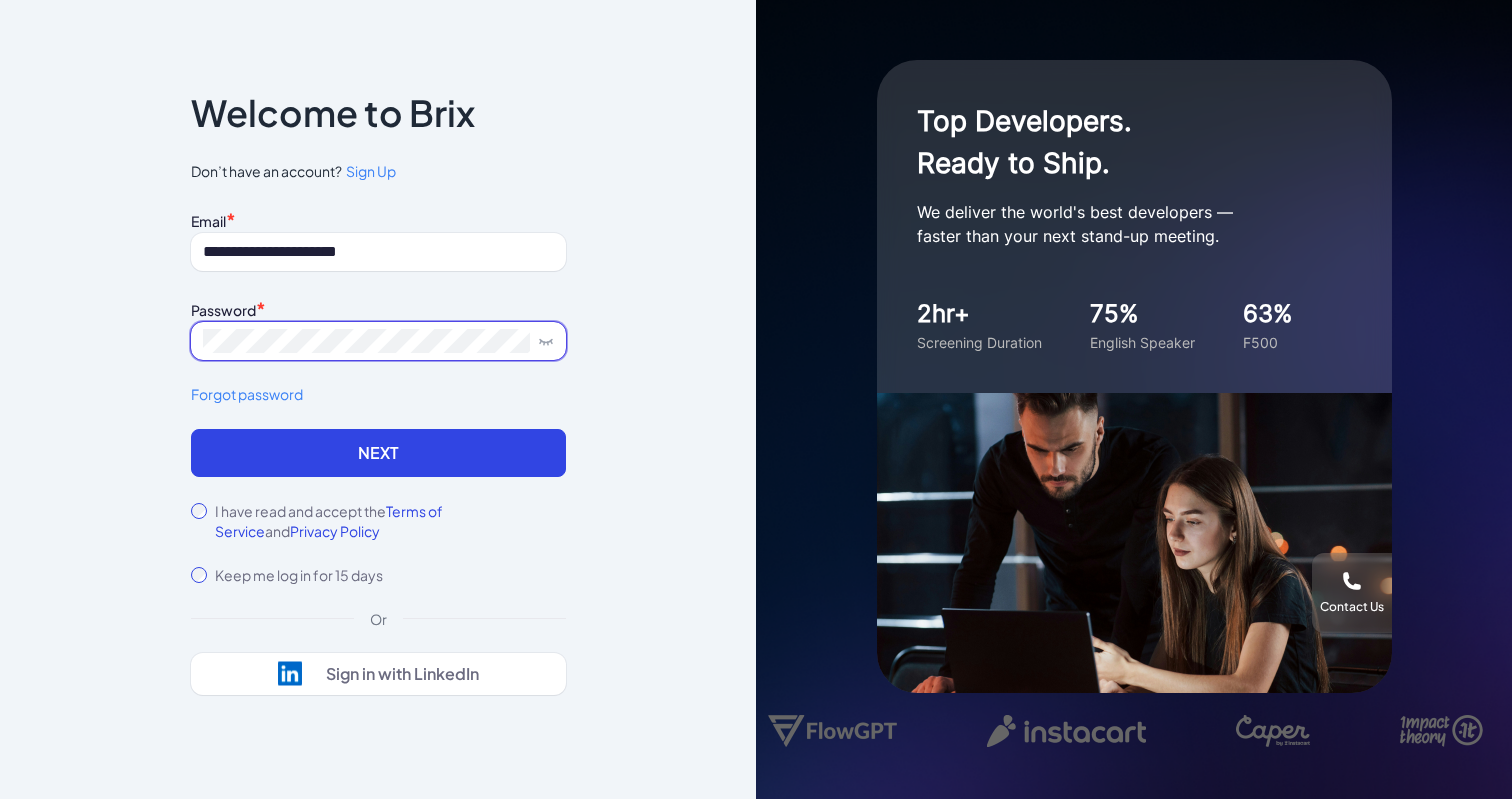 click 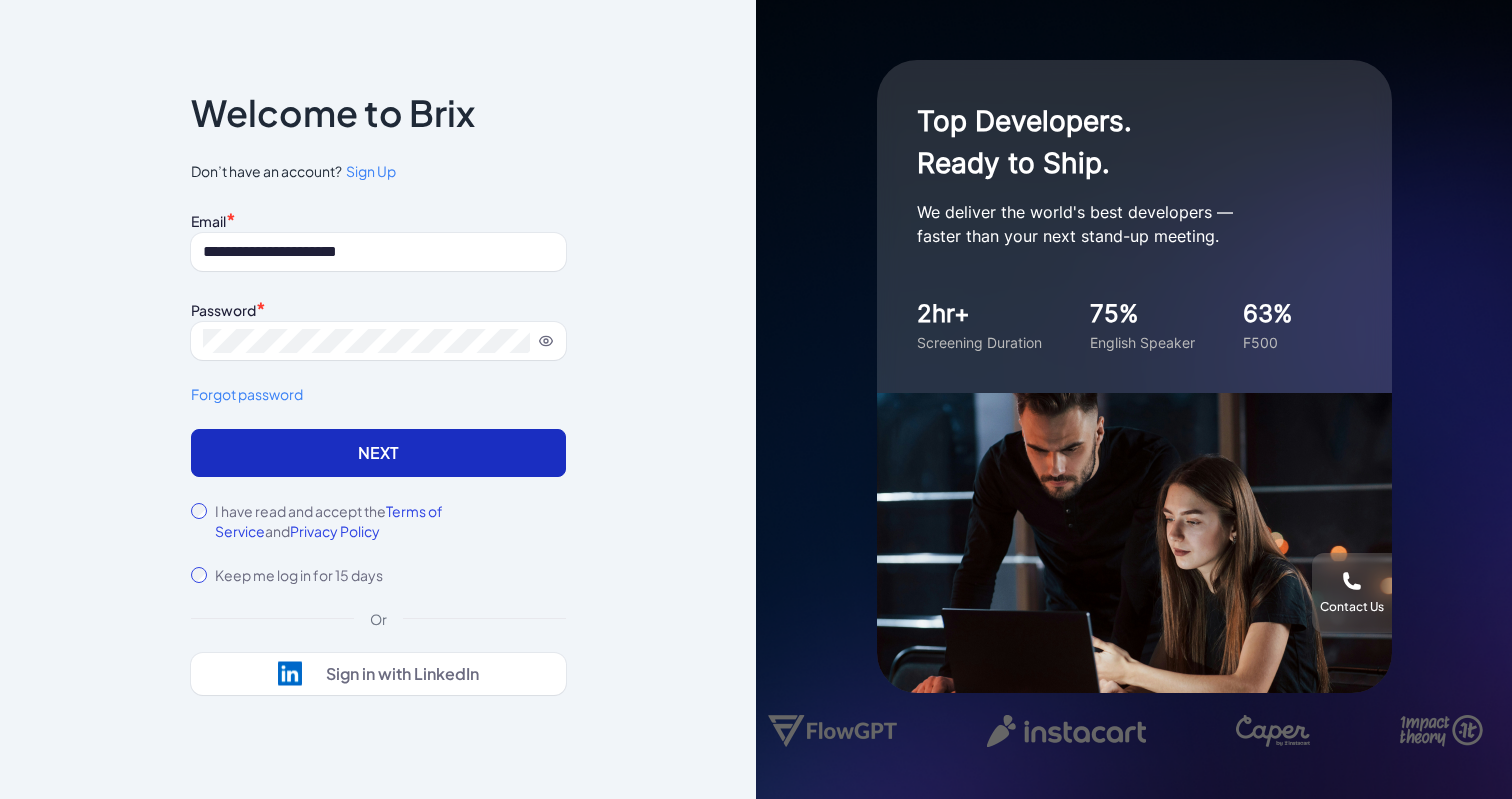 click on "Next" at bounding box center (378, 453) 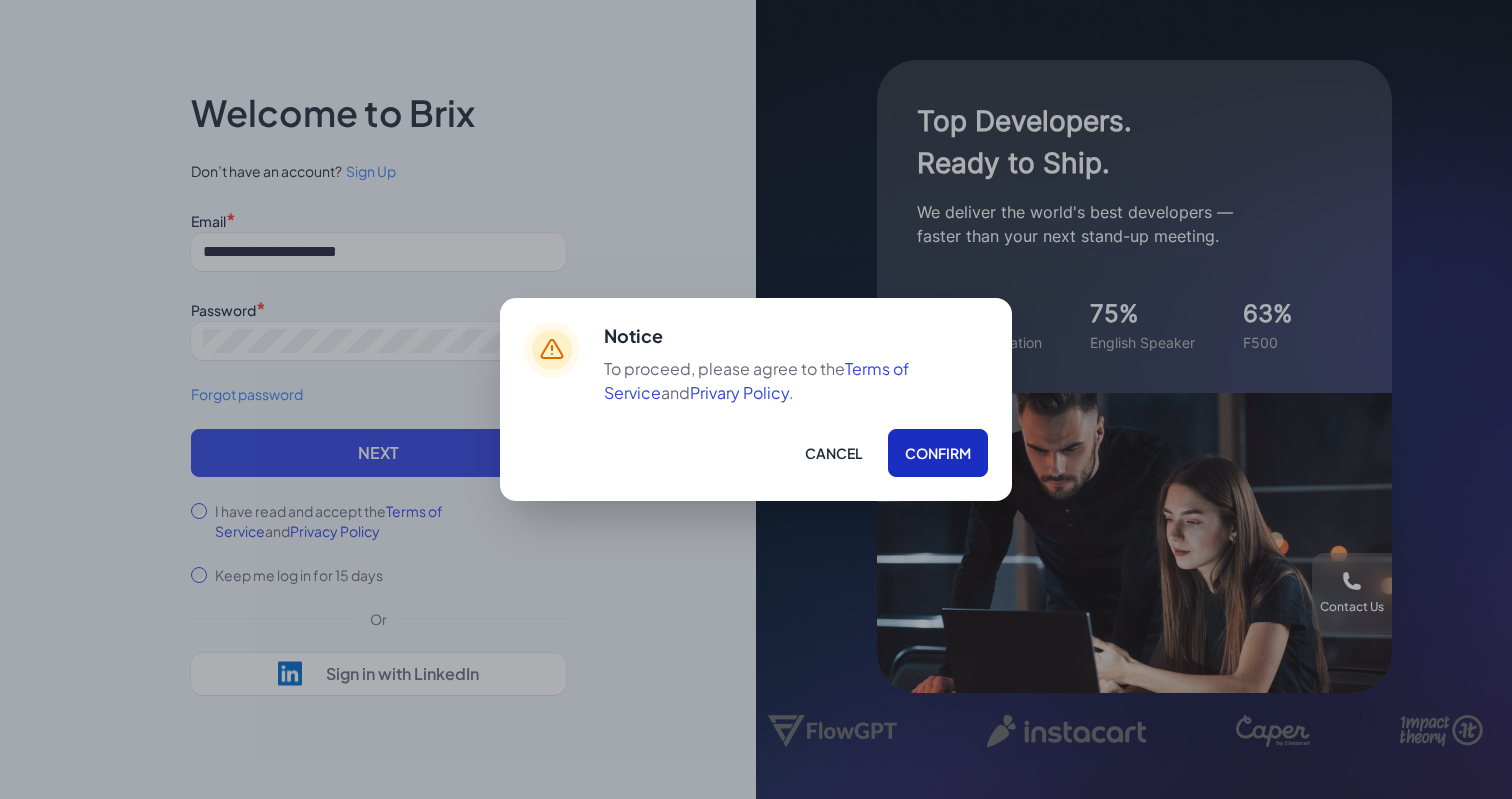 click on "Confirm" at bounding box center [938, 453] 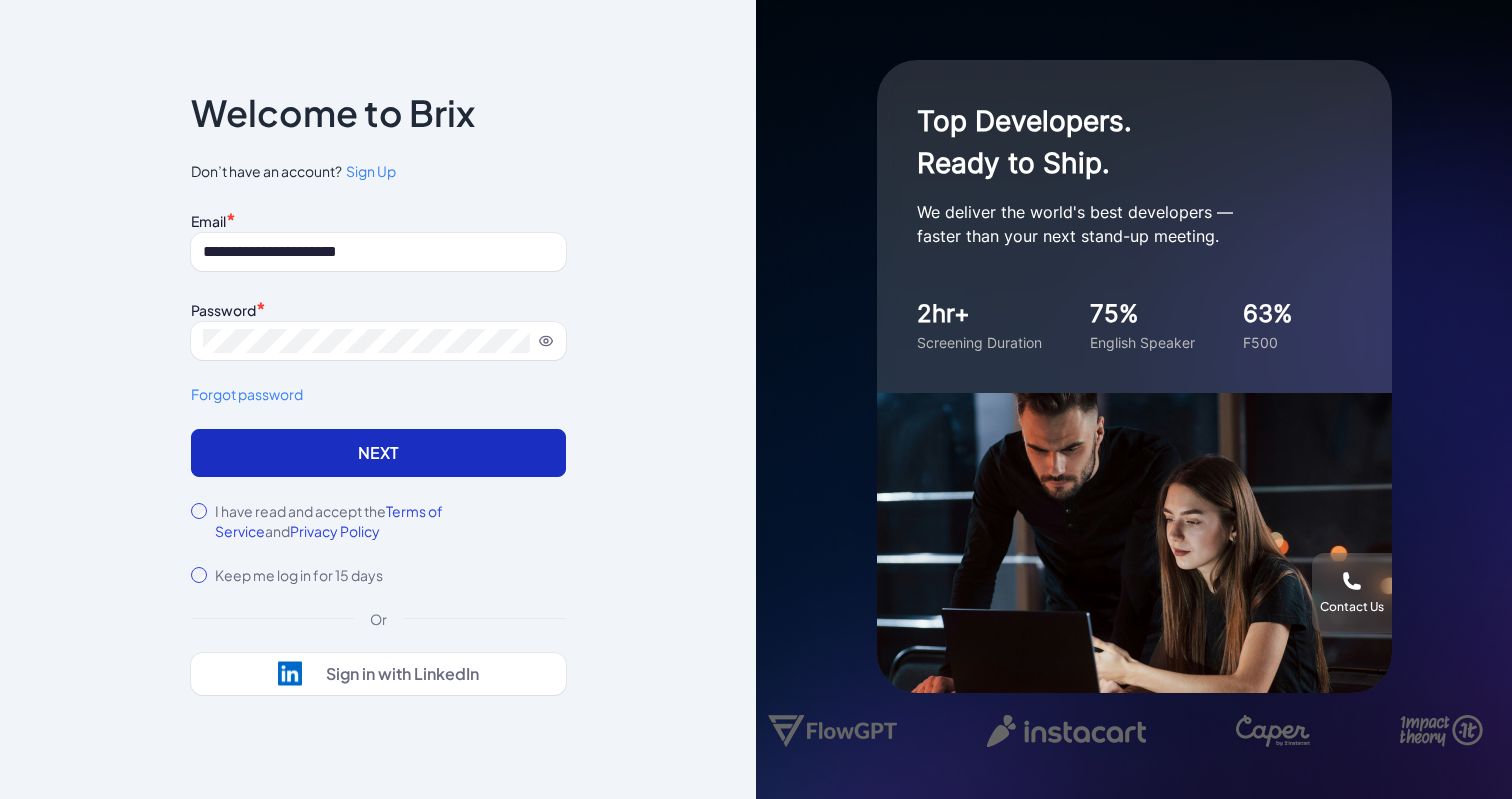 click on "Next" at bounding box center (378, 453) 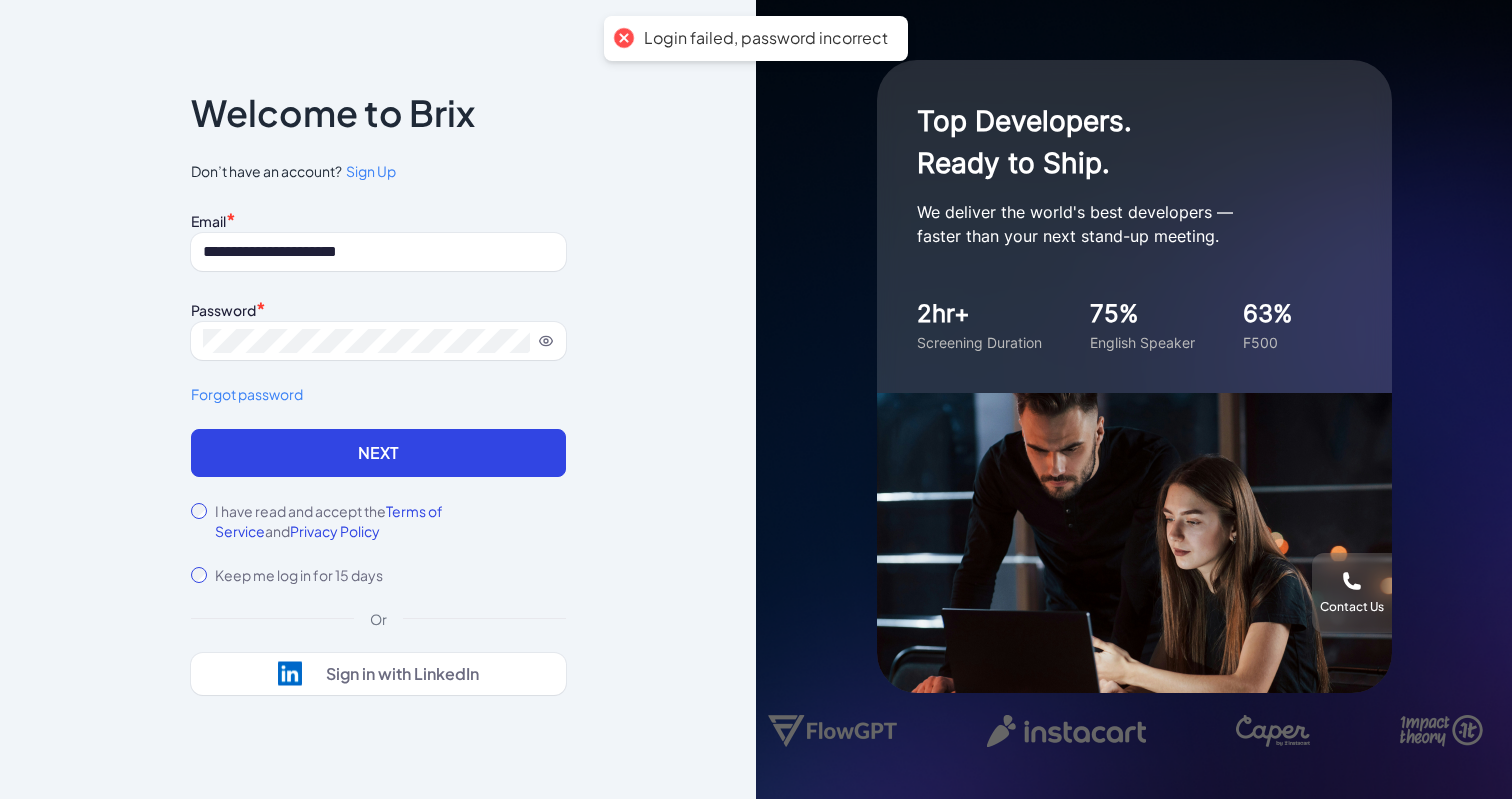 click on "Sign Up" at bounding box center [371, 171] 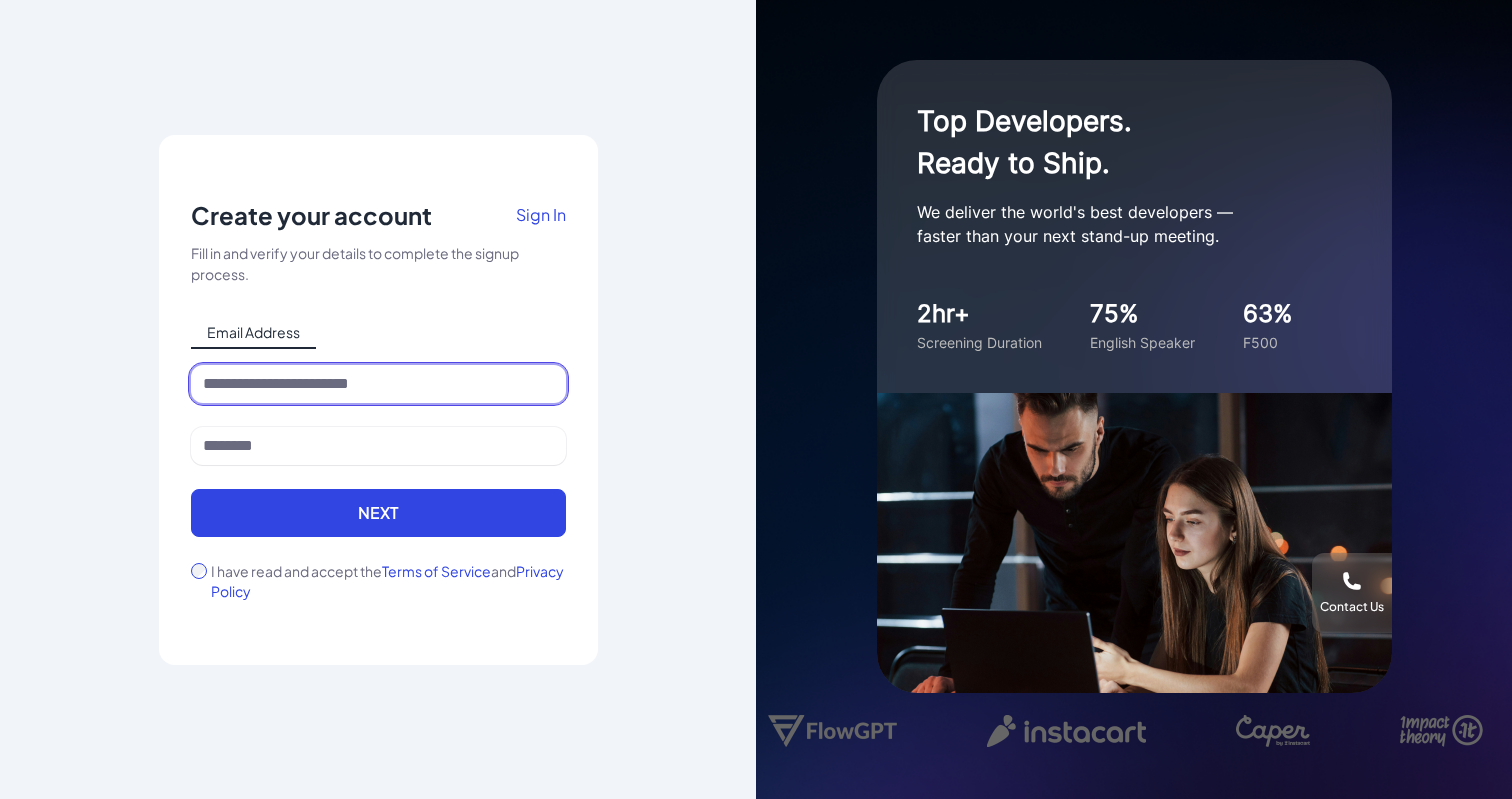 click at bounding box center [378, 384] 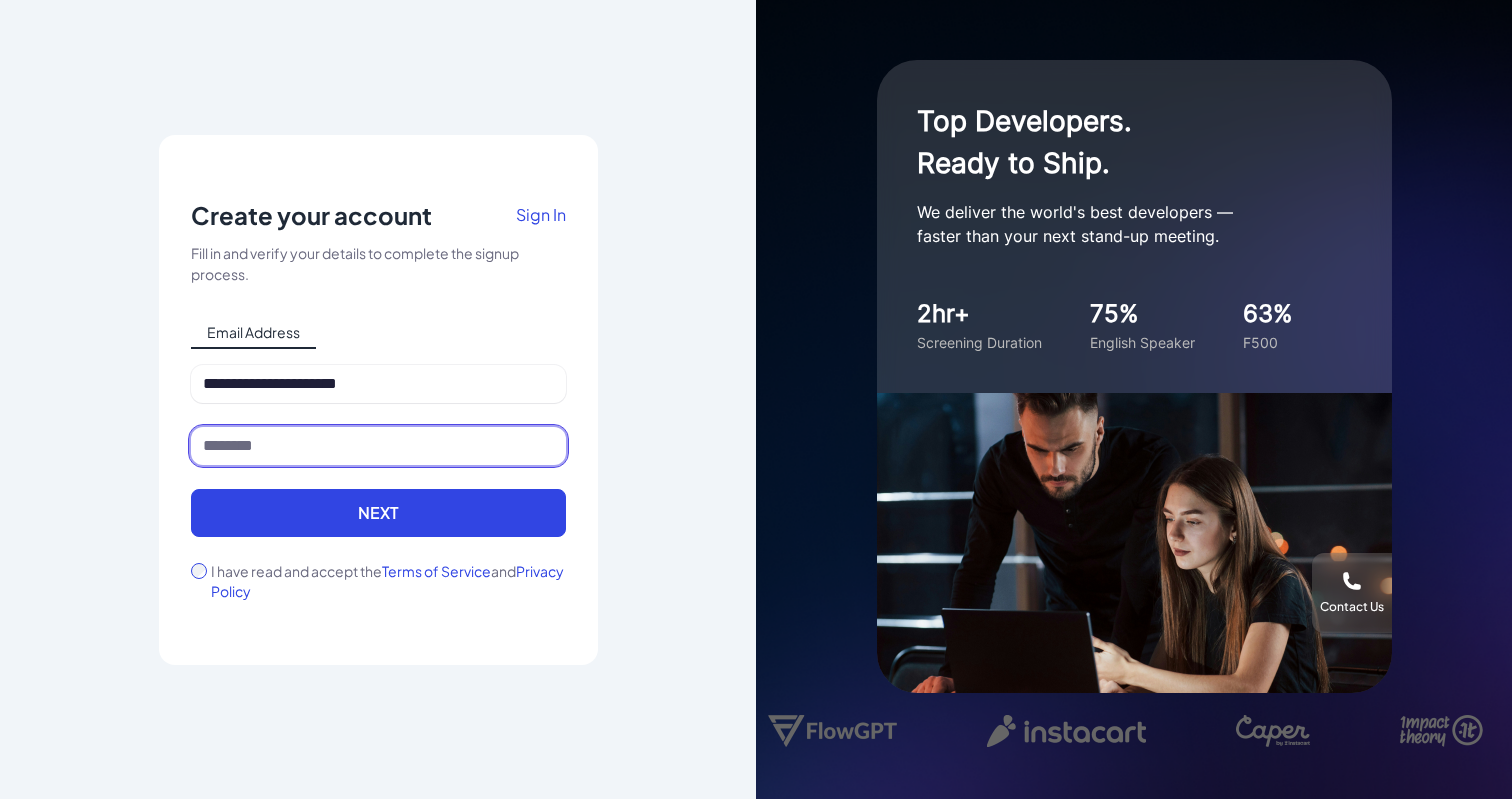 click at bounding box center [378, 446] 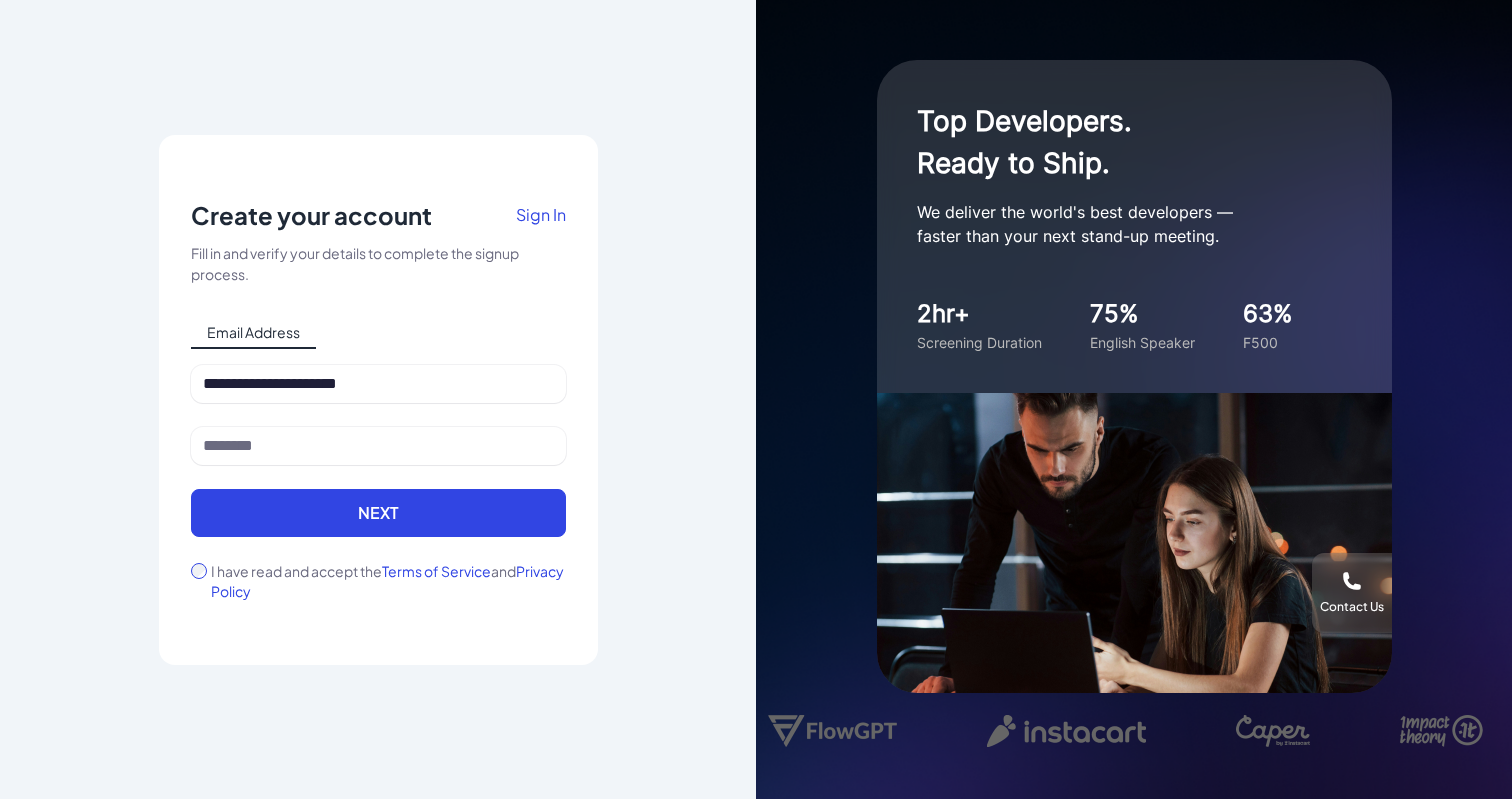 click on "**********" at bounding box center [378, 400] 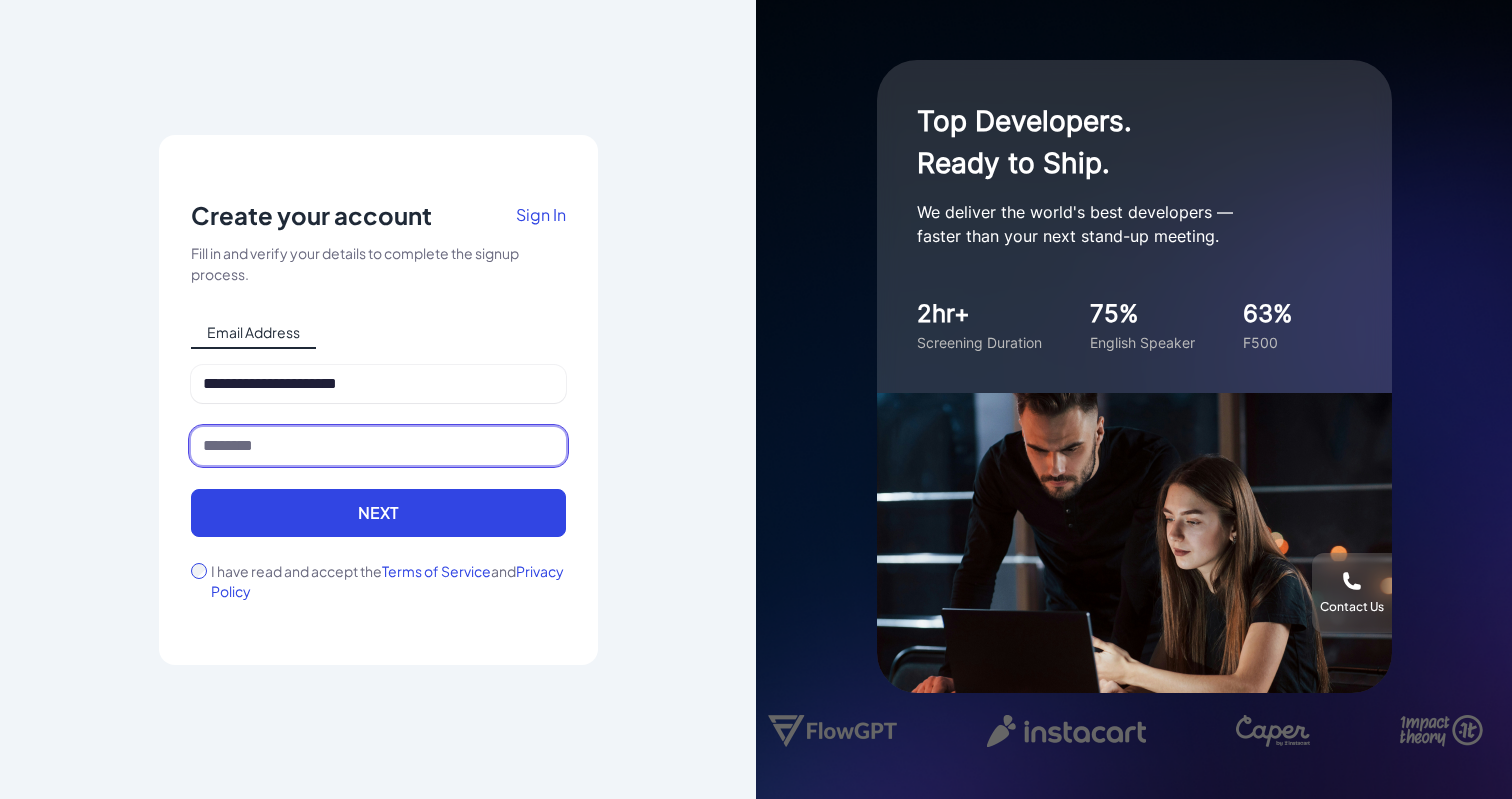 click at bounding box center (378, 446) 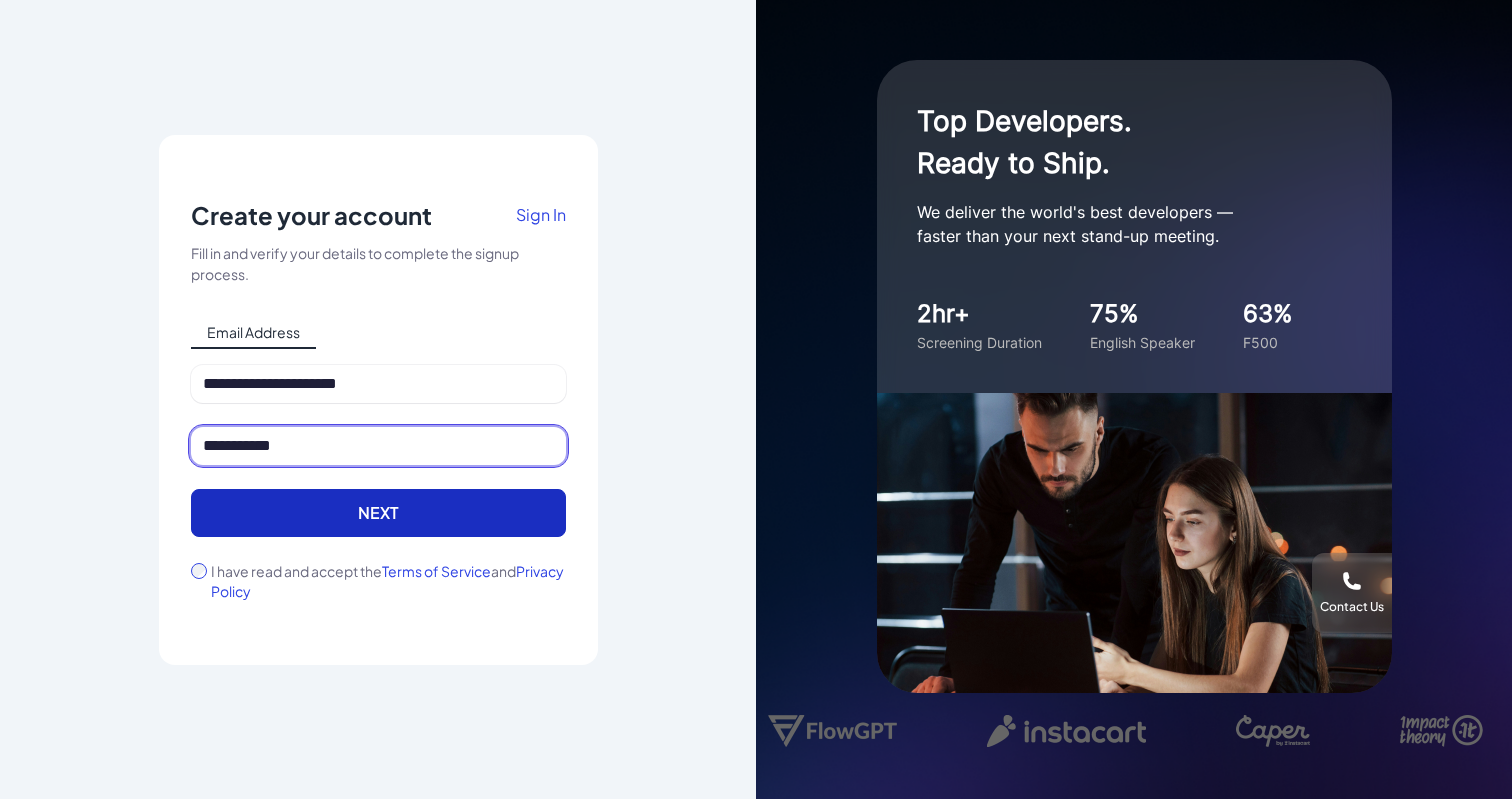 type on "**********" 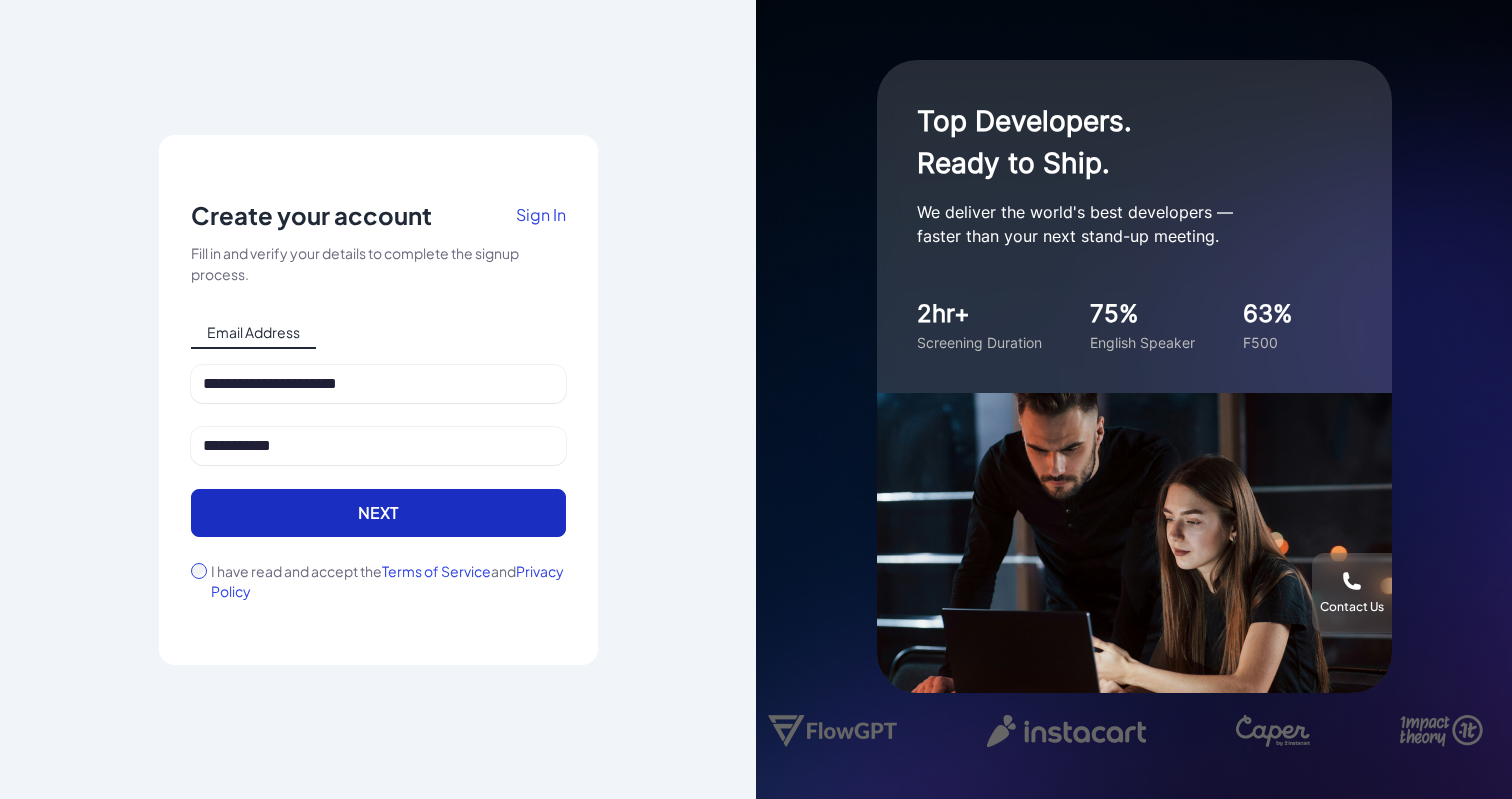click on "Next" at bounding box center [378, 513] 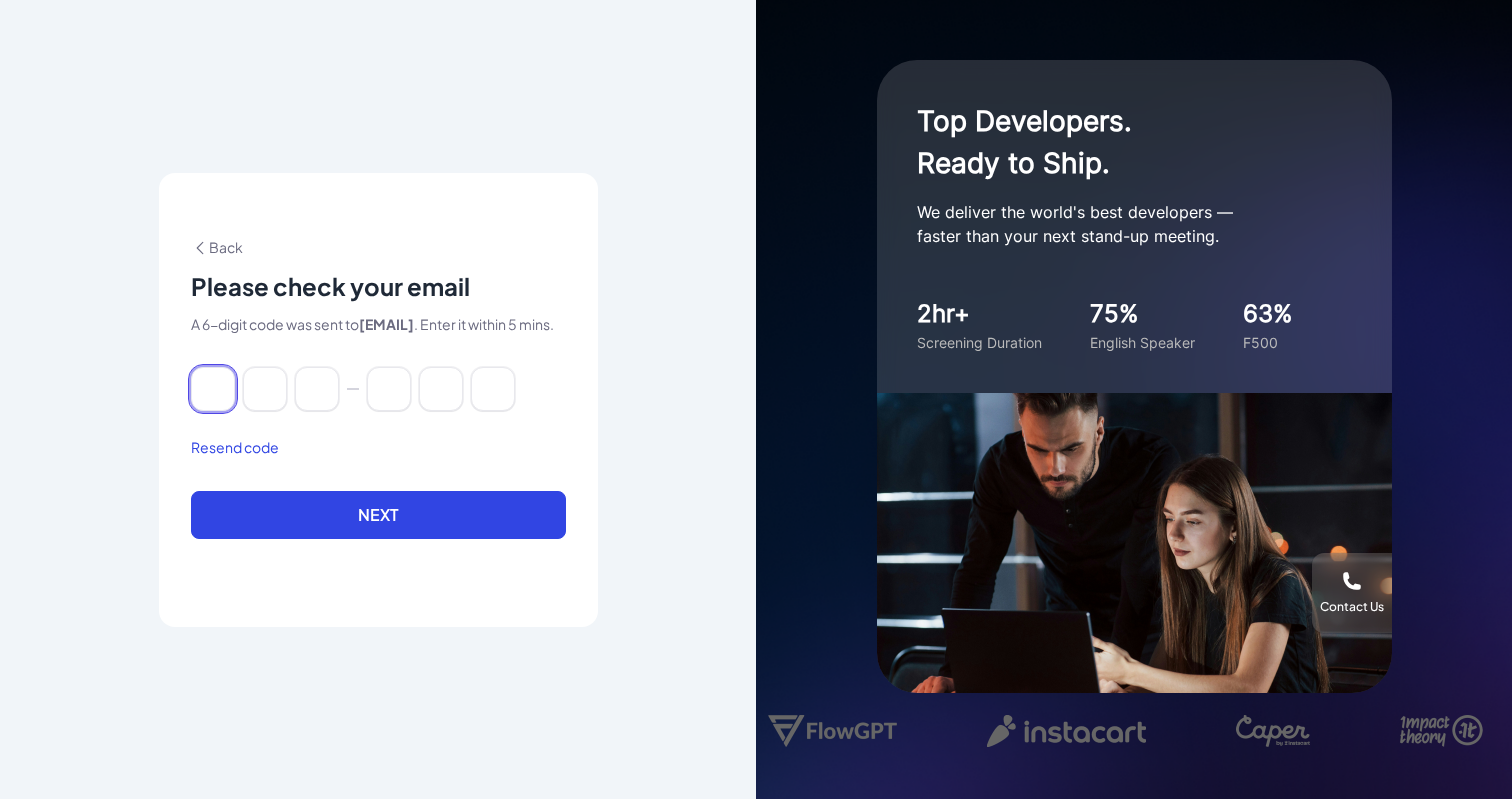 click at bounding box center (213, 389) 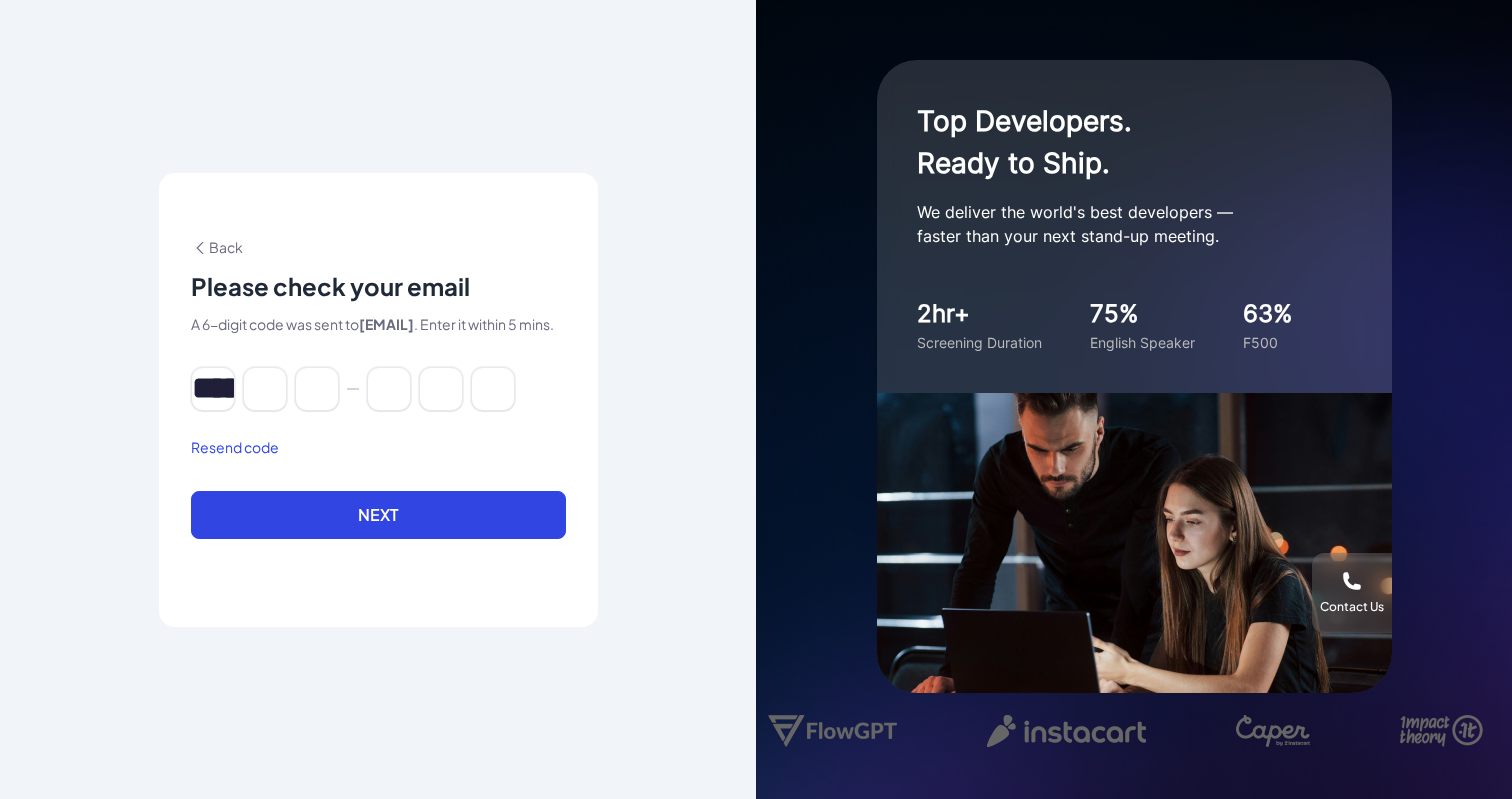 type on "*" 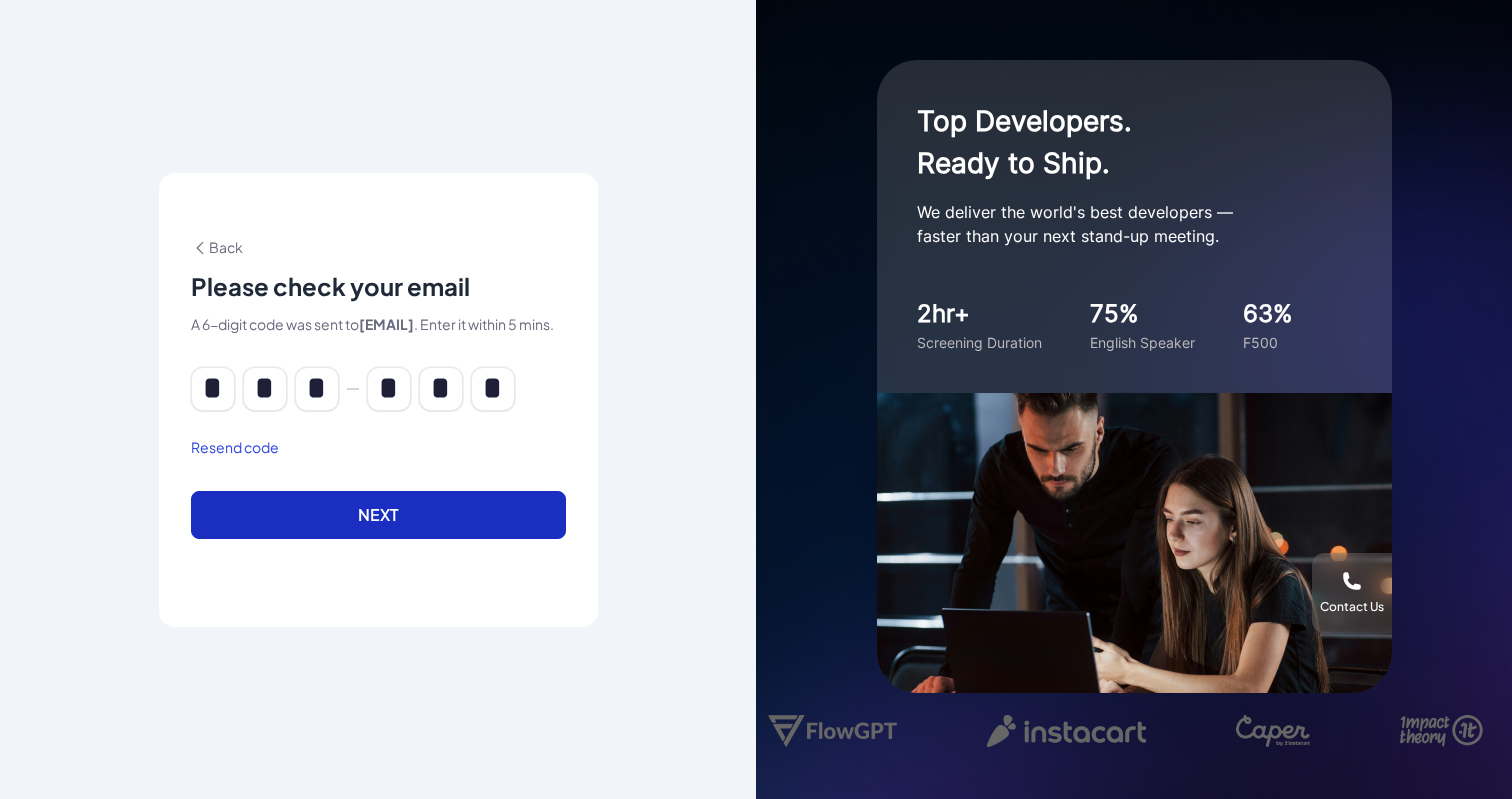 click on "Next" at bounding box center (378, 515) 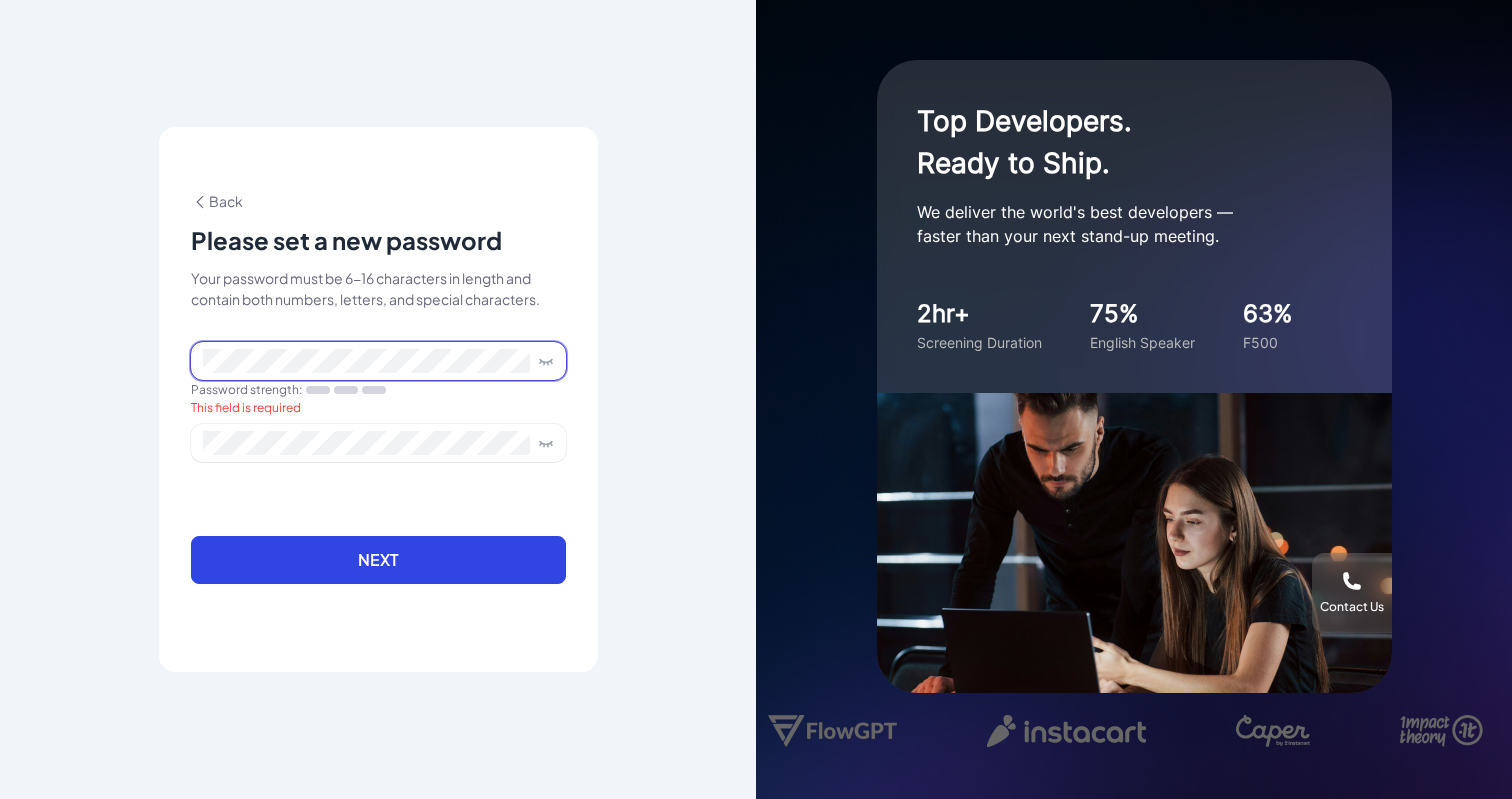 click at bounding box center (378, 361) 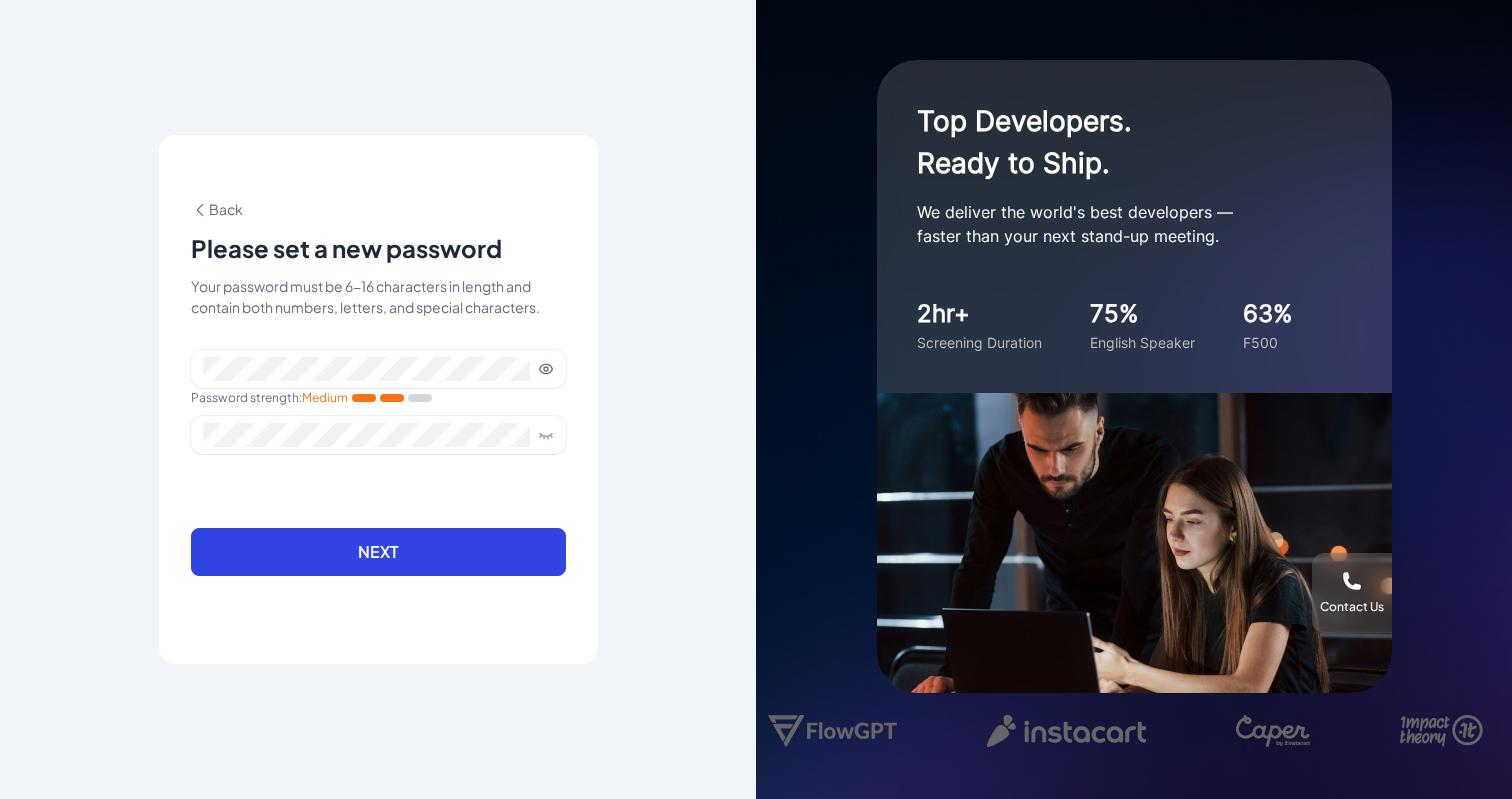 click at bounding box center [378, 447] 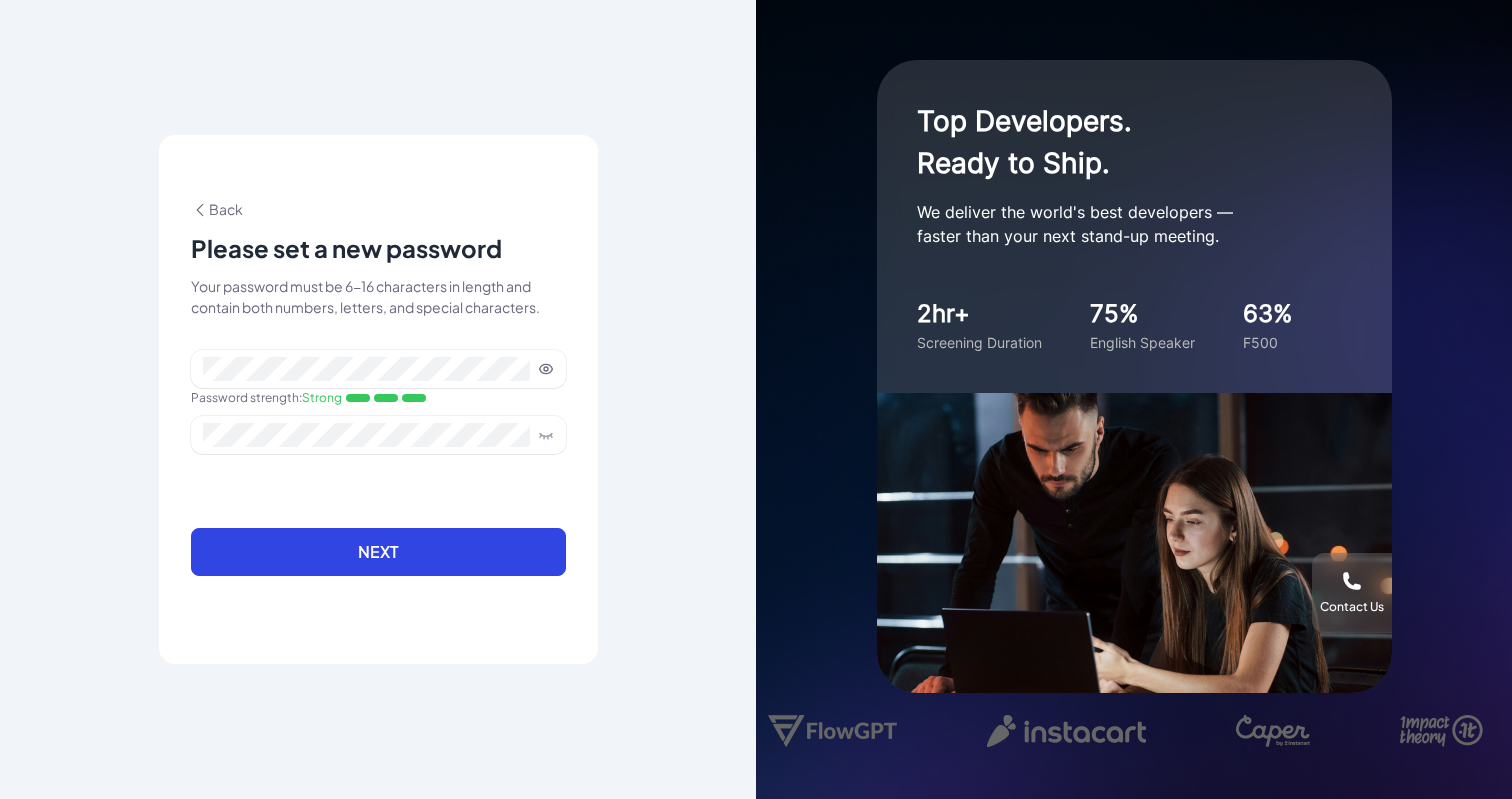 click at bounding box center (378, 447) 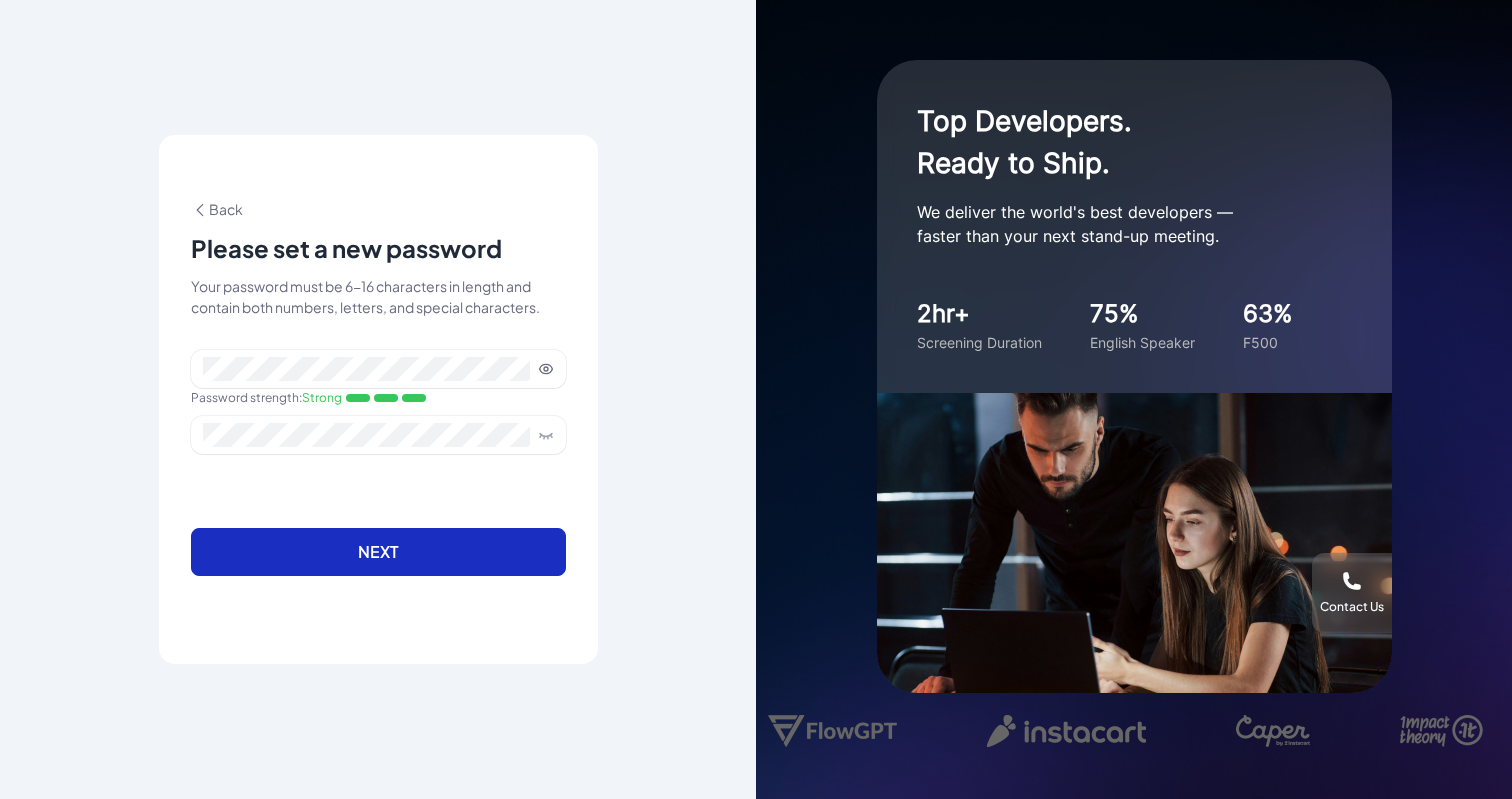 click on "Next" at bounding box center [378, 552] 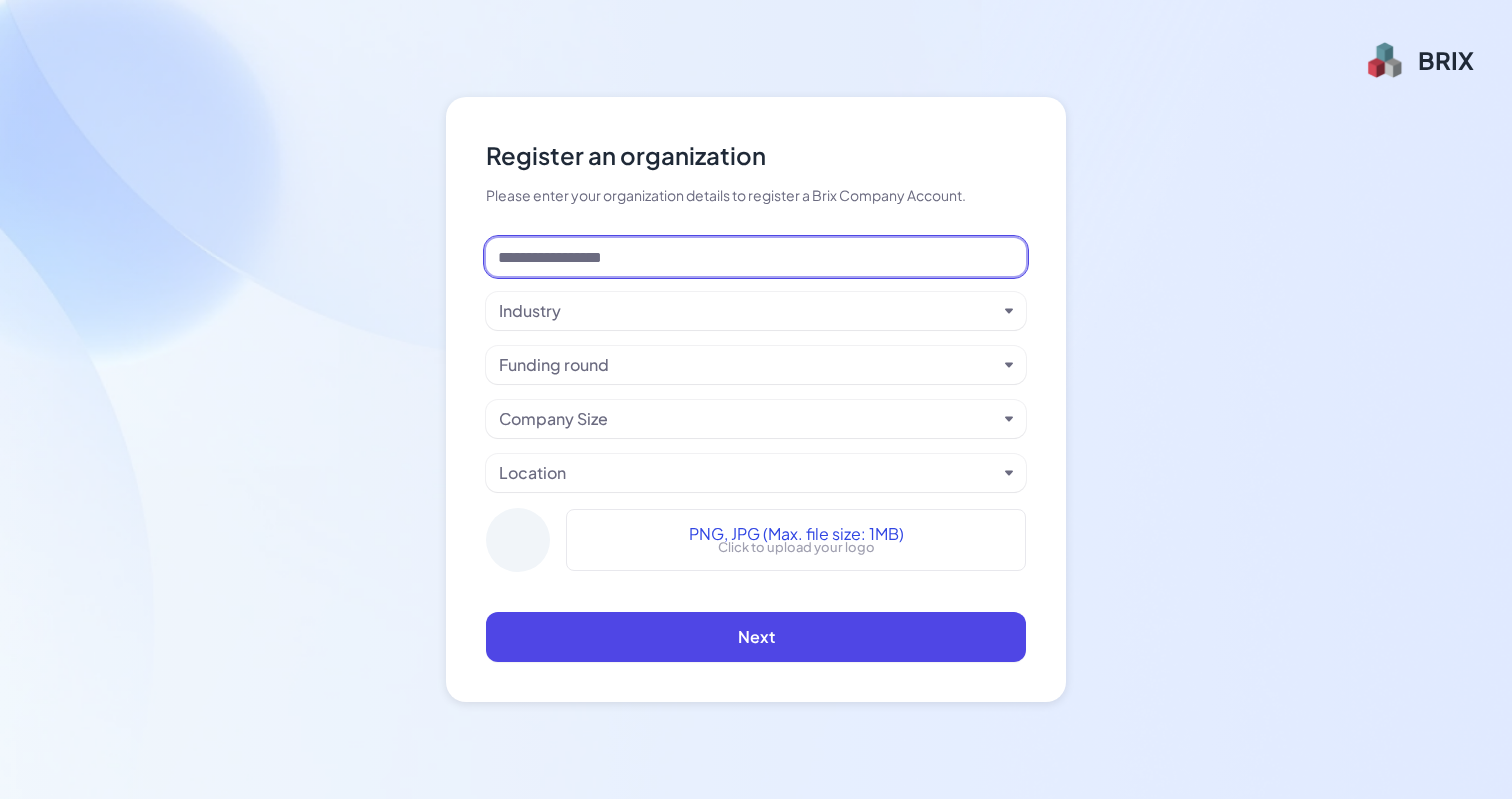 click at bounding box center (756, 257) 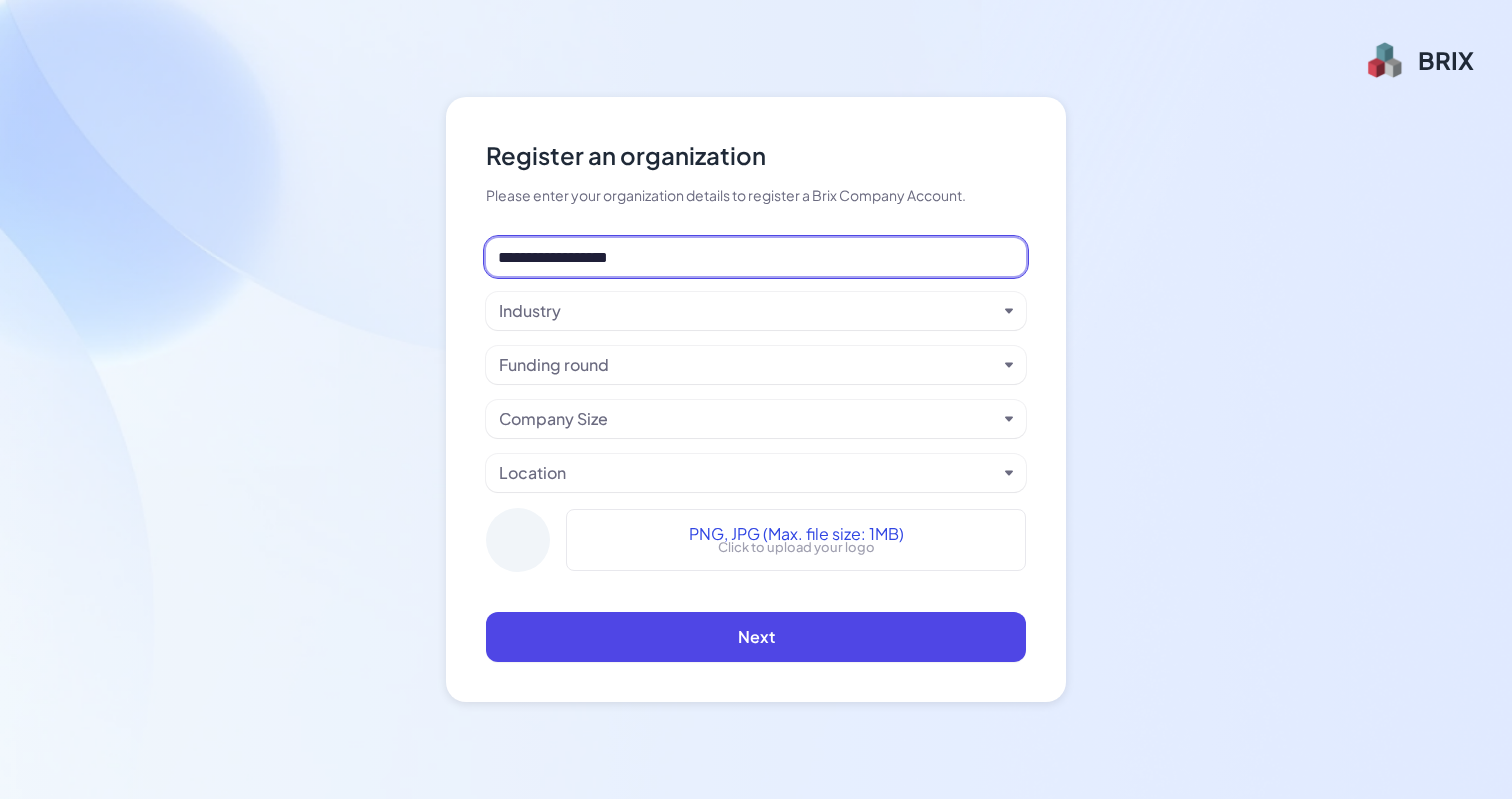 type on "**********" 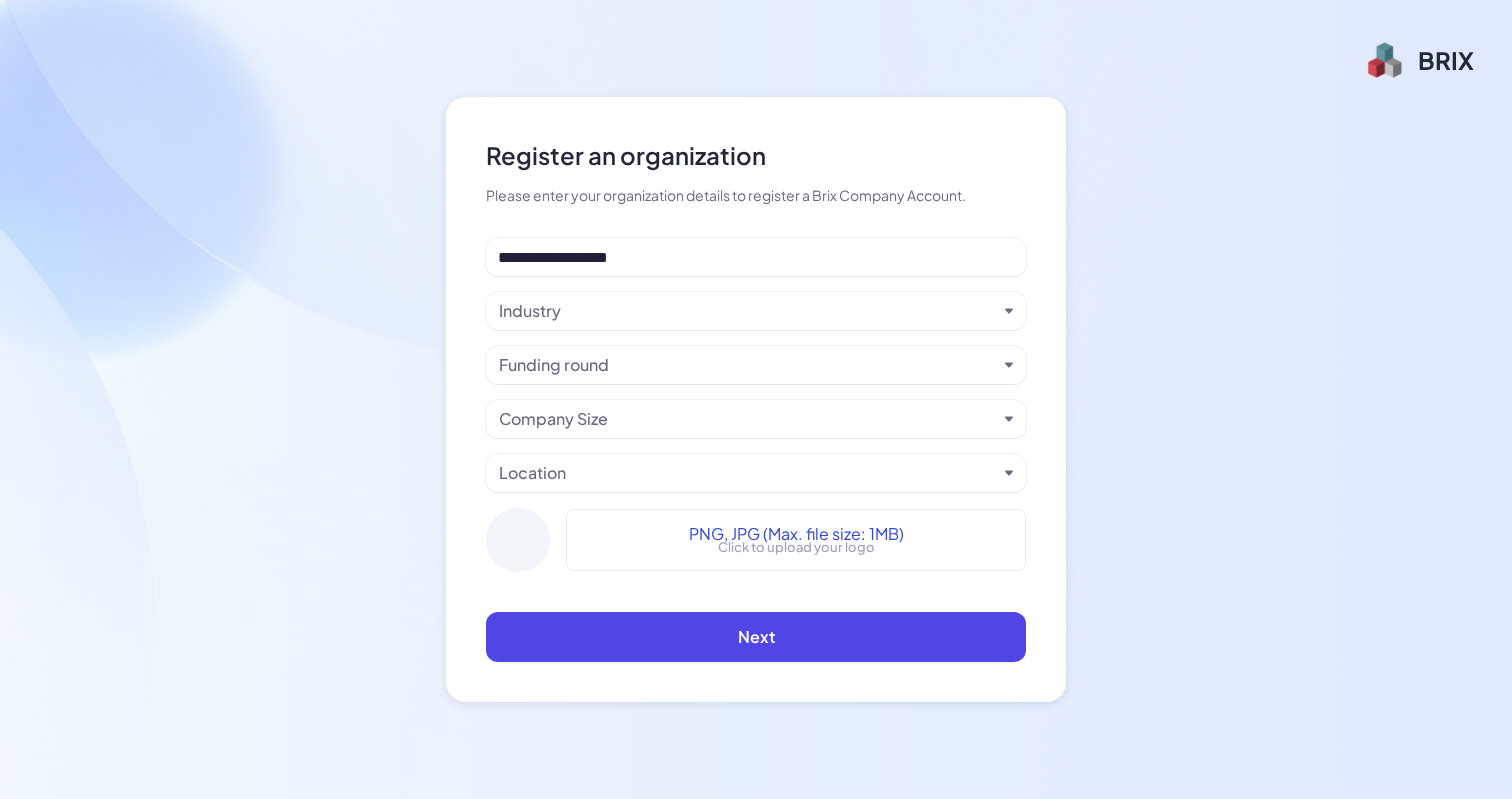 click on "Industry" at bounding box center (748, 311) 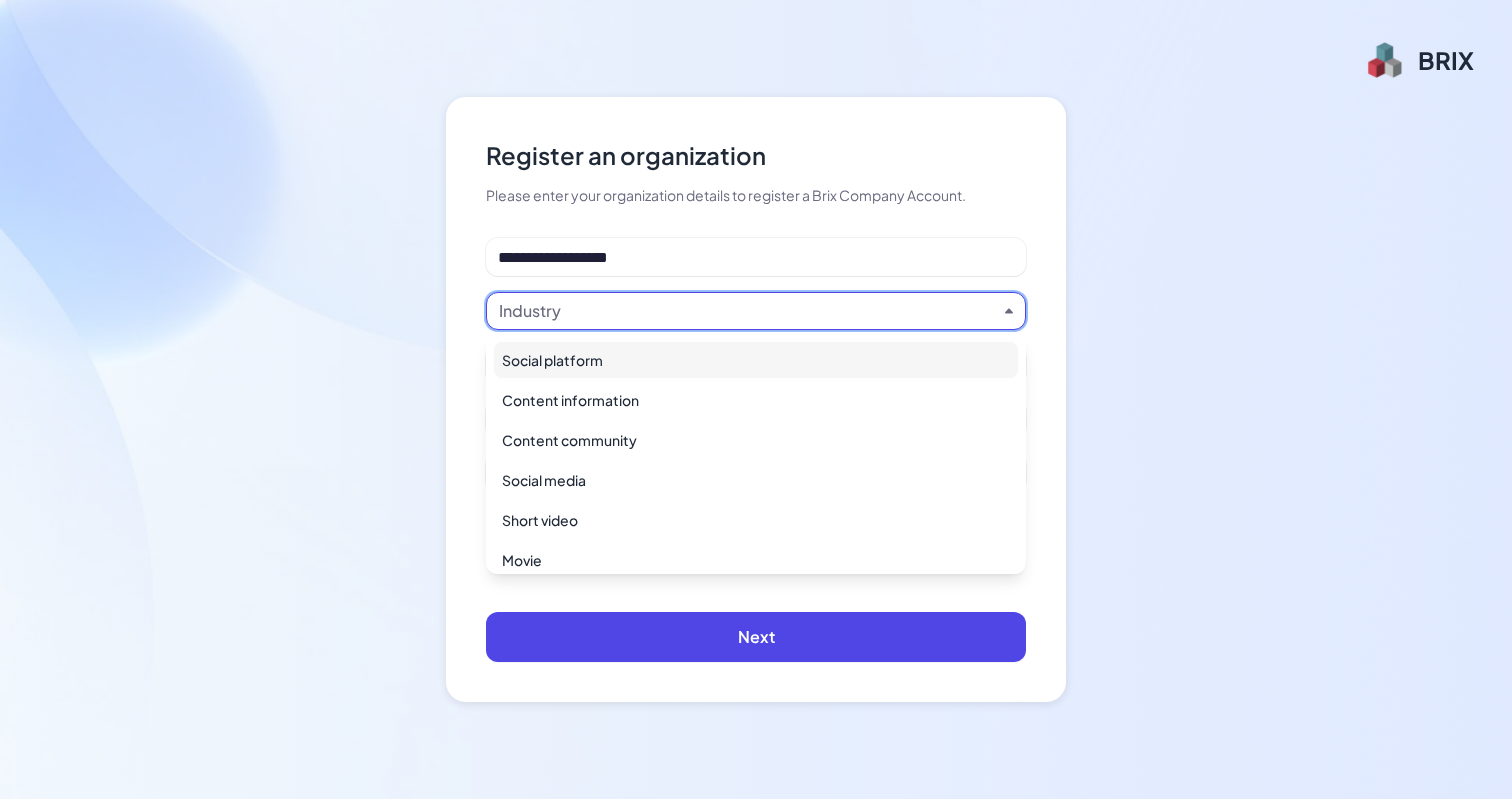 click on "Social platform" at bounding box center (756, 360) 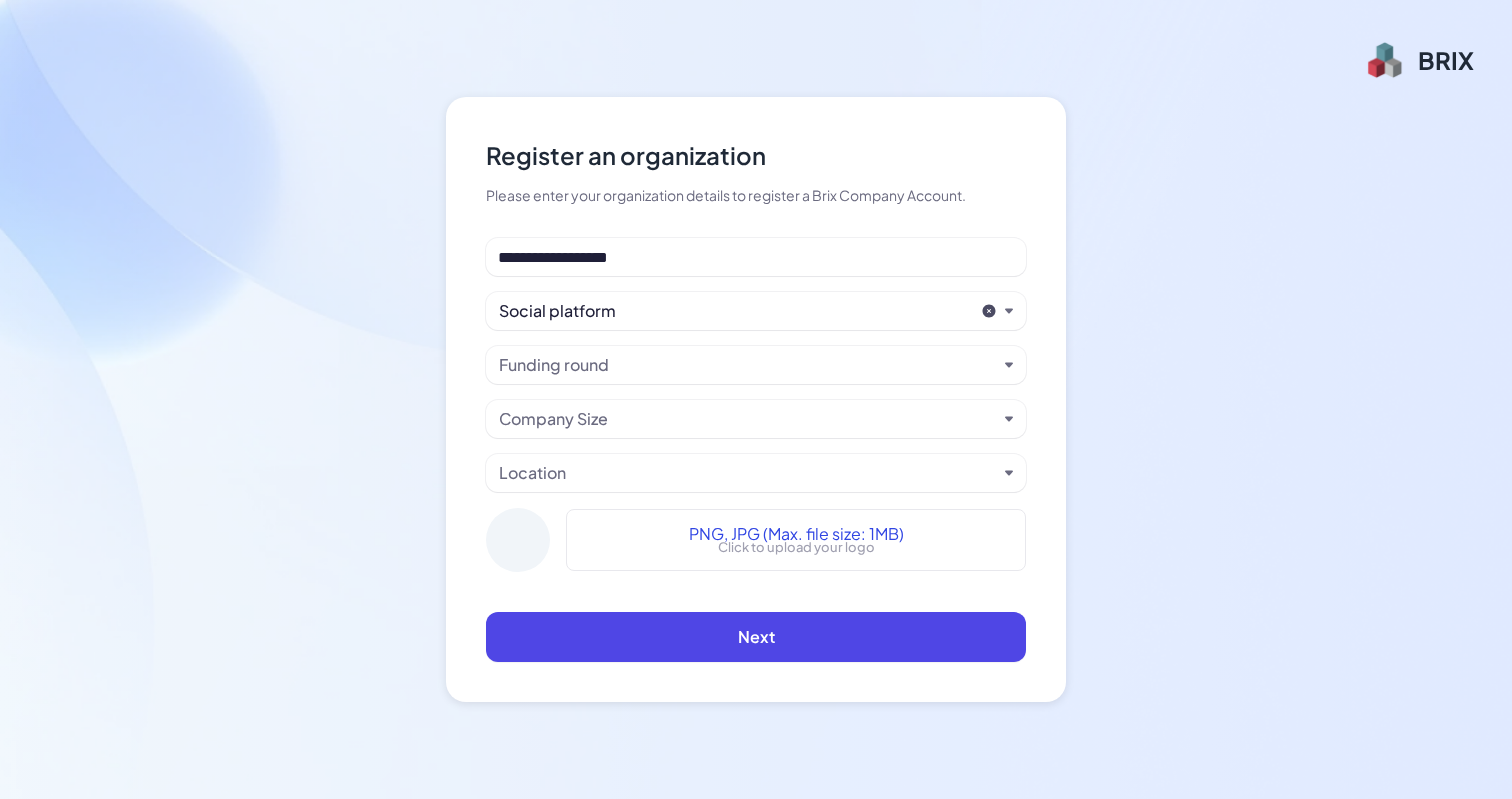 click on "Social platform" at bounding box center (736, 311) 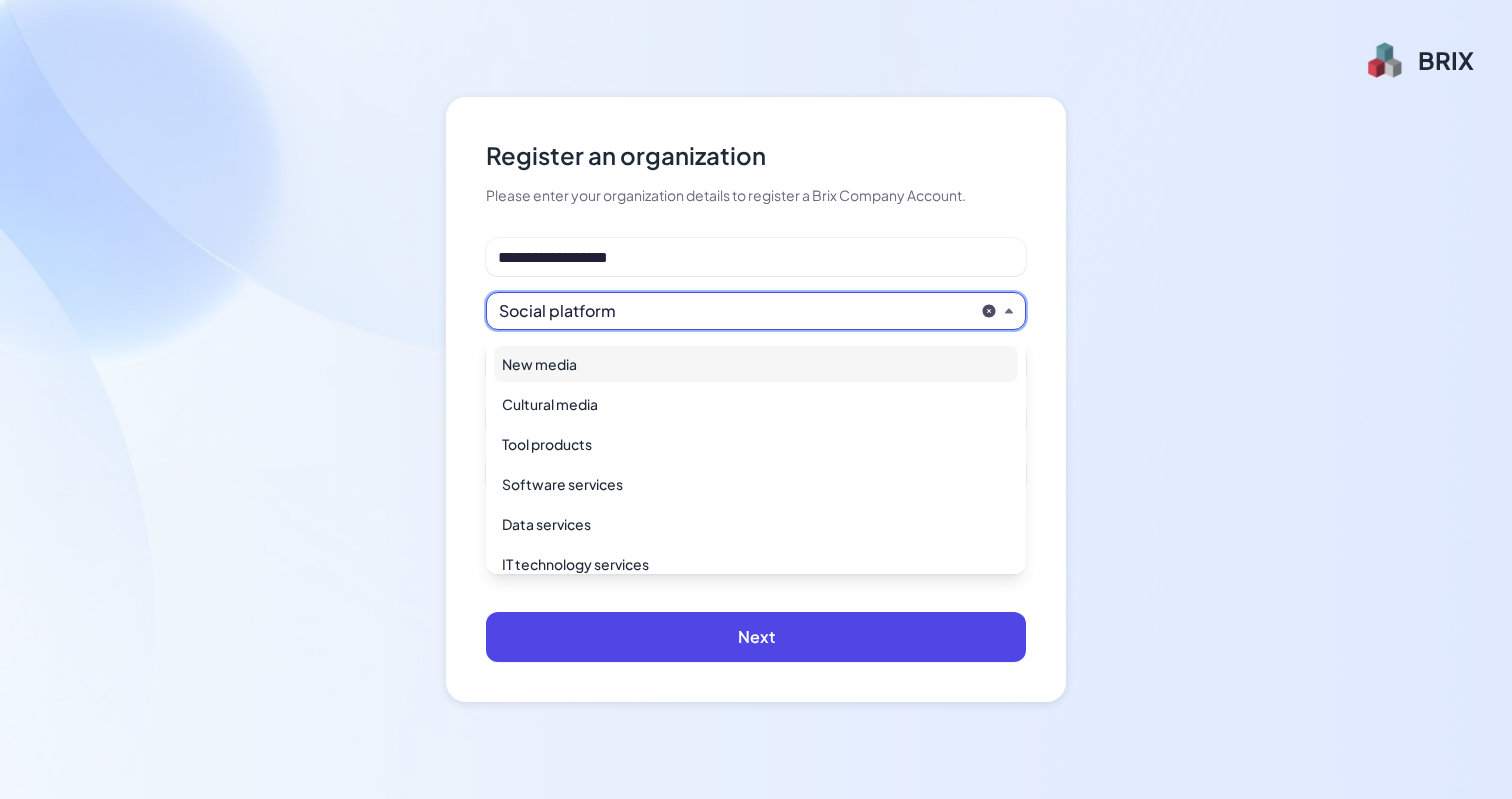 scroll, scrollTop: 240, scrollLeft: 0, axis: vertical 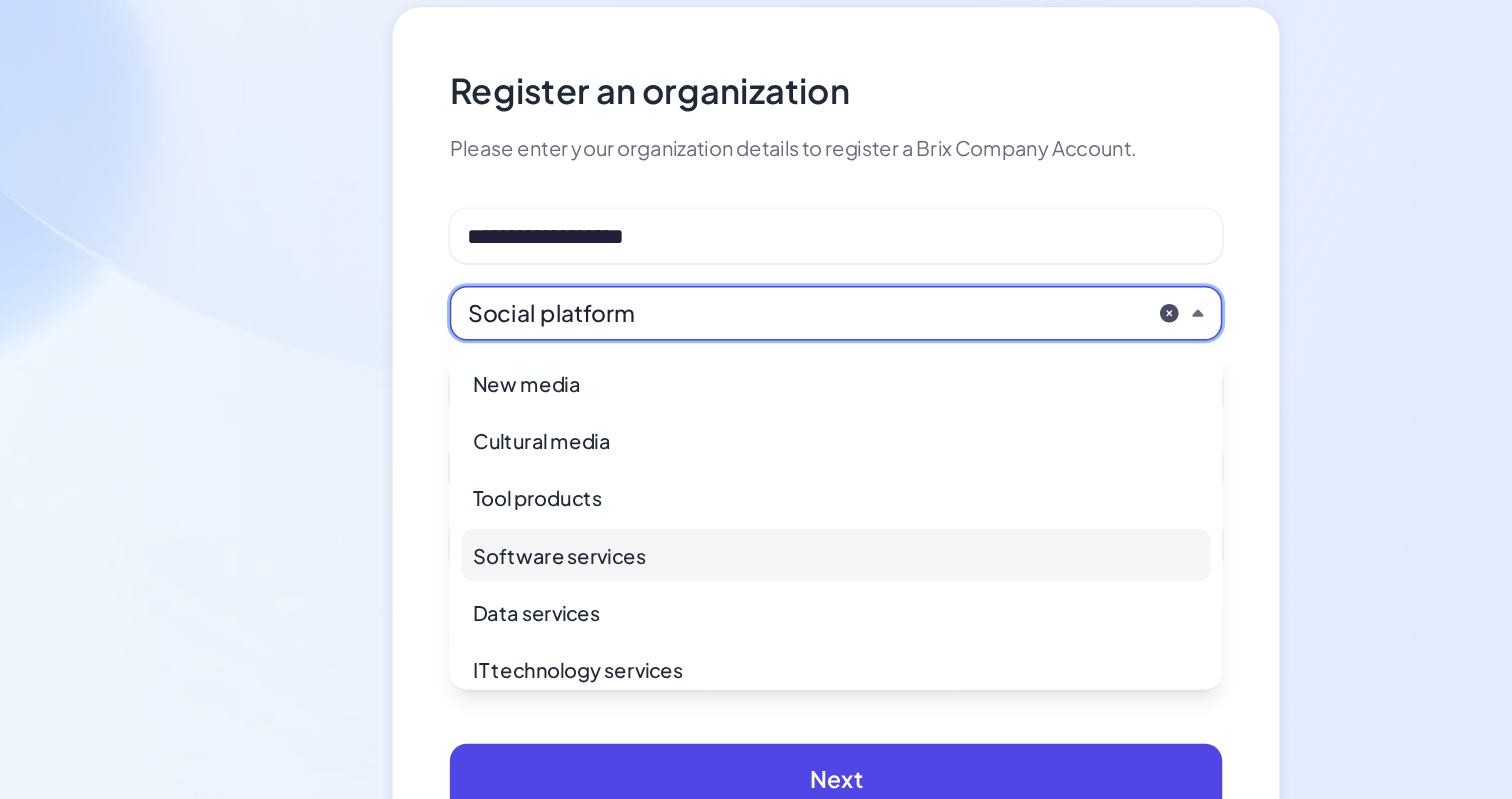 click on "Software services" at bounding box center (756, 480) 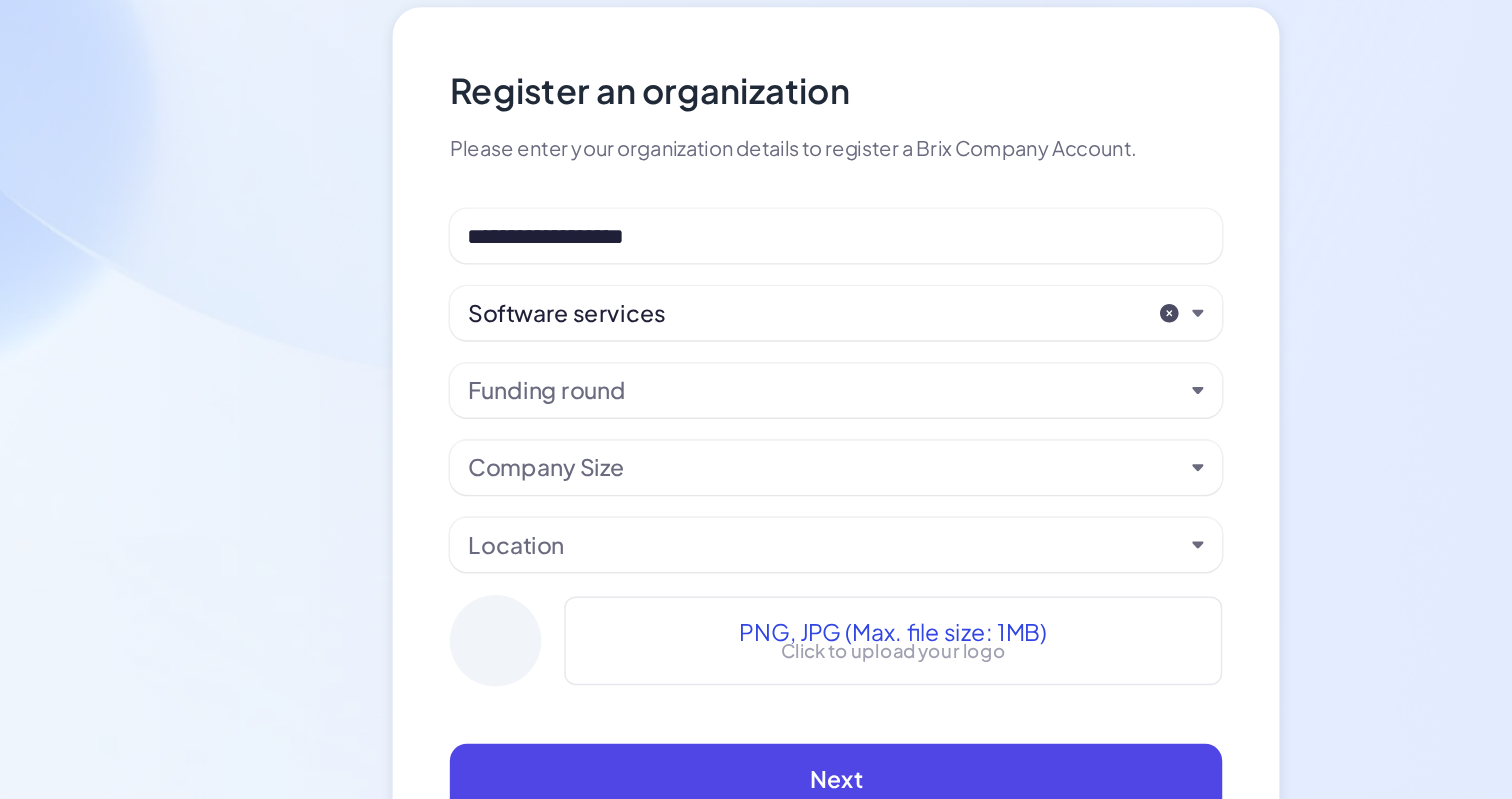 click on "Funding round" at bounding box center (756, 365) 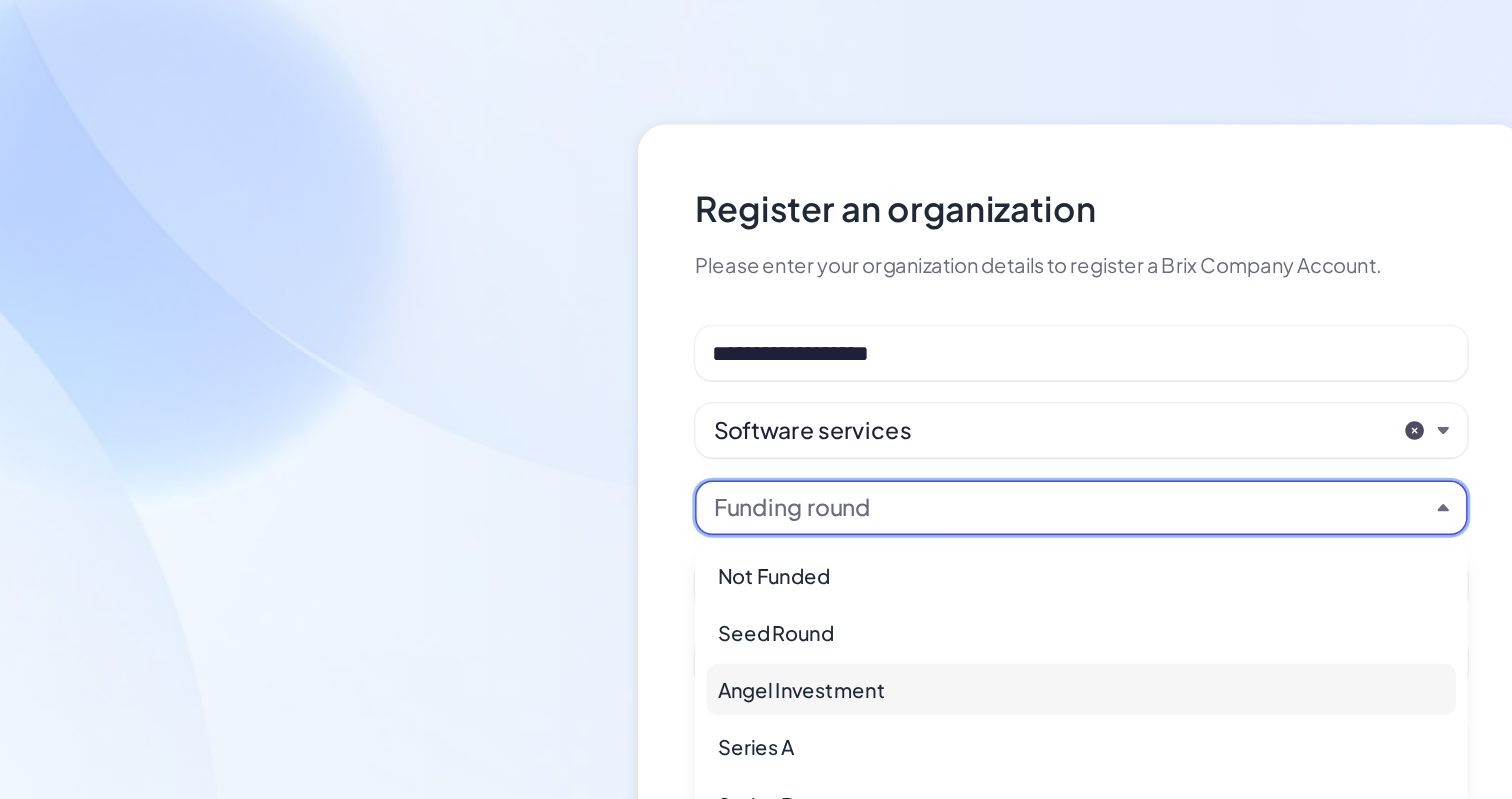 scroll, scrollTop: 0, scrollLeft: 0, axis: both 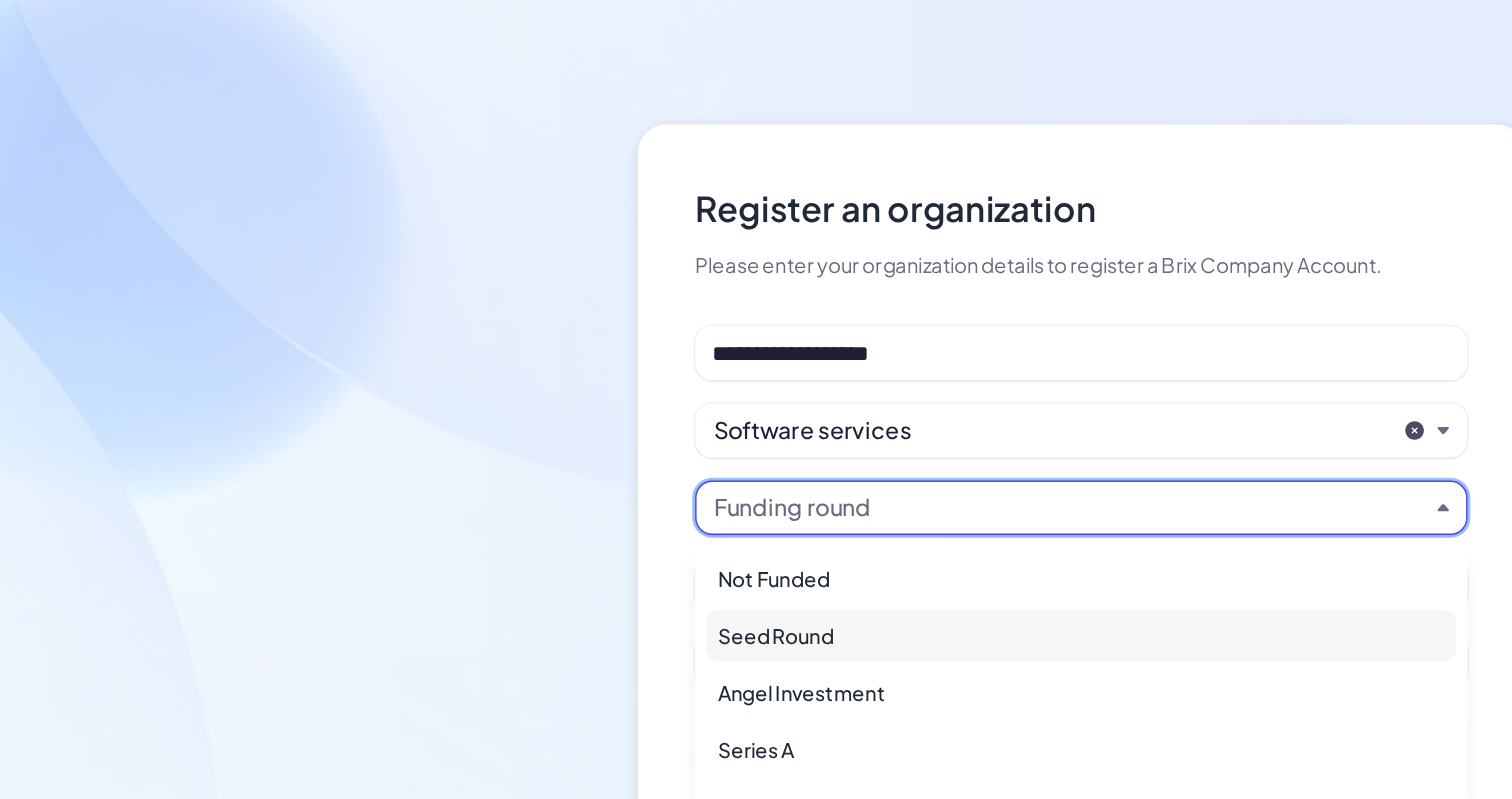 click on "Seed Round" at bounding box center [756, 454] 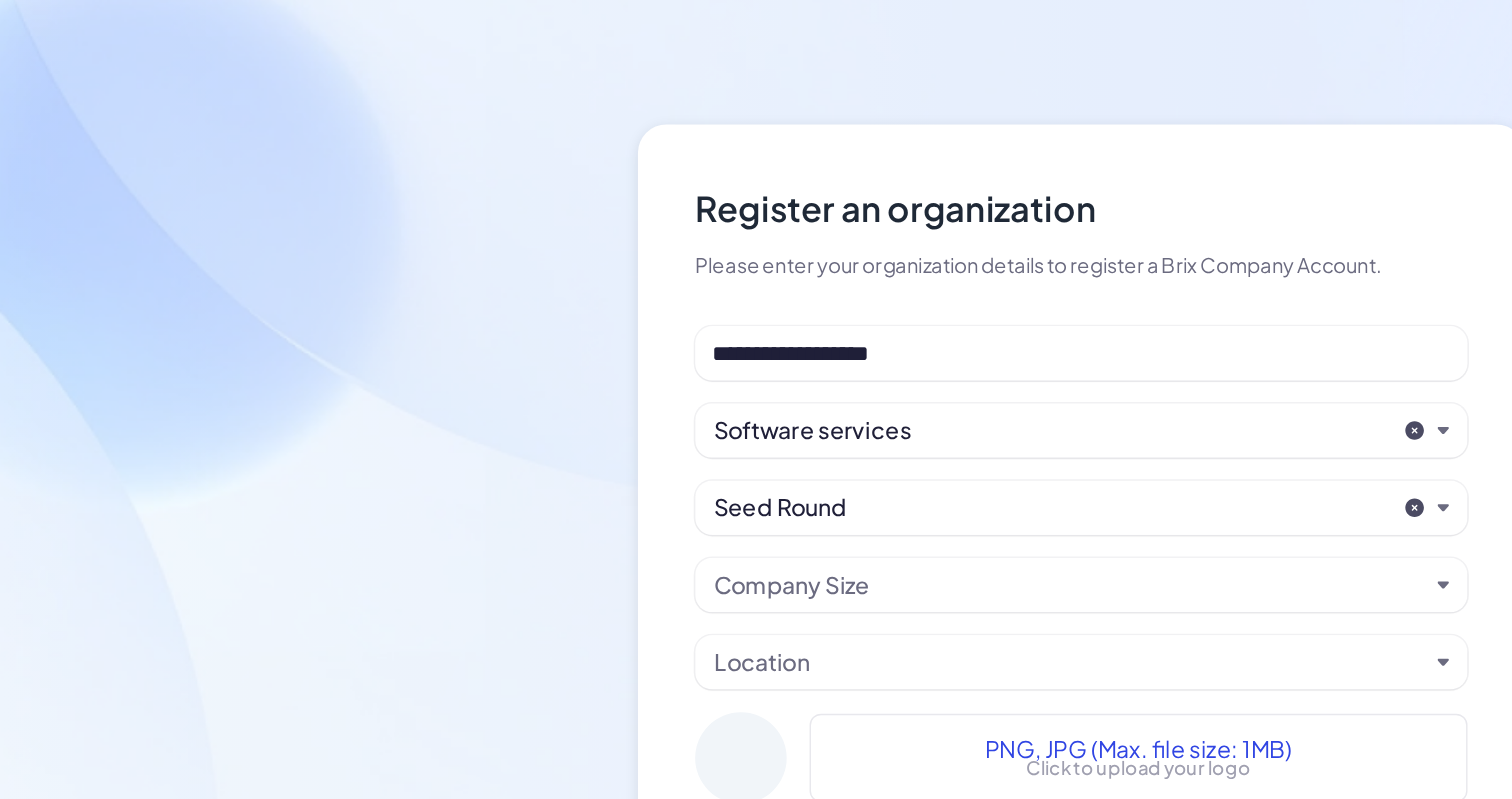 click on "Company Size" at bounding box center [553, 419] 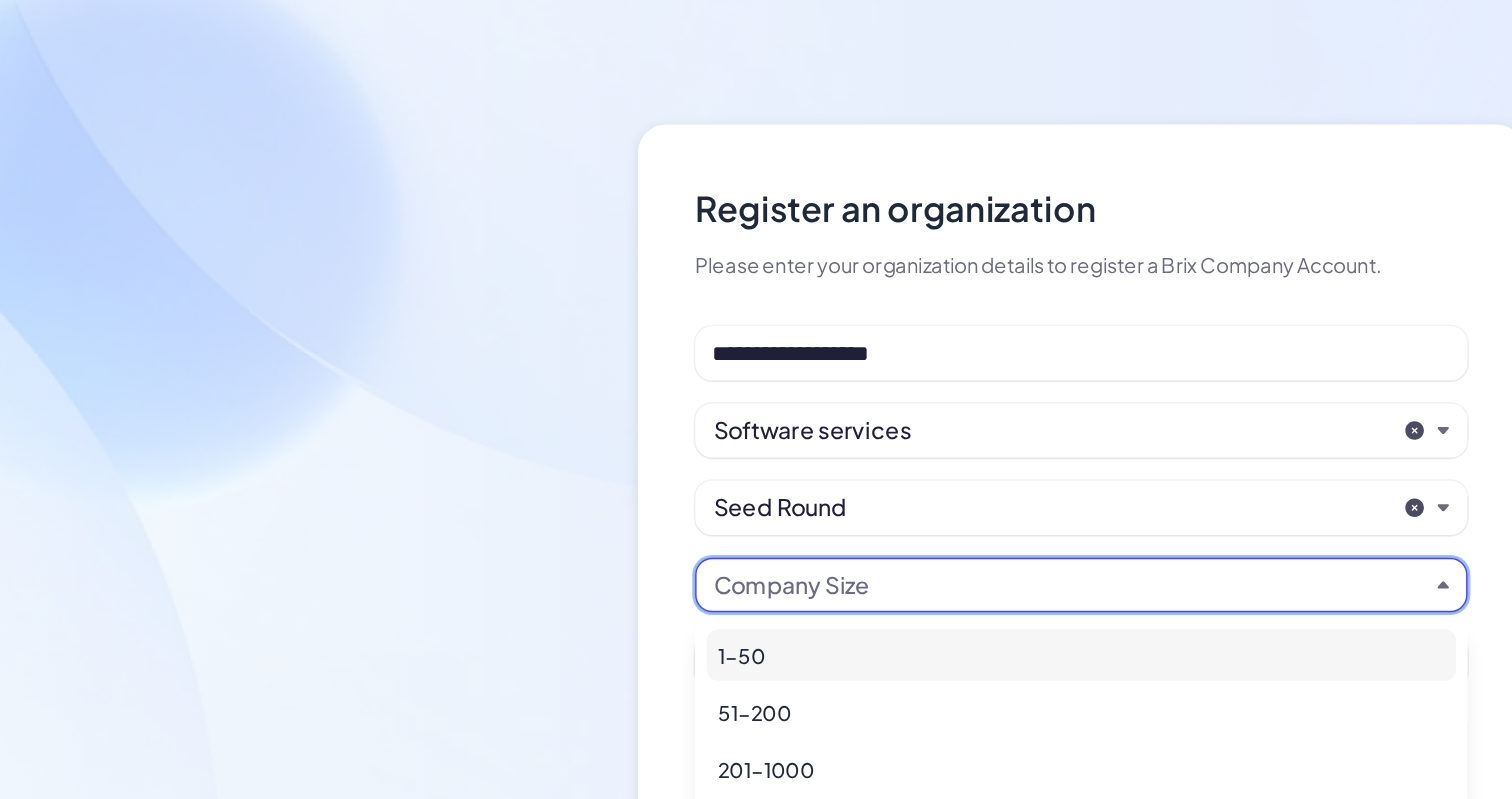click on "1-50" at bounding box center (756, 468) 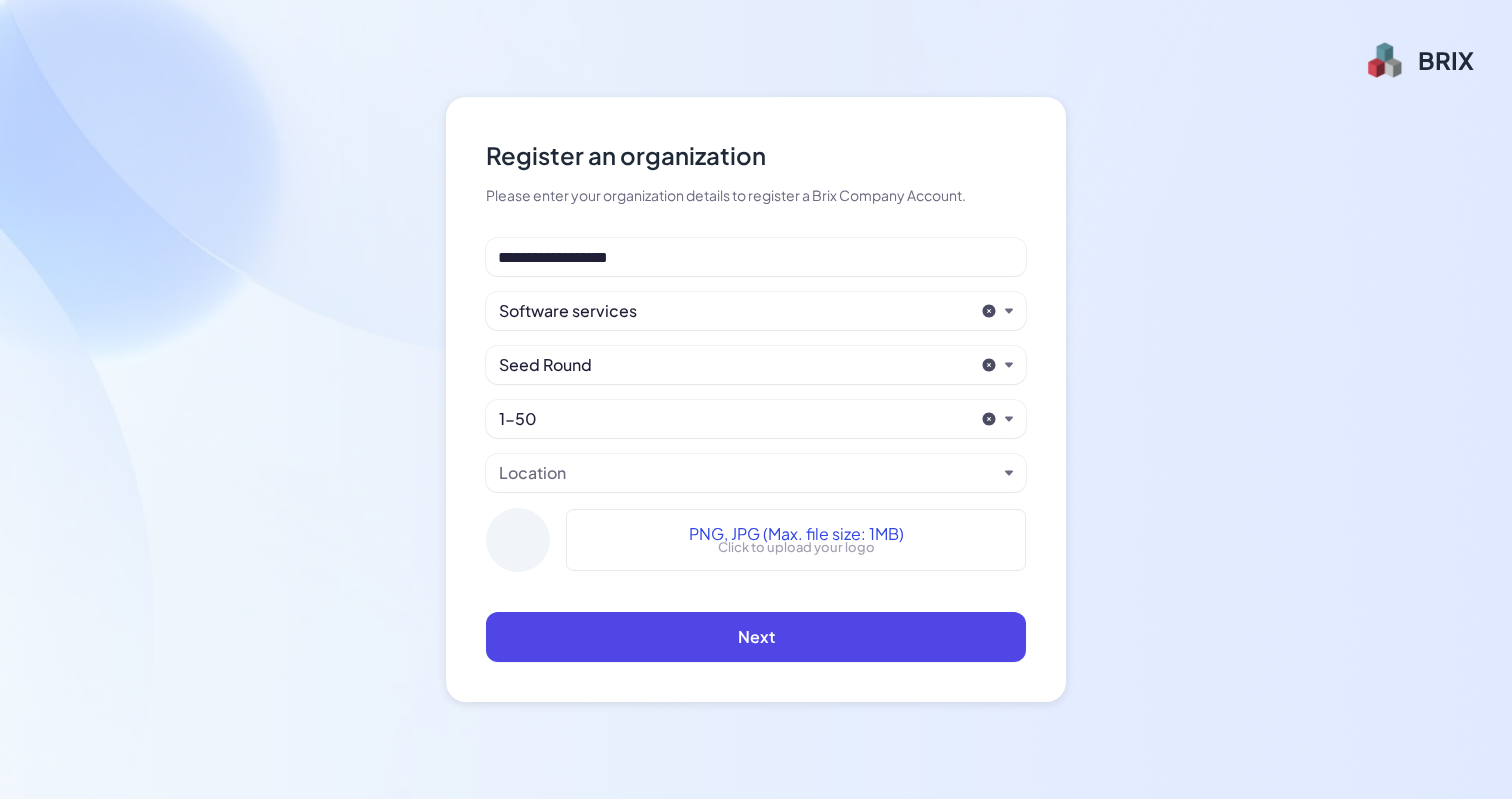 click on "Location" at bounding box center (748, 473) 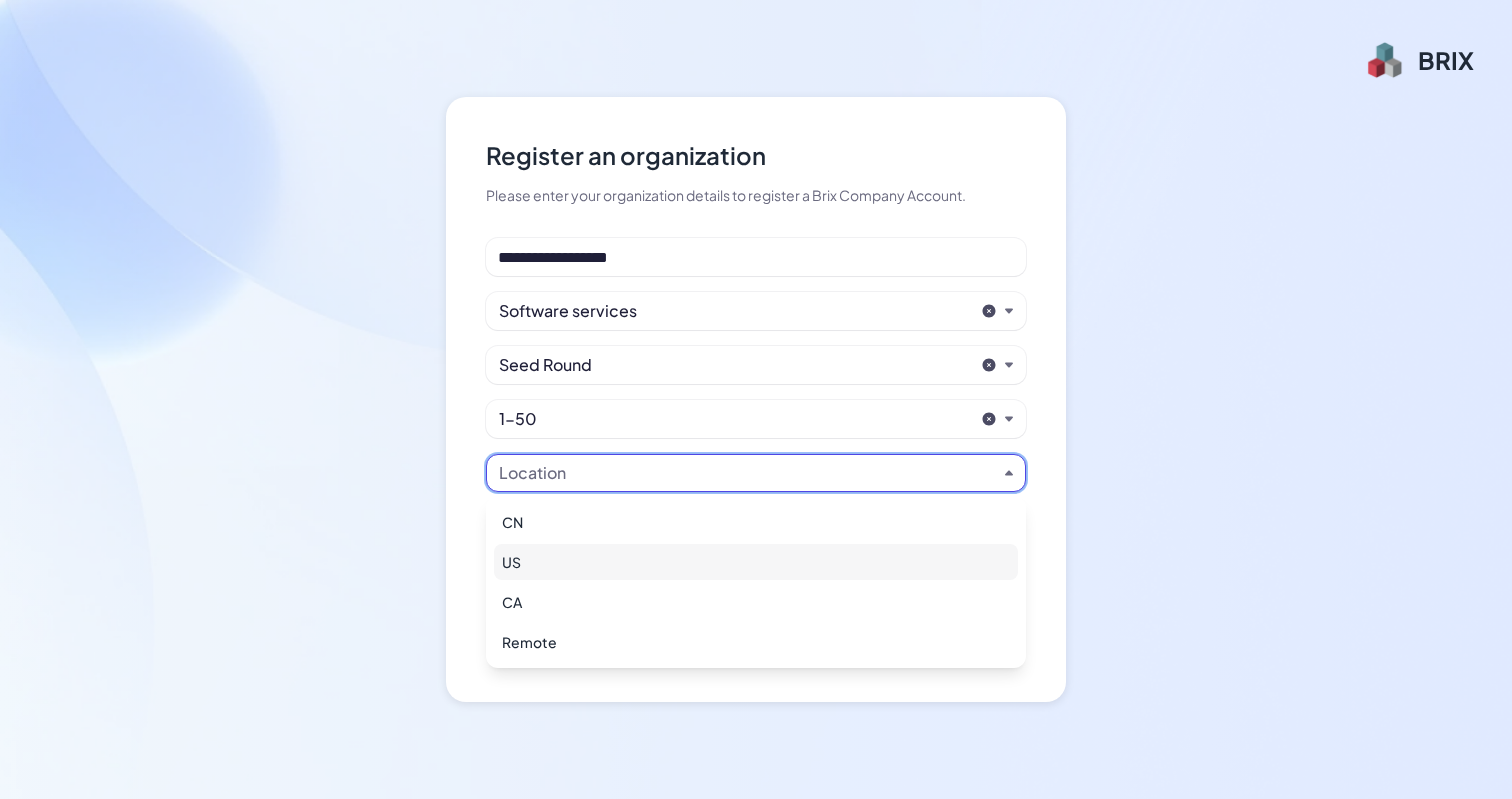 click on "US" at bounding box center (756, 562) 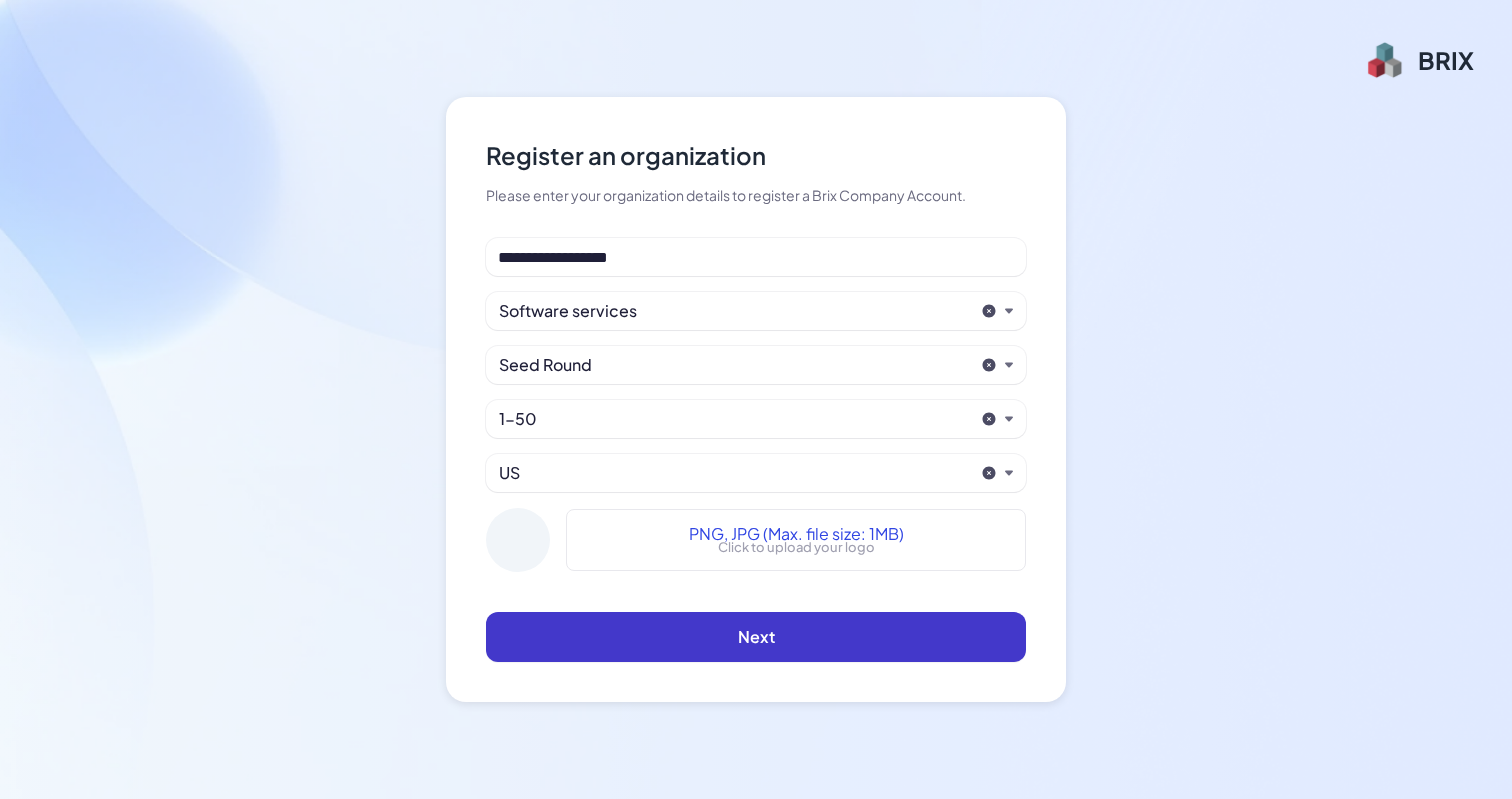 click on "Next" at bounding box center [756, 637] 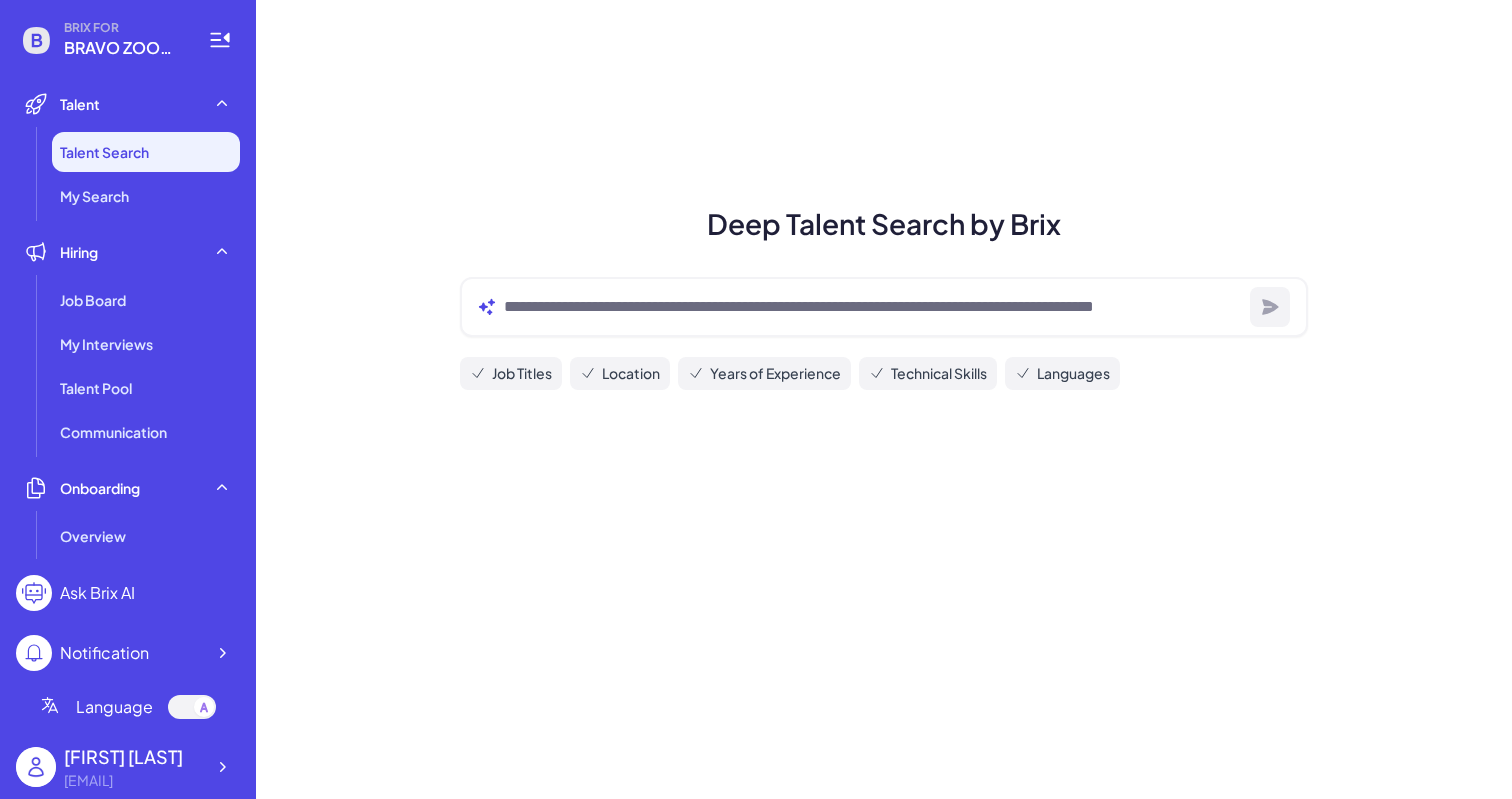 click at bounding box center [884, 307] 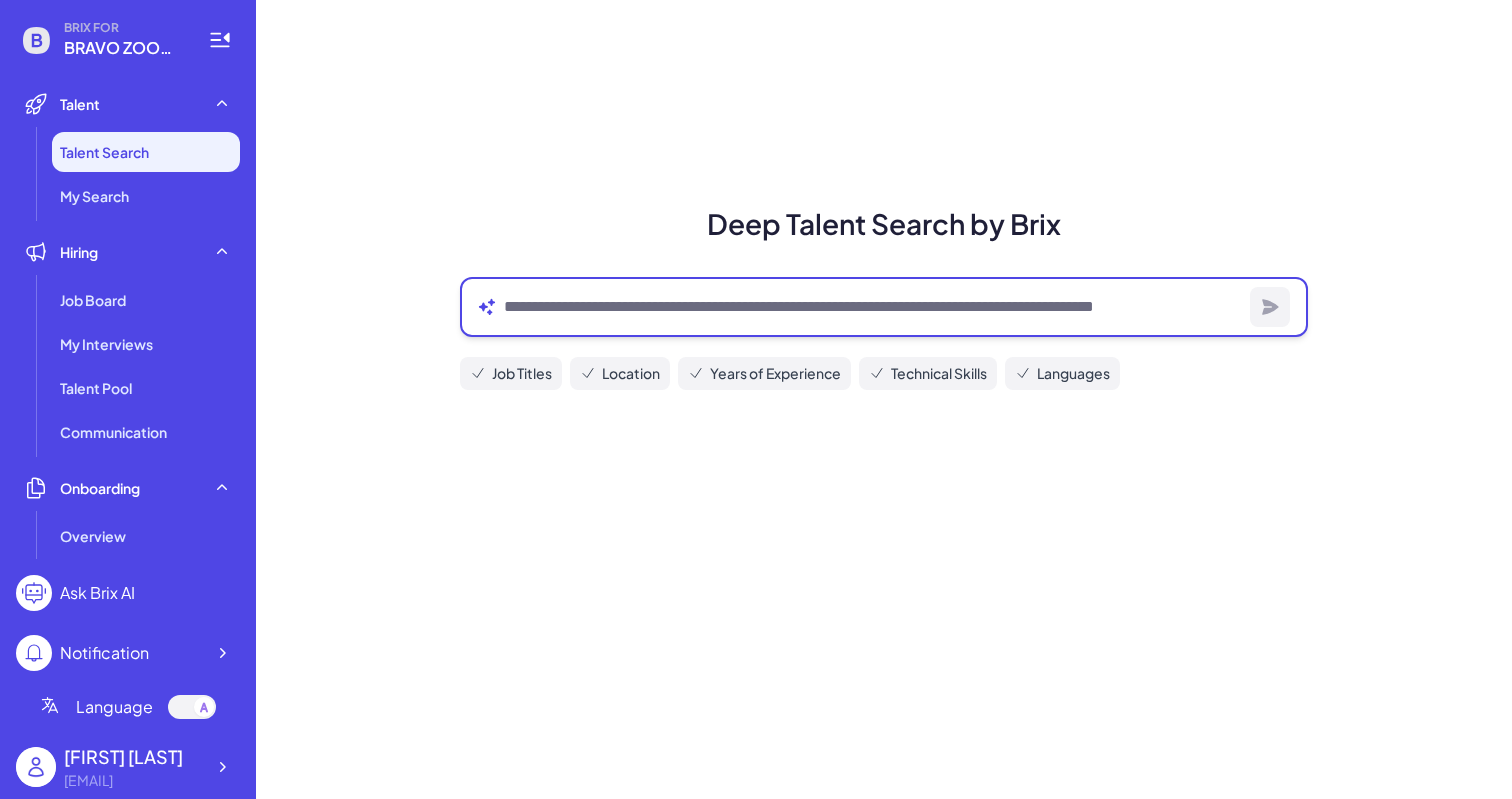 click at bounding box center [873, 307] 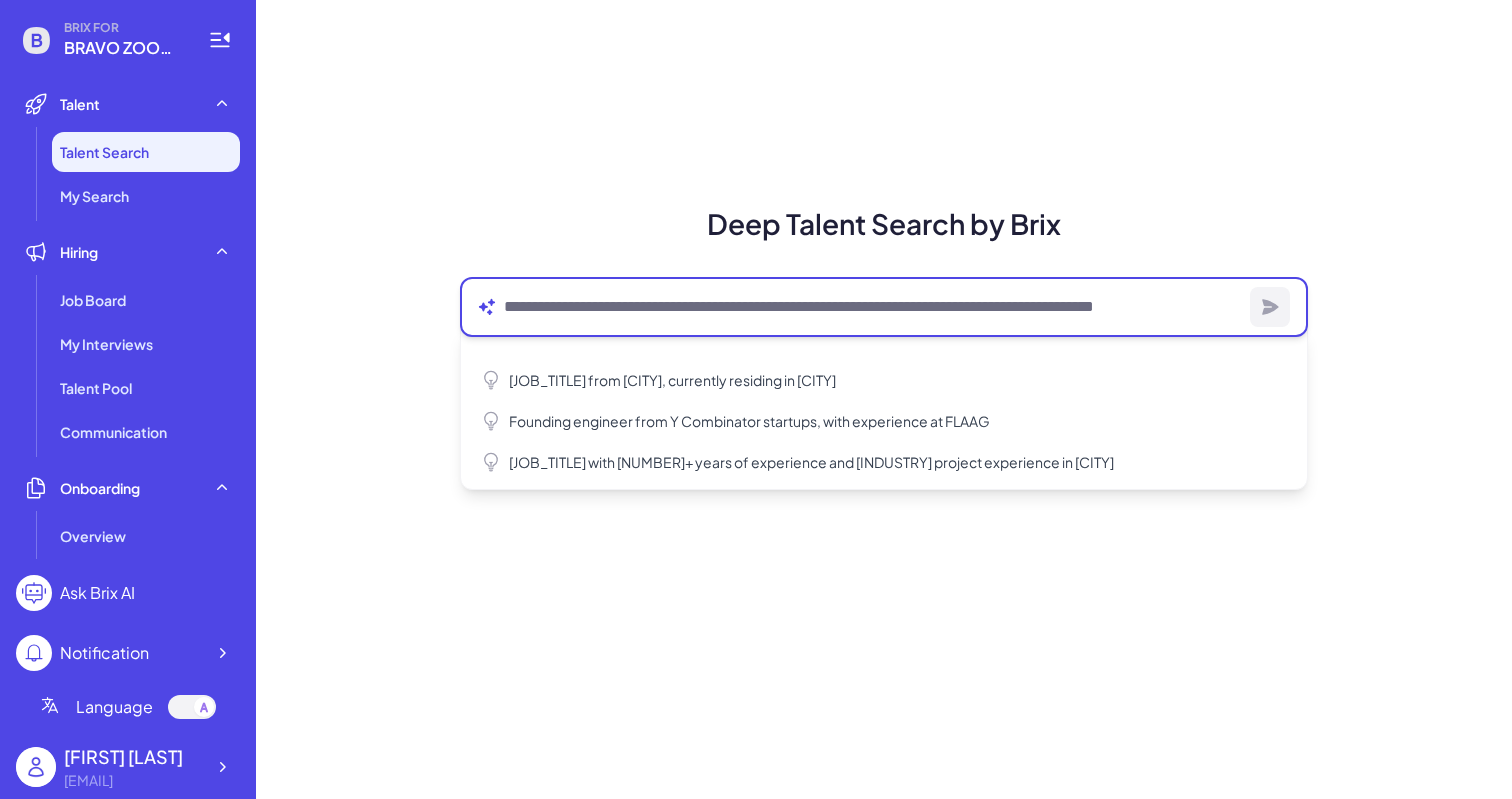 click at bounding box center [873, 307] 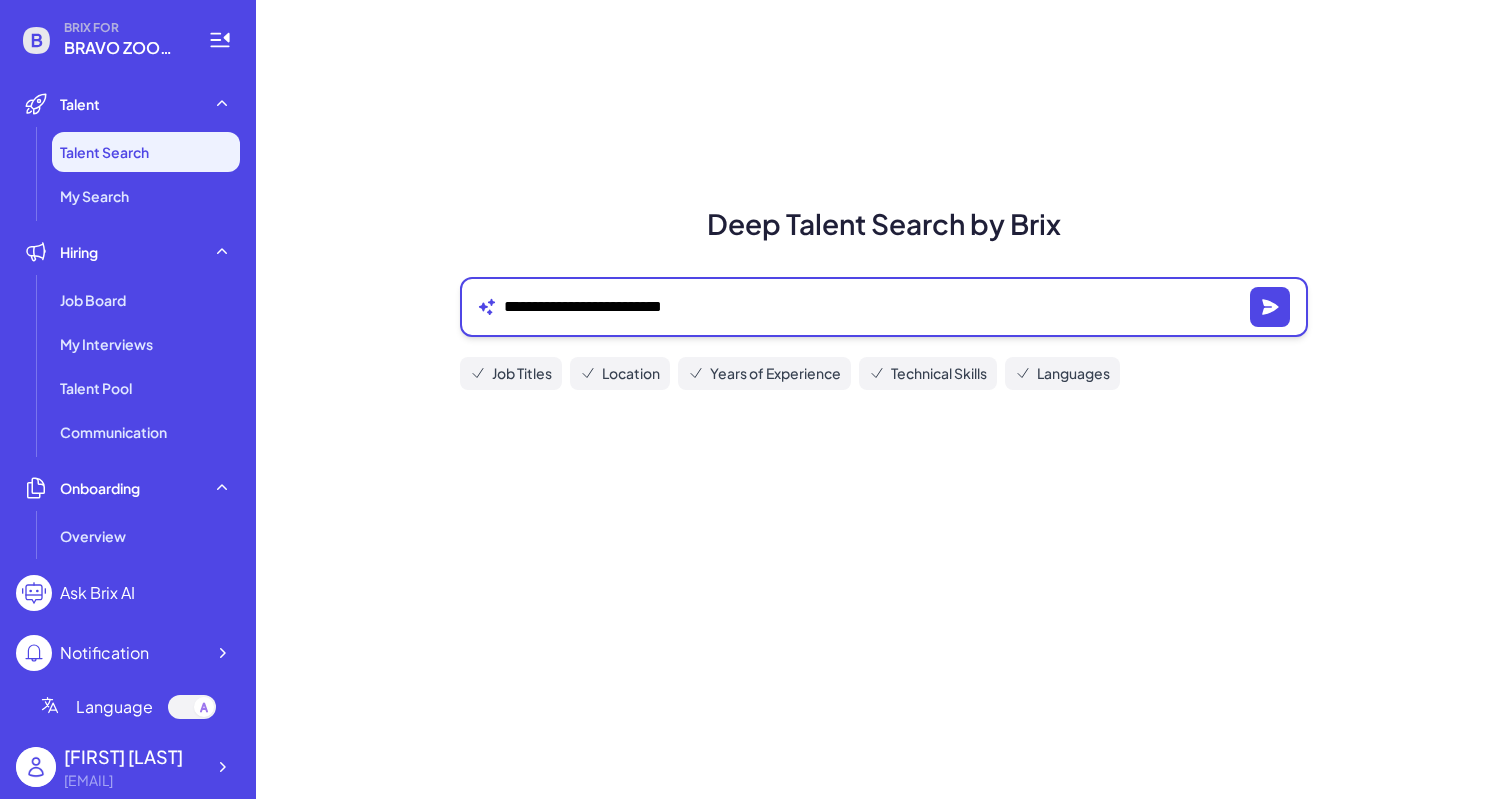 drag, startPoint x: 621, startPoint y: 296, endPoint x: 555, endPoint y: 296, distance: 66 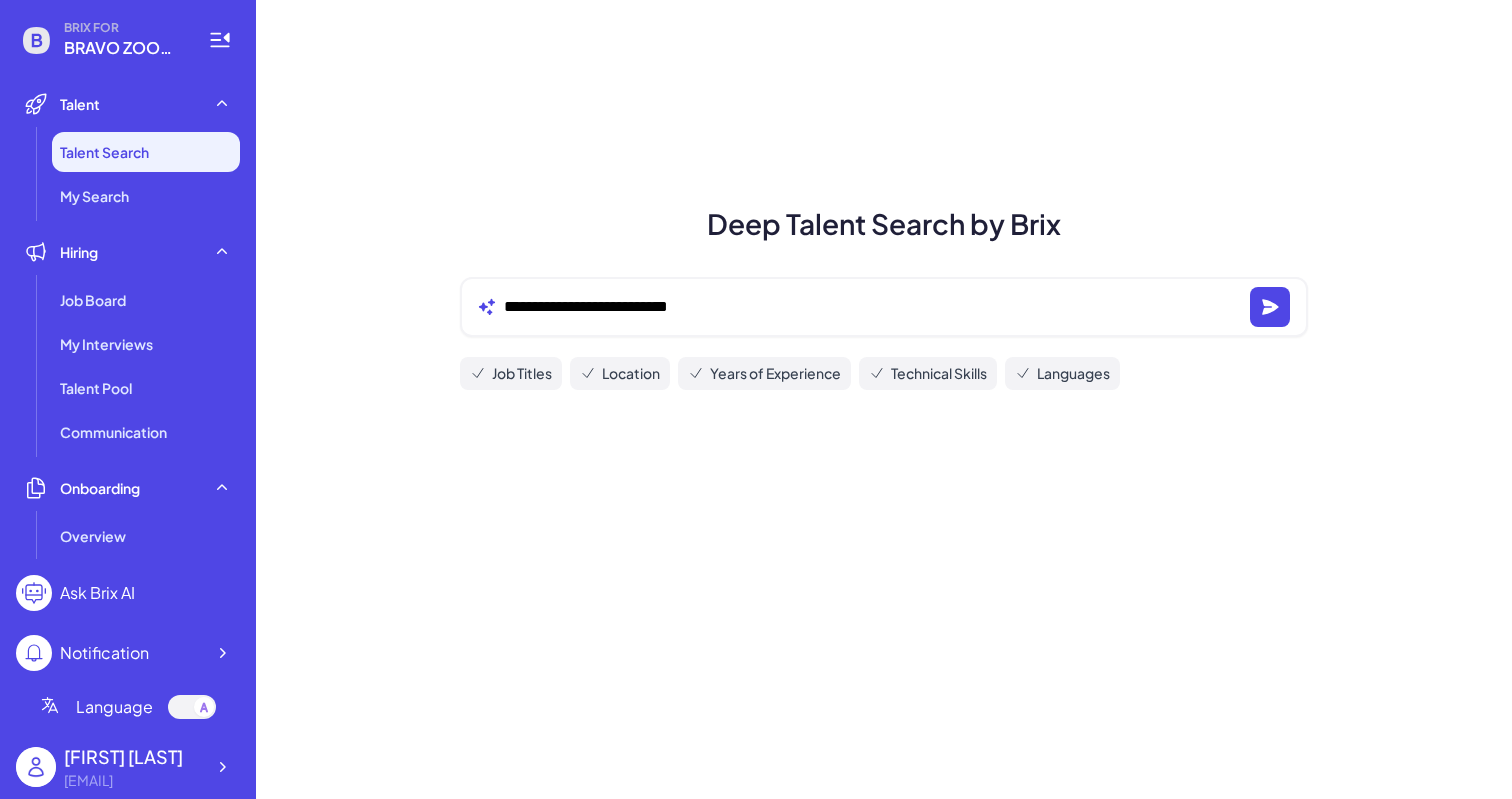 click on "**********" at bounding box center [884, 307] 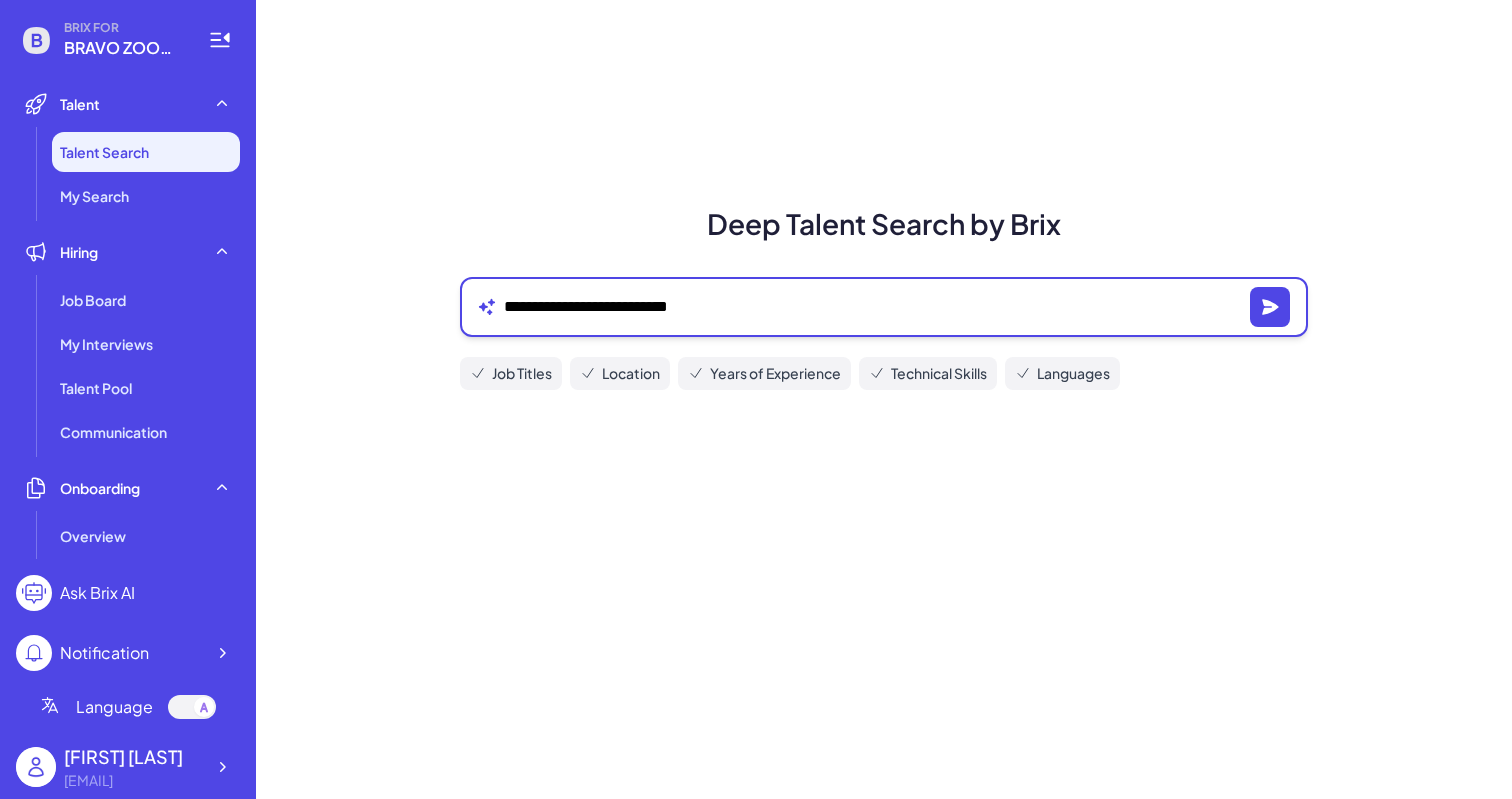 click on "**********" at bounding box center (873, 307) 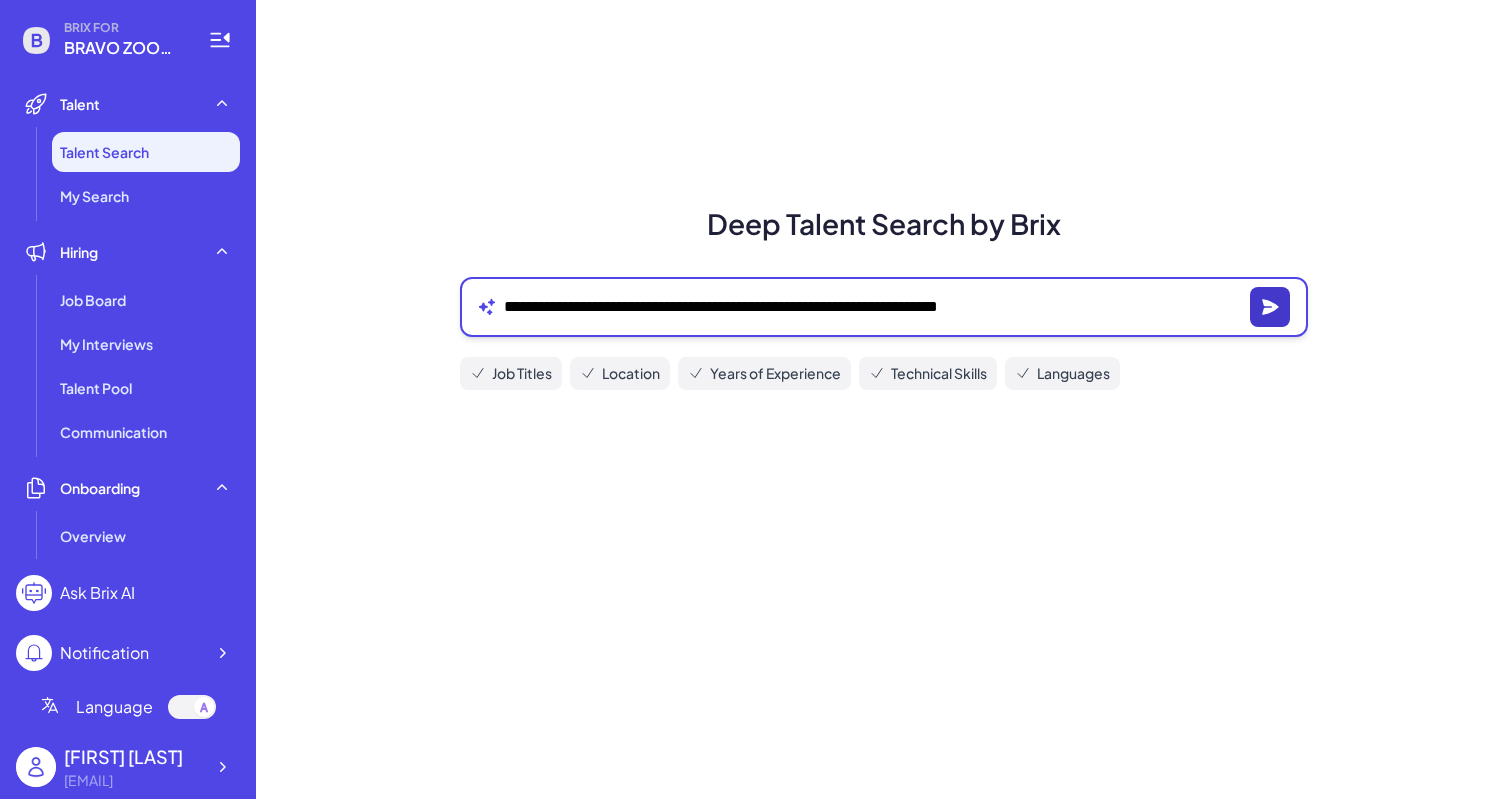 type on "**********" 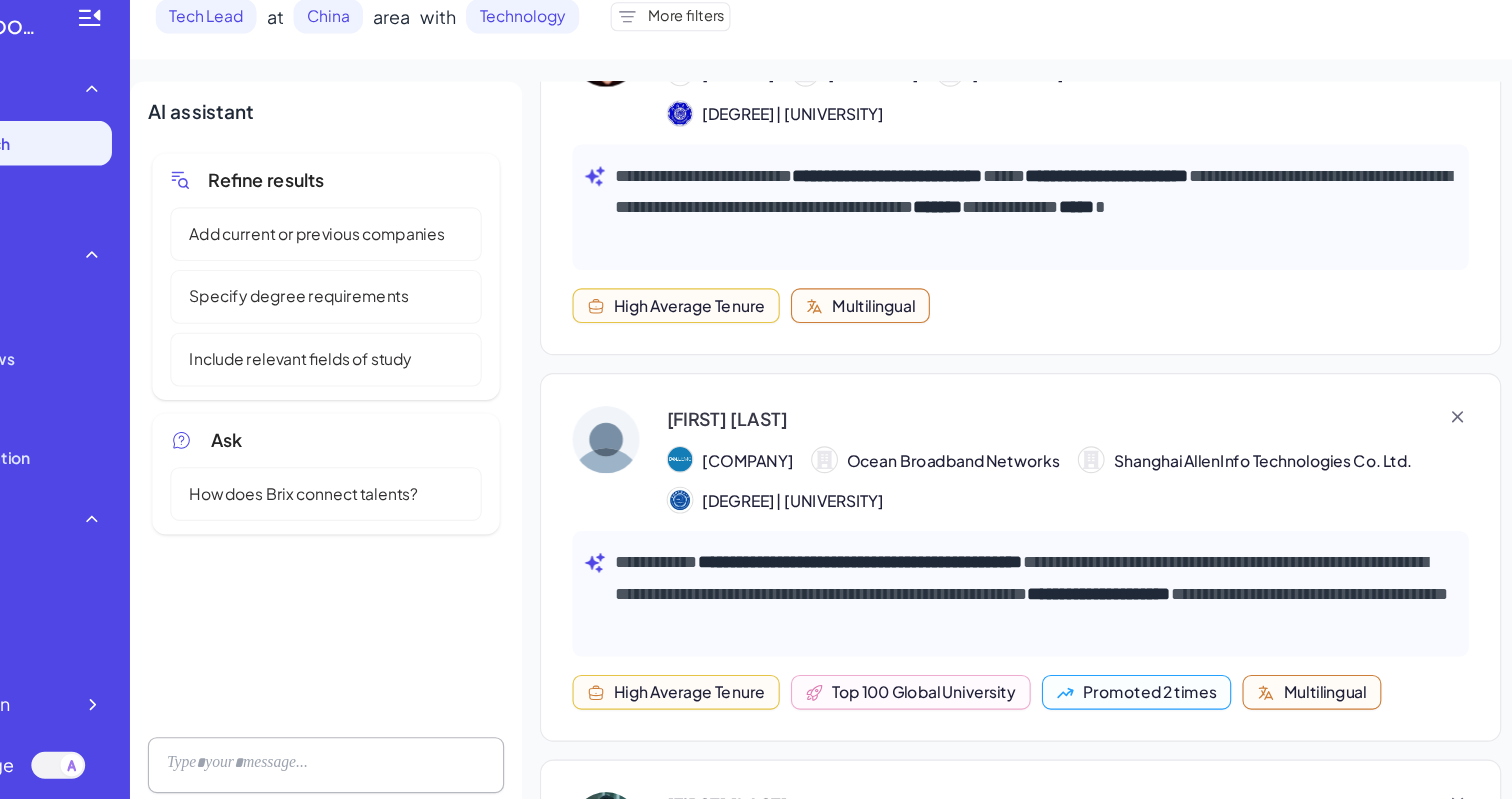 scroll, scrollTop: 0, scrollLeft: 0, axis: both 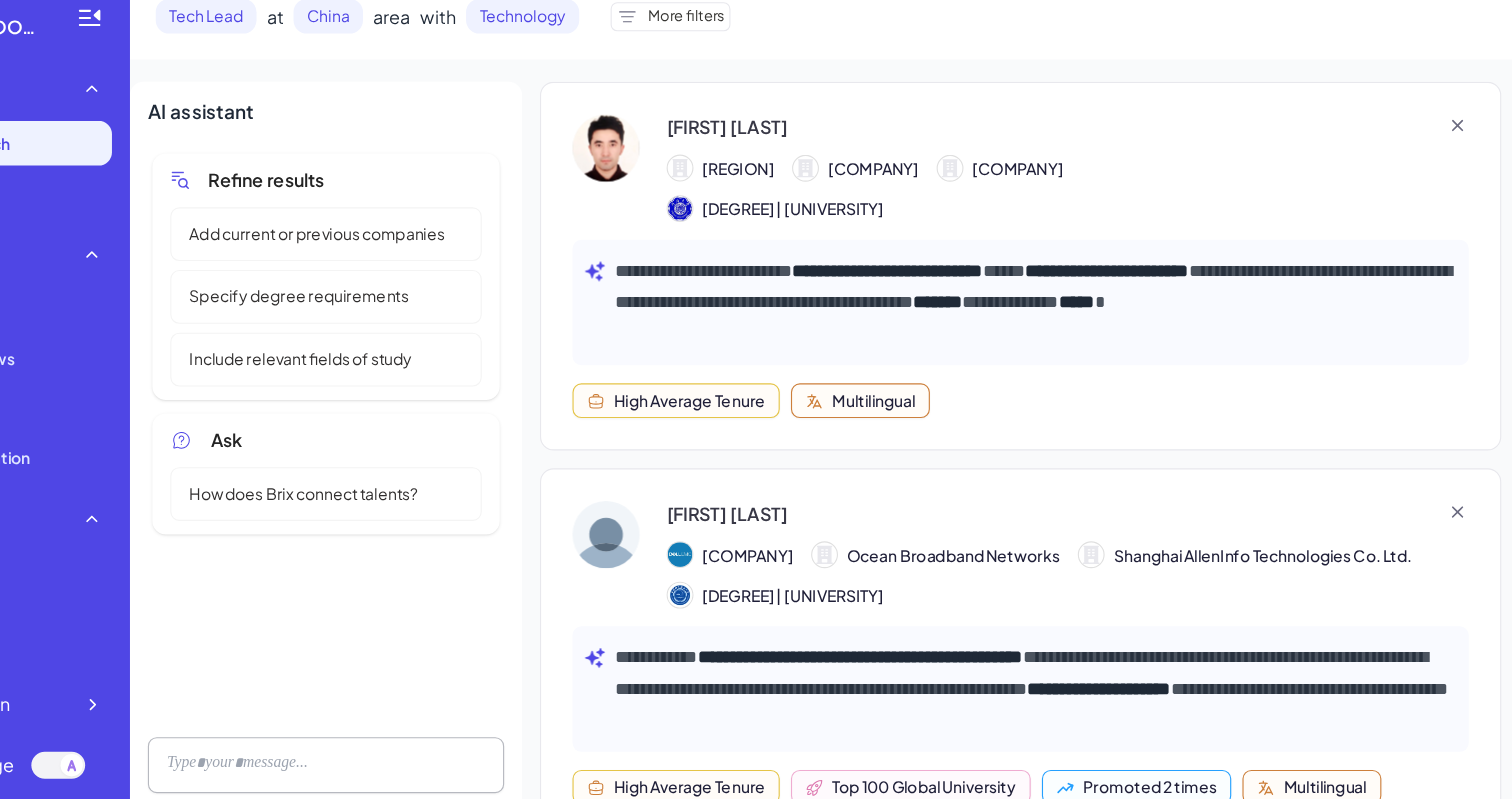 click on "[FIRST] [LAST]" at bounding box center [789, 138] 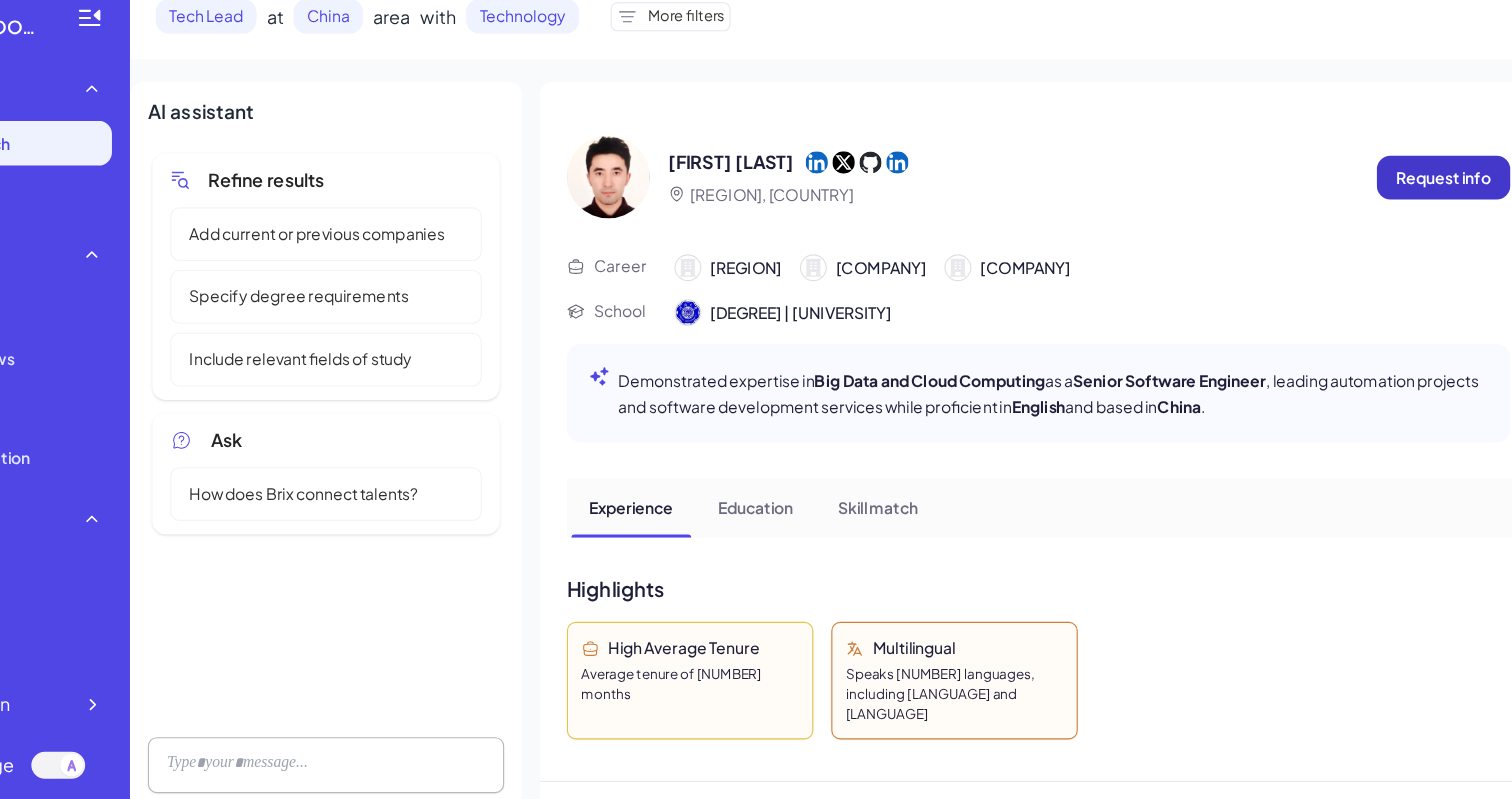 click on "Request info" at bounding box center [1428, 182] 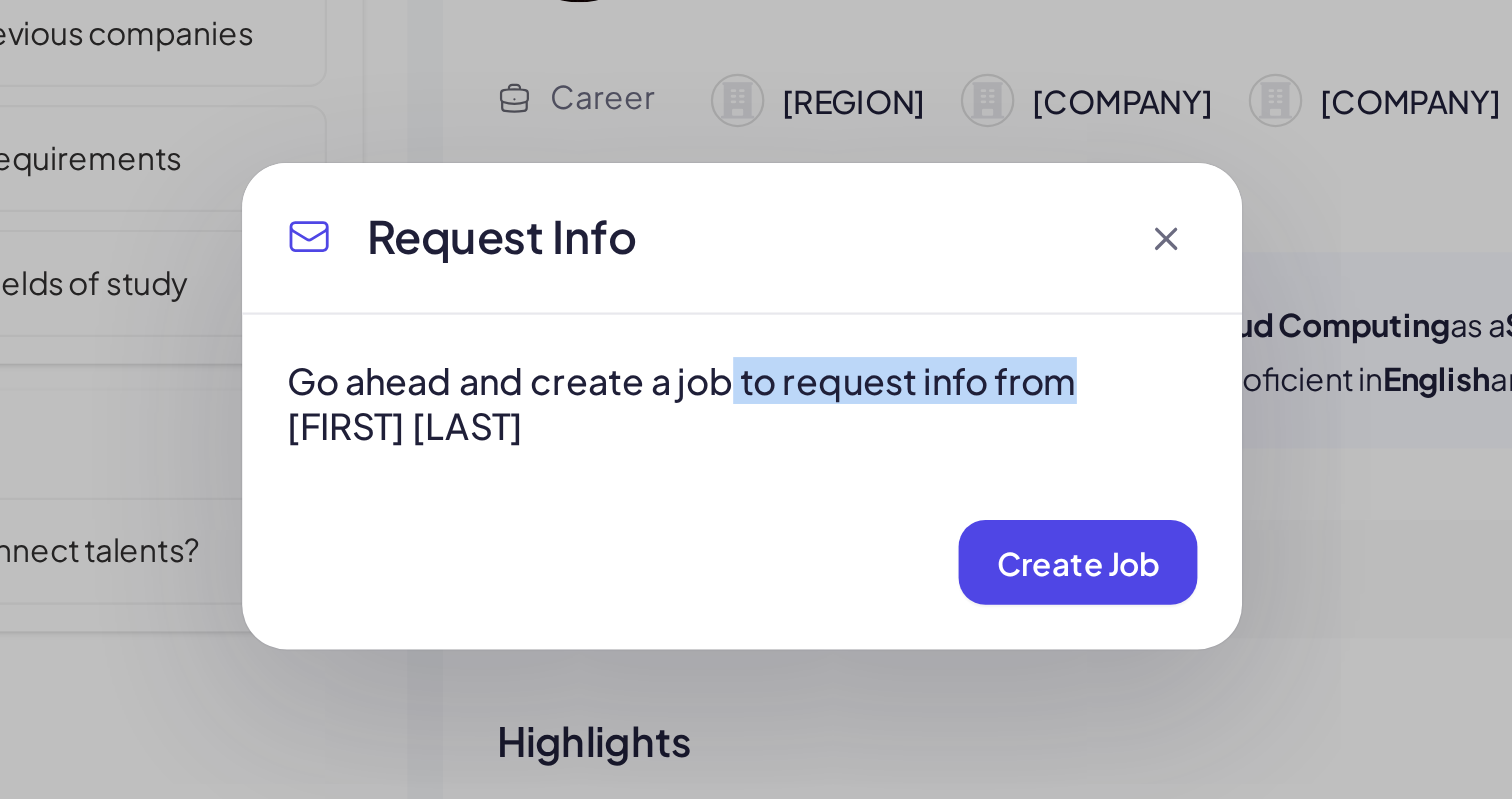 drag, startPoint x: 750, startPoint y: 392, endPoint x: 905, endPoint y: 394, distance: 155.01291 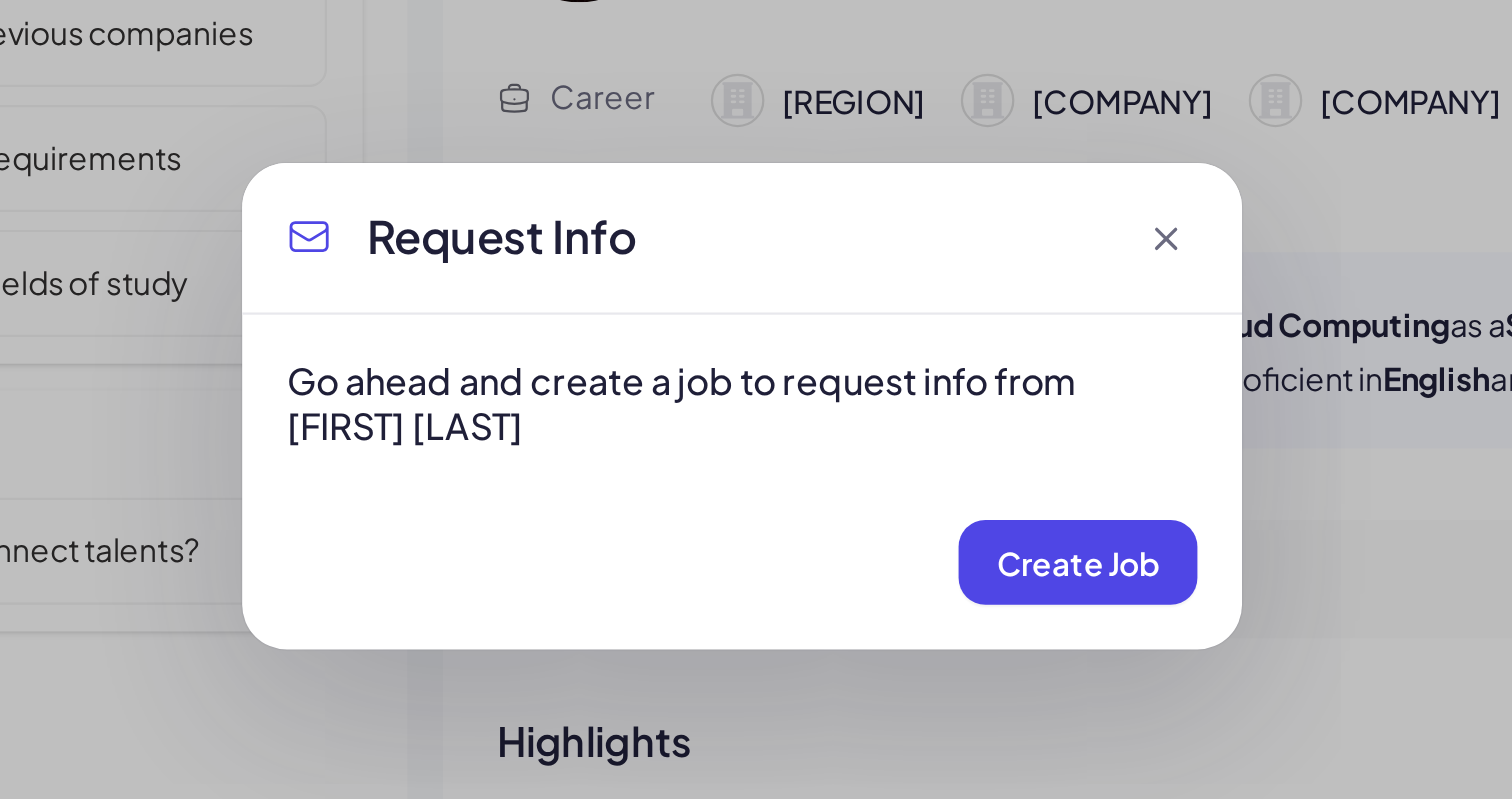 click on "Go ahead and create a job to request info from [FIRST] [LAST]" at bounding box center (756, 399) 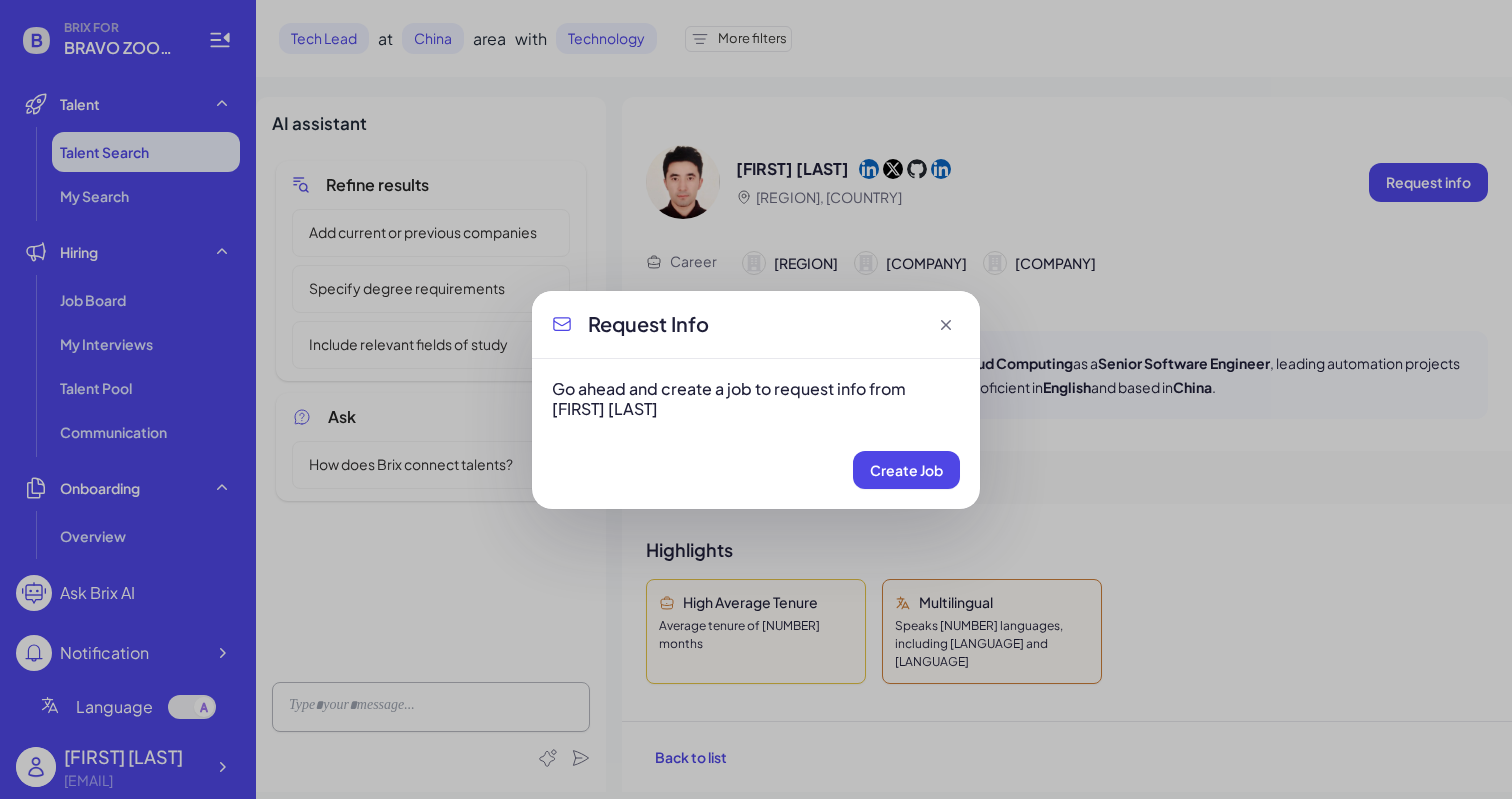click 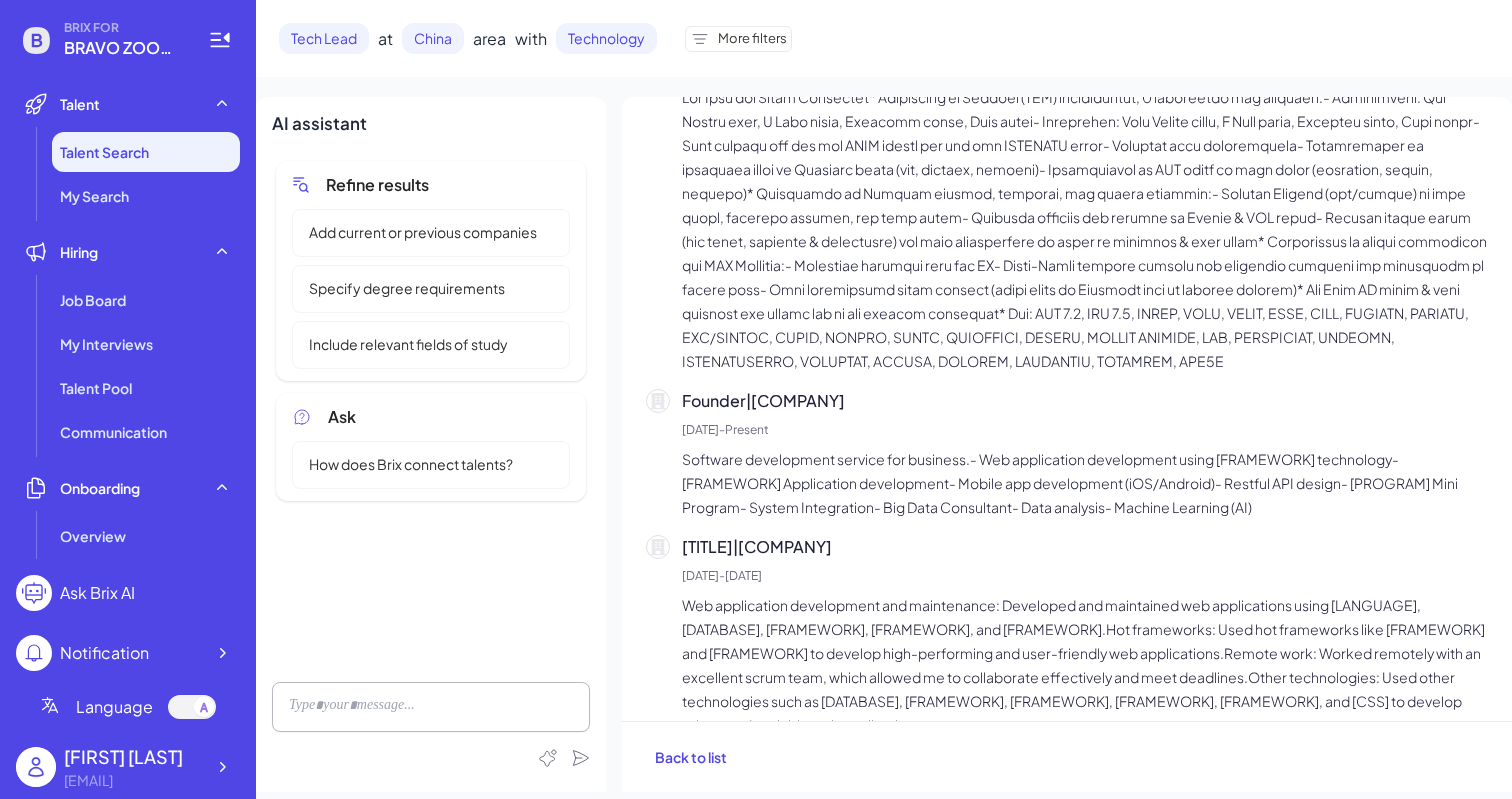 scroll, scrollTop: 747, scrollLeft: 0, axis: vertical 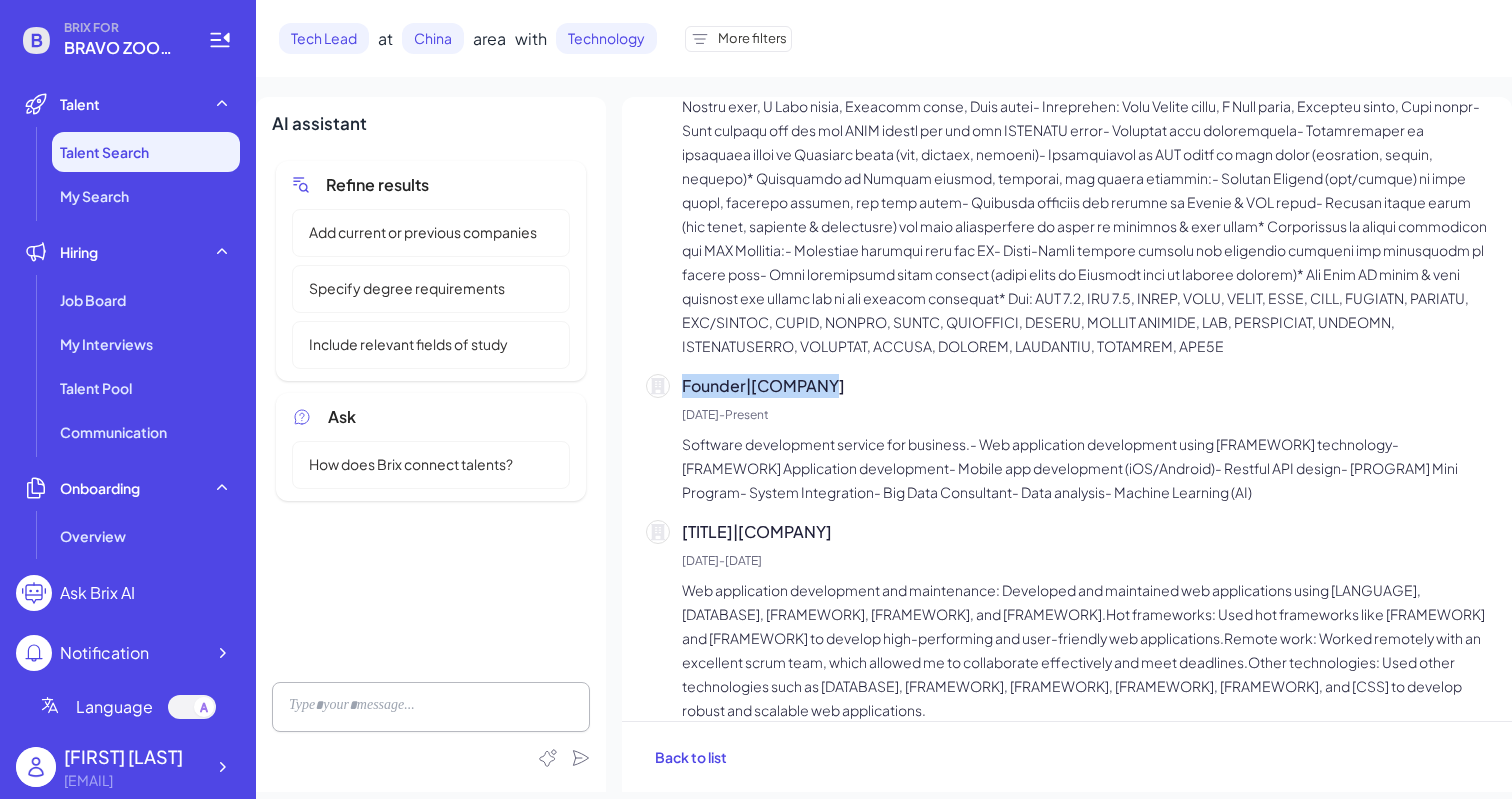 drag, startPoint x: 836, startPoint y: 364, endPoint x: 680, endPoint y: 371, distance: 156.15697 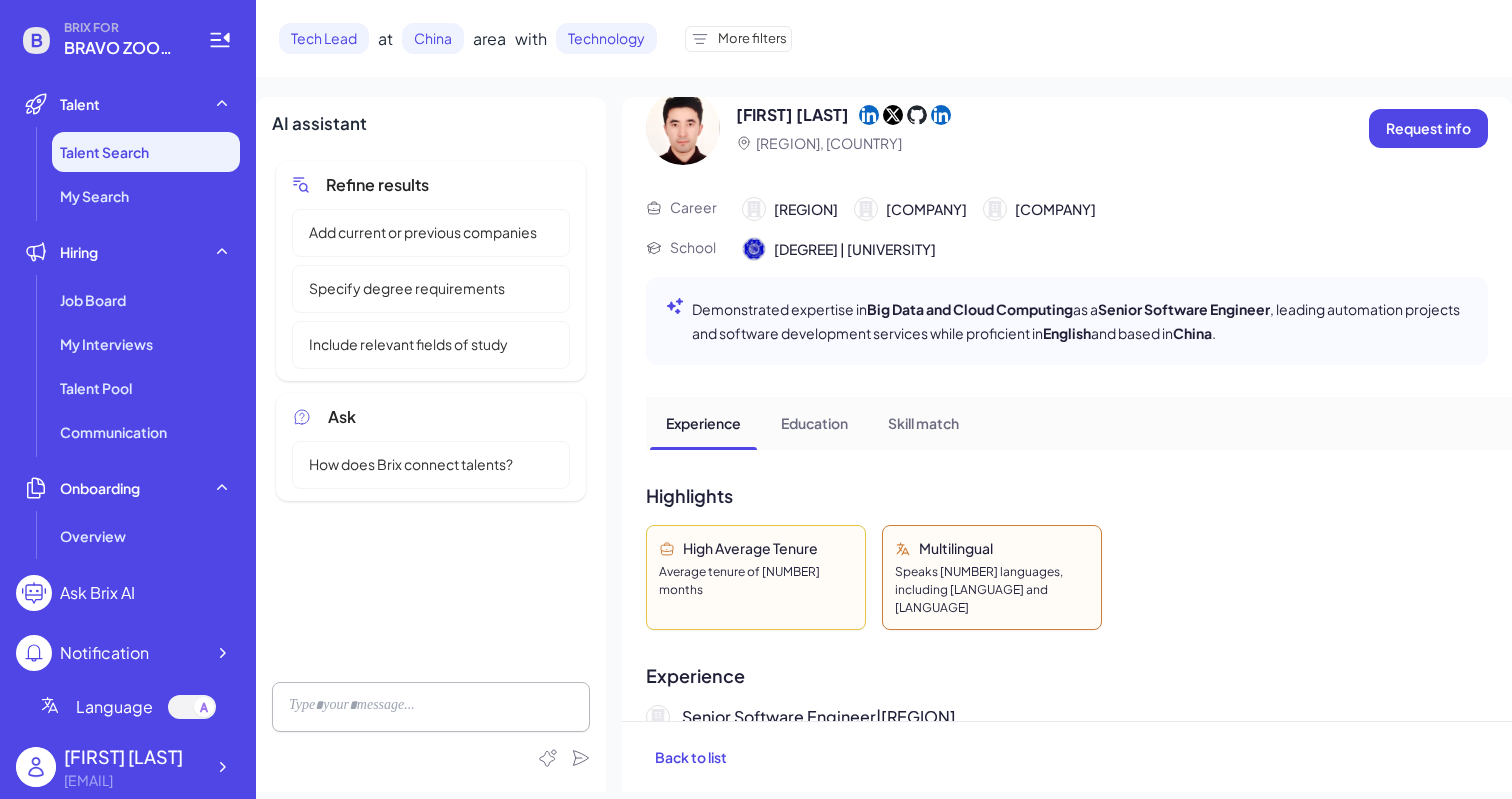 scroll, scrollTop: 0, scrollLeft: 0, axis: both 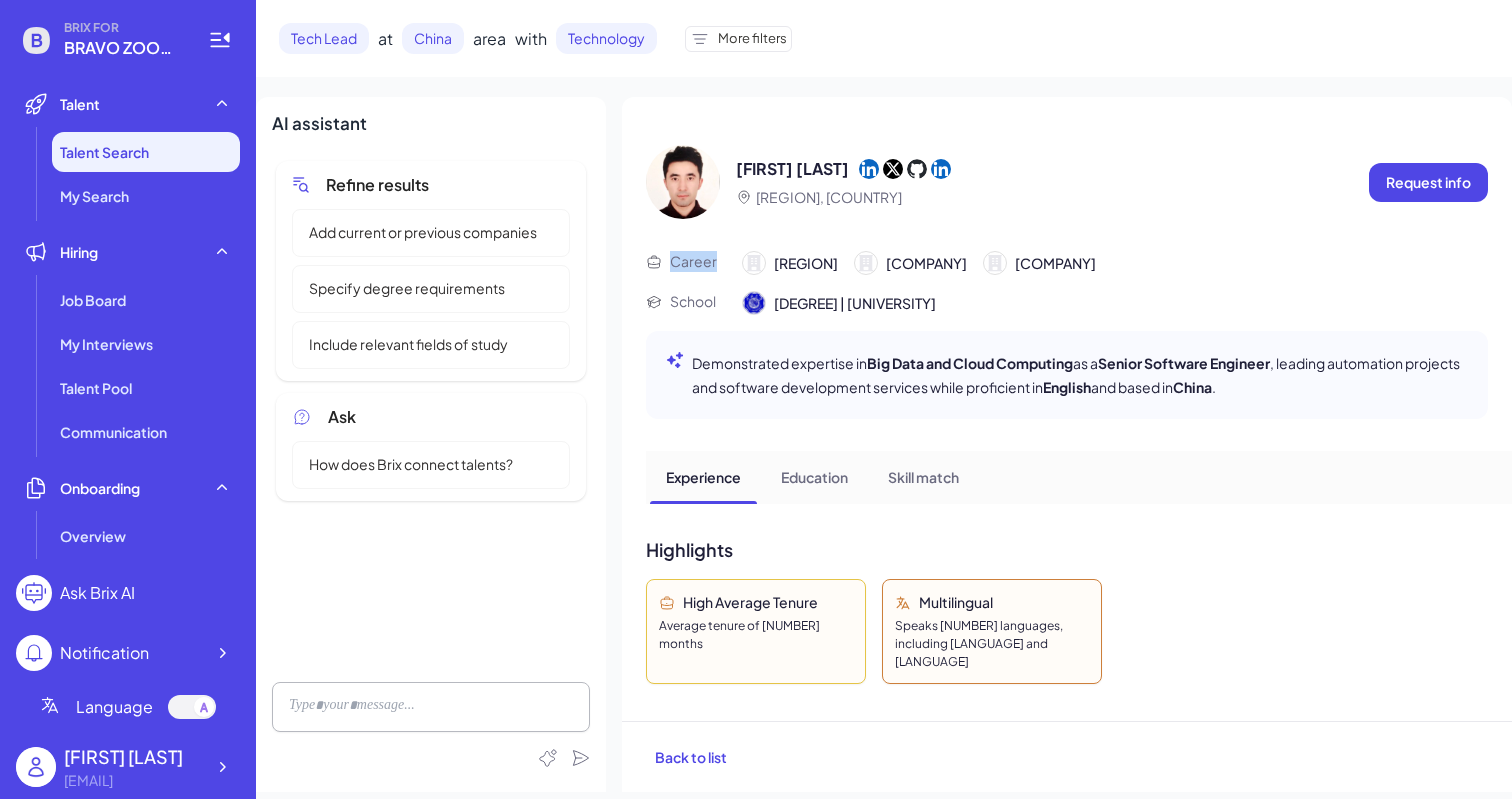drag, startPoint x: 670, startPoint y: 261, endPoint x: 723, endPoint y: 265, distance: 53.15073 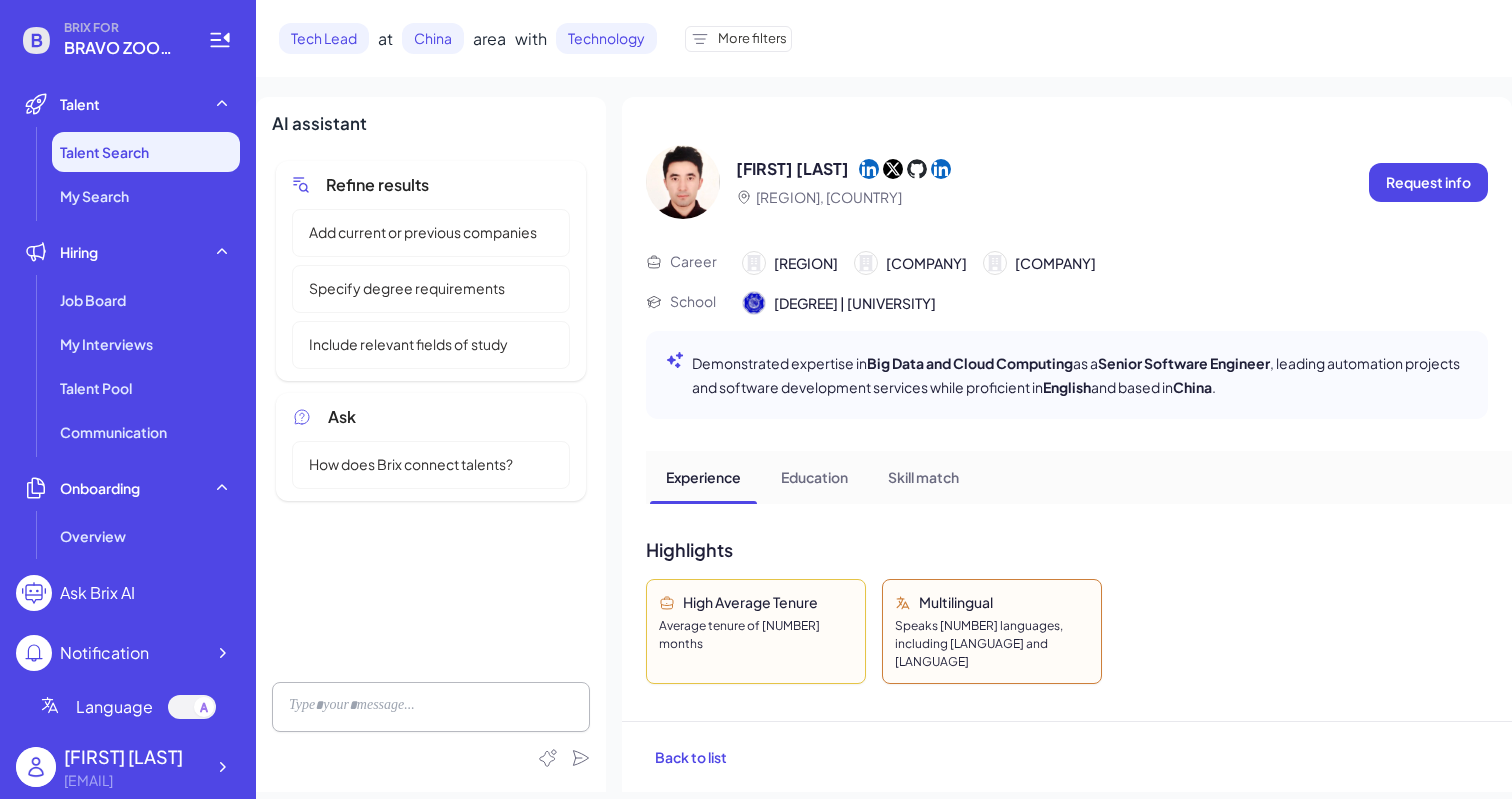 click on "Career" at bounding box center [693, 261] 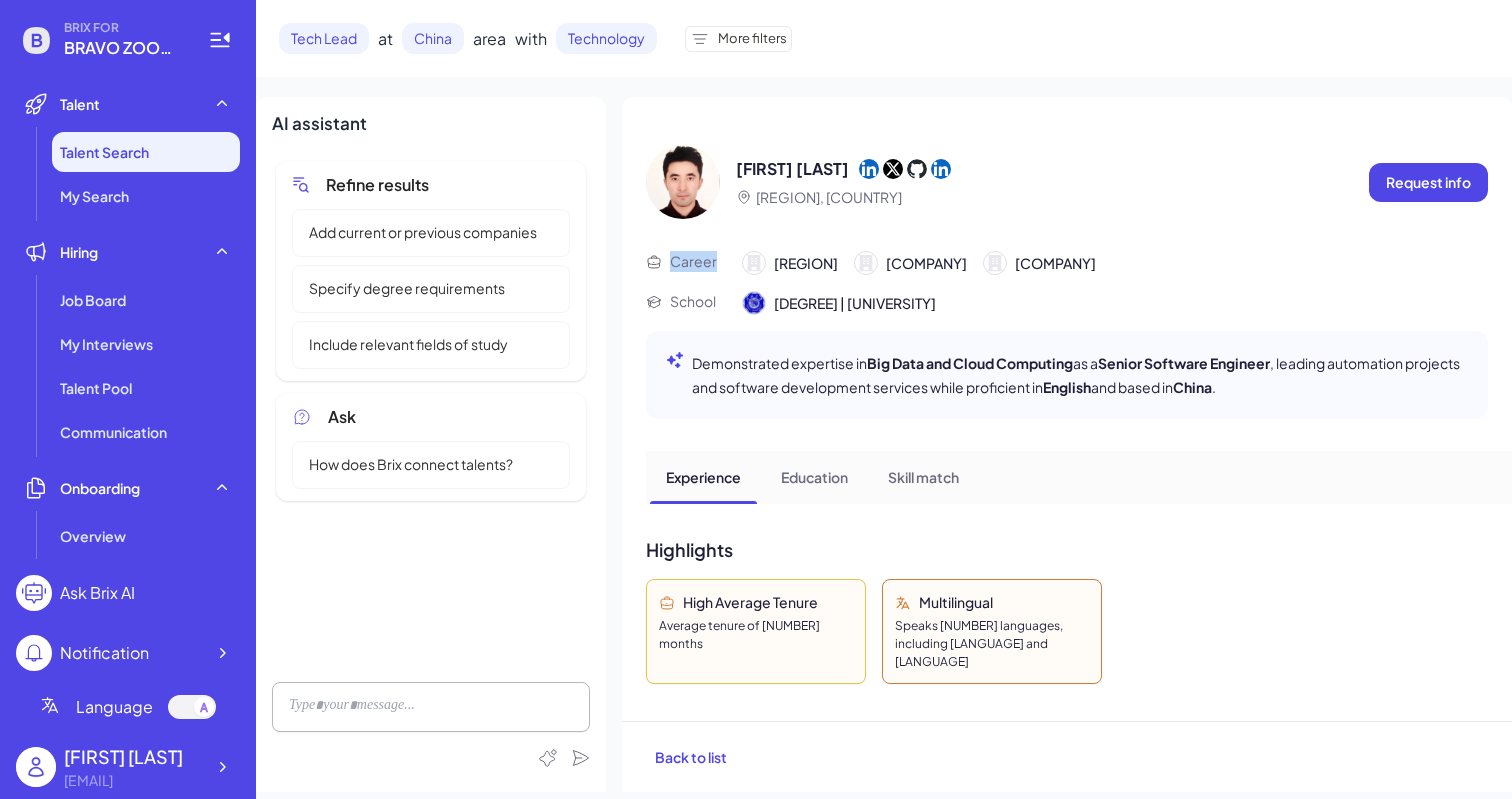 drag, startPoint x: 672, startPoint y: 261, endPoint x: 722, endPoint y: 260, distance: 50.01 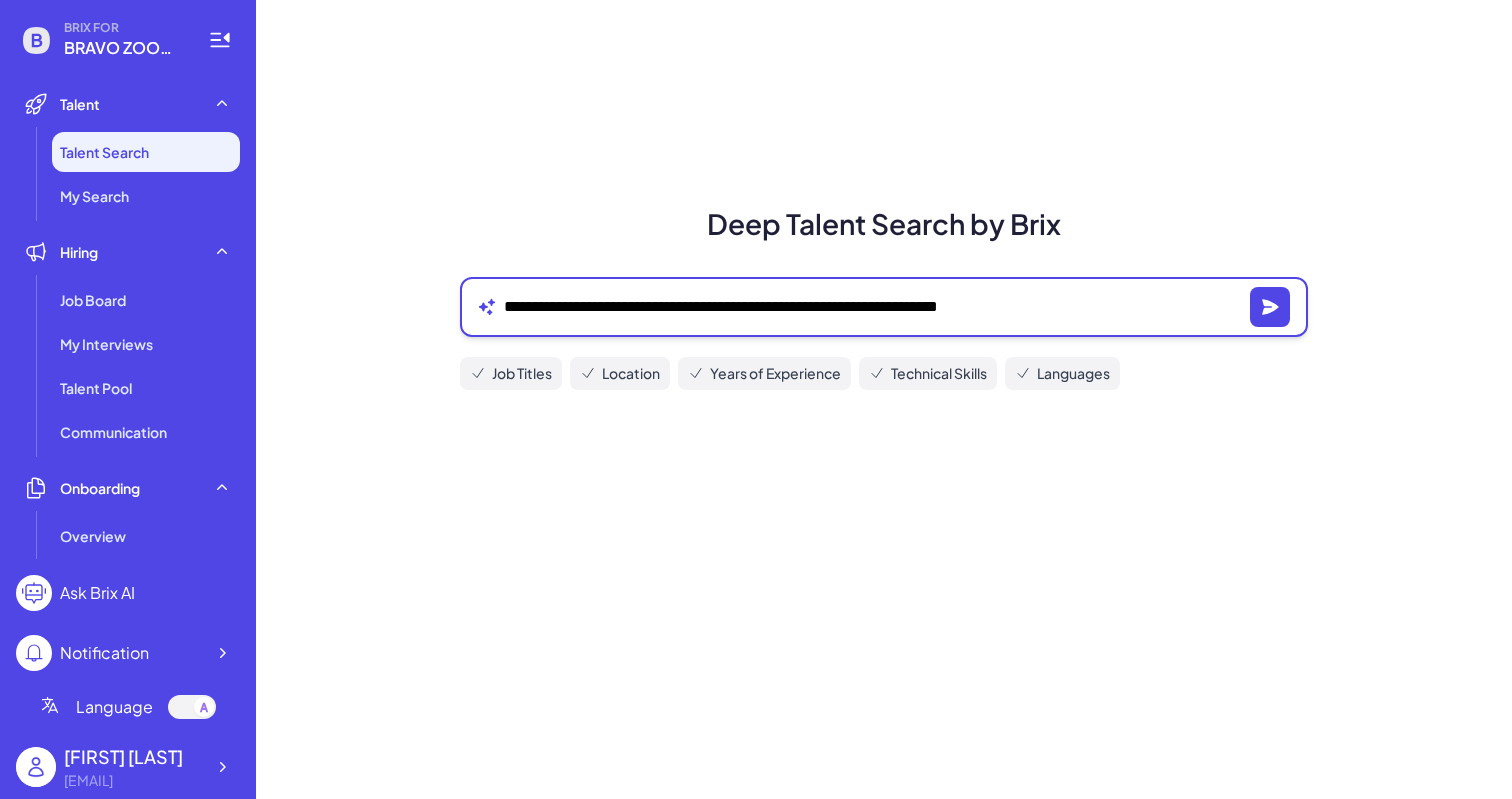 click on "**********" at bounding box center (873, 307) 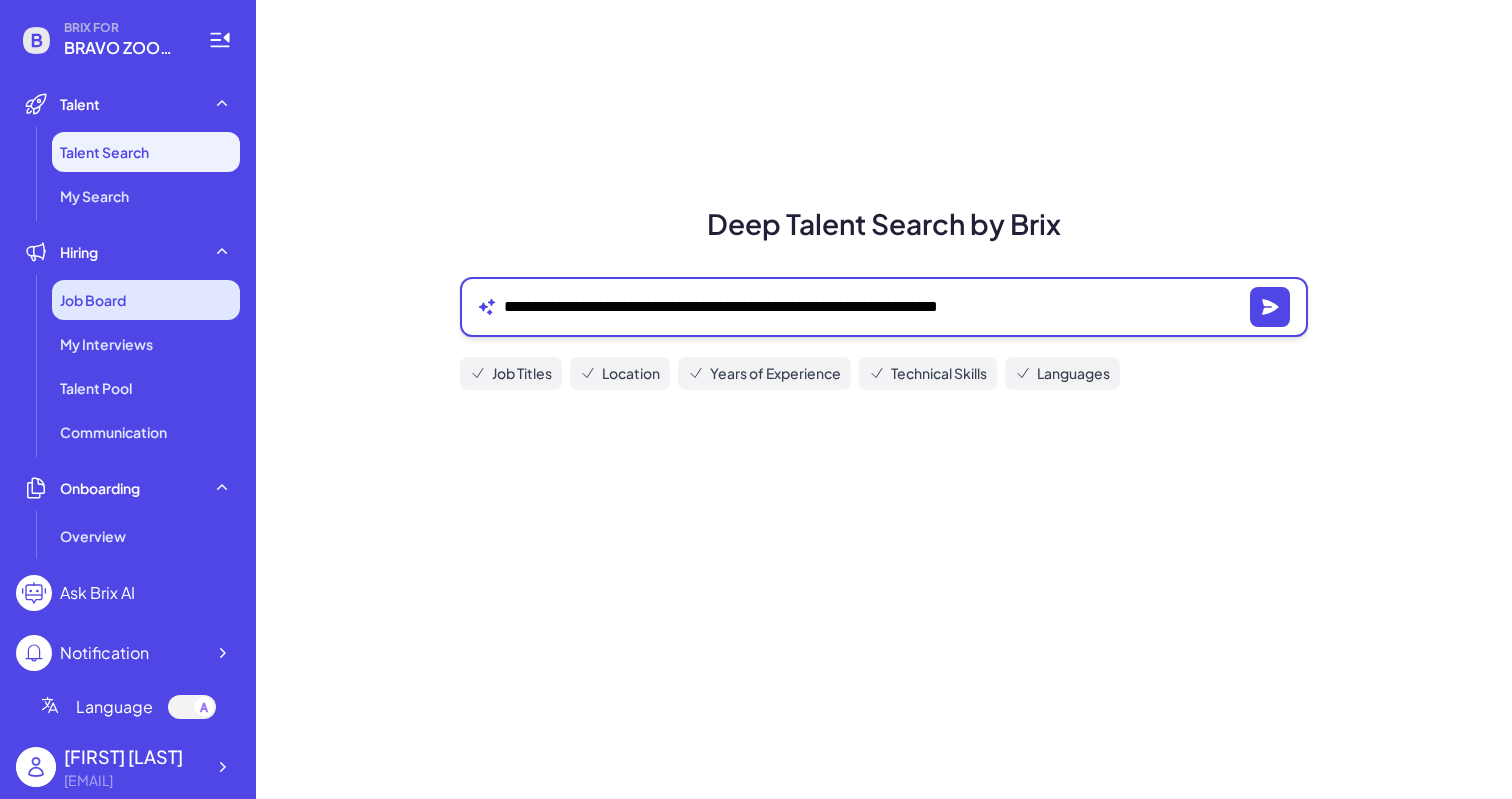 drag, startPoint x: 1079, startPoint y: 312, endPoint x: 231, endPoint y: 309, distance: 848.0053 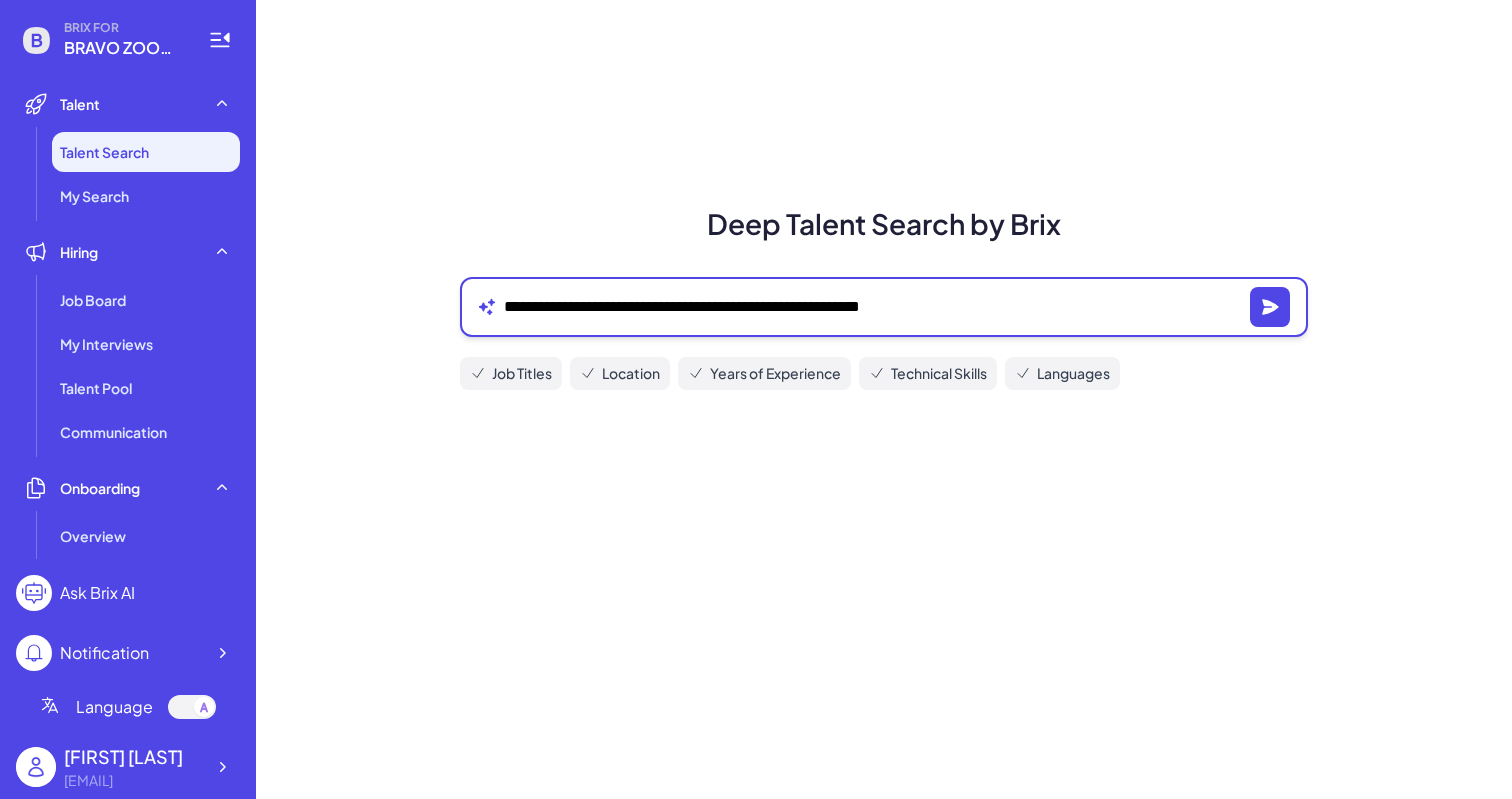 click on "**********" at bounding box center [873, 307] 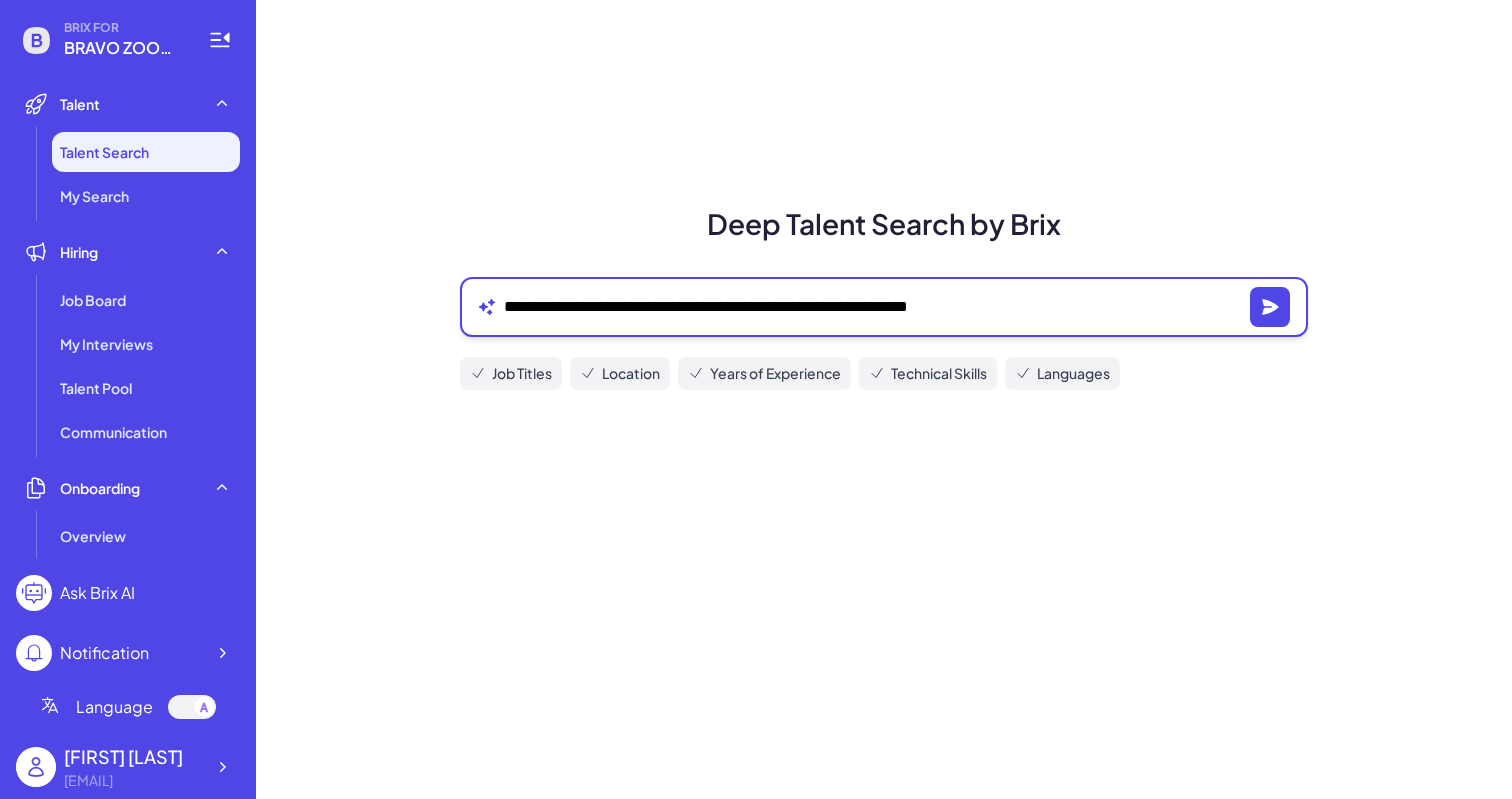 click on "**********" at bounding box center (873, 307) 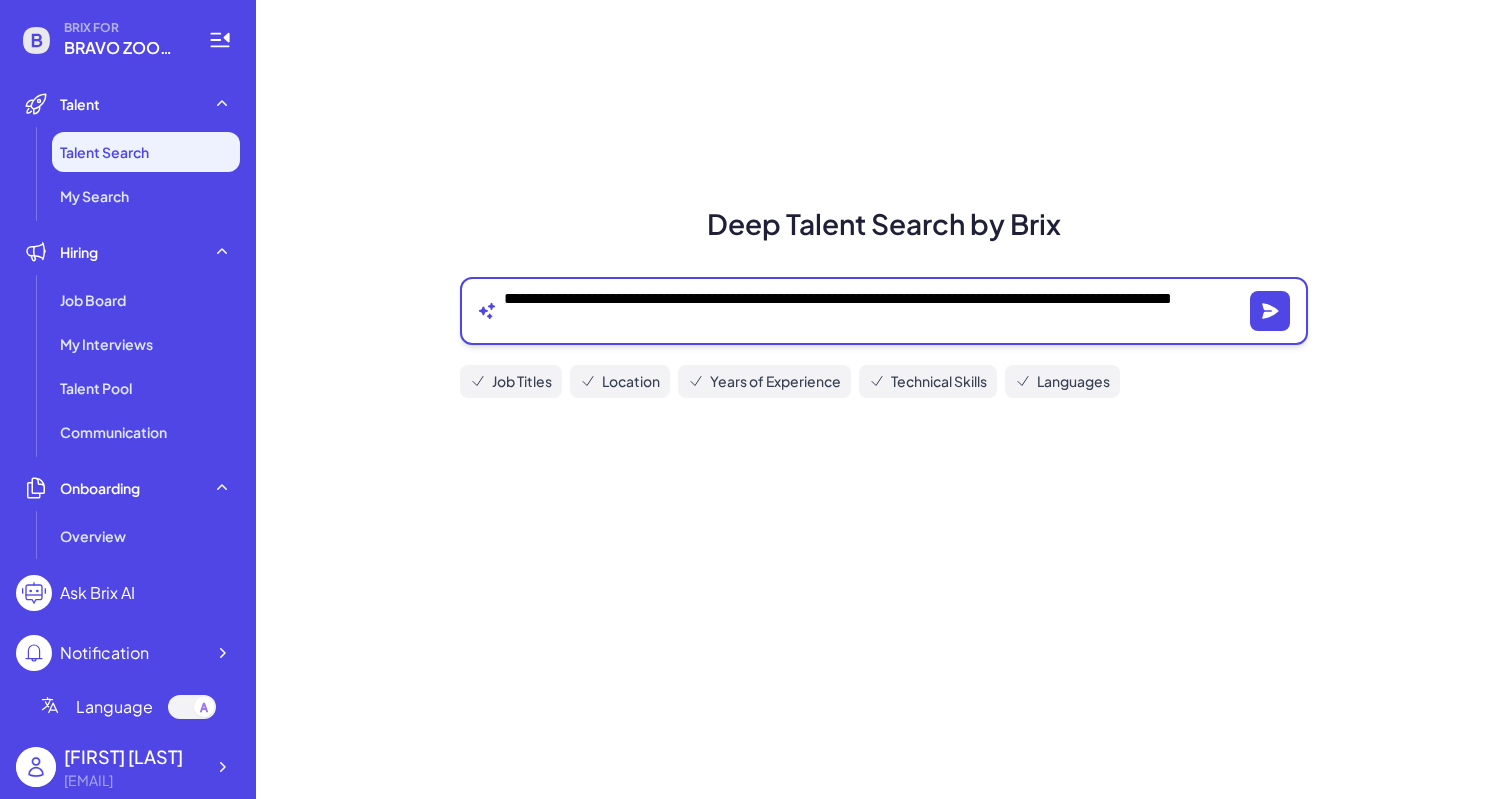 type on "**********" 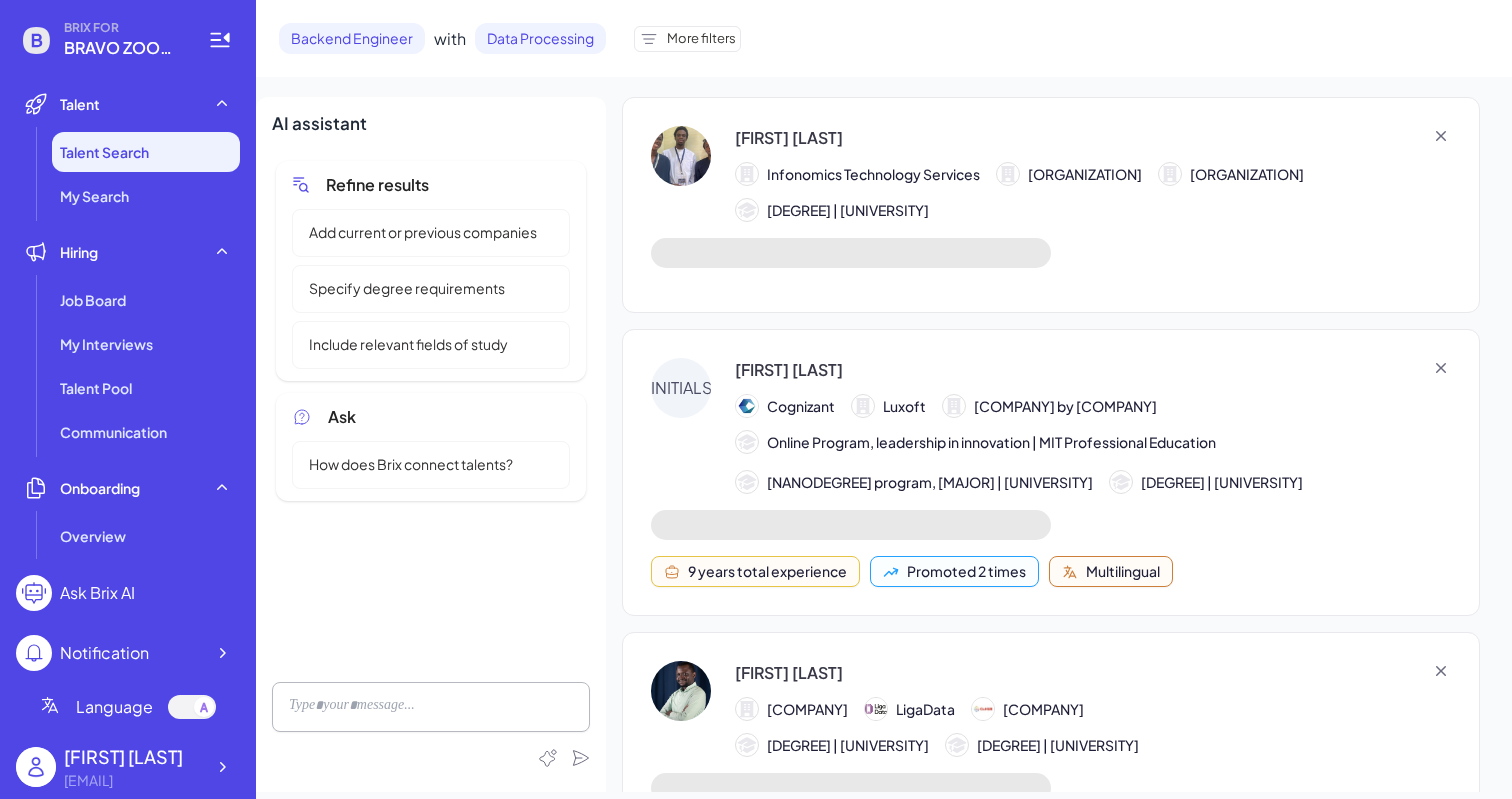 click on "How does Brix connect talents?" at bounding box center [411, 464] 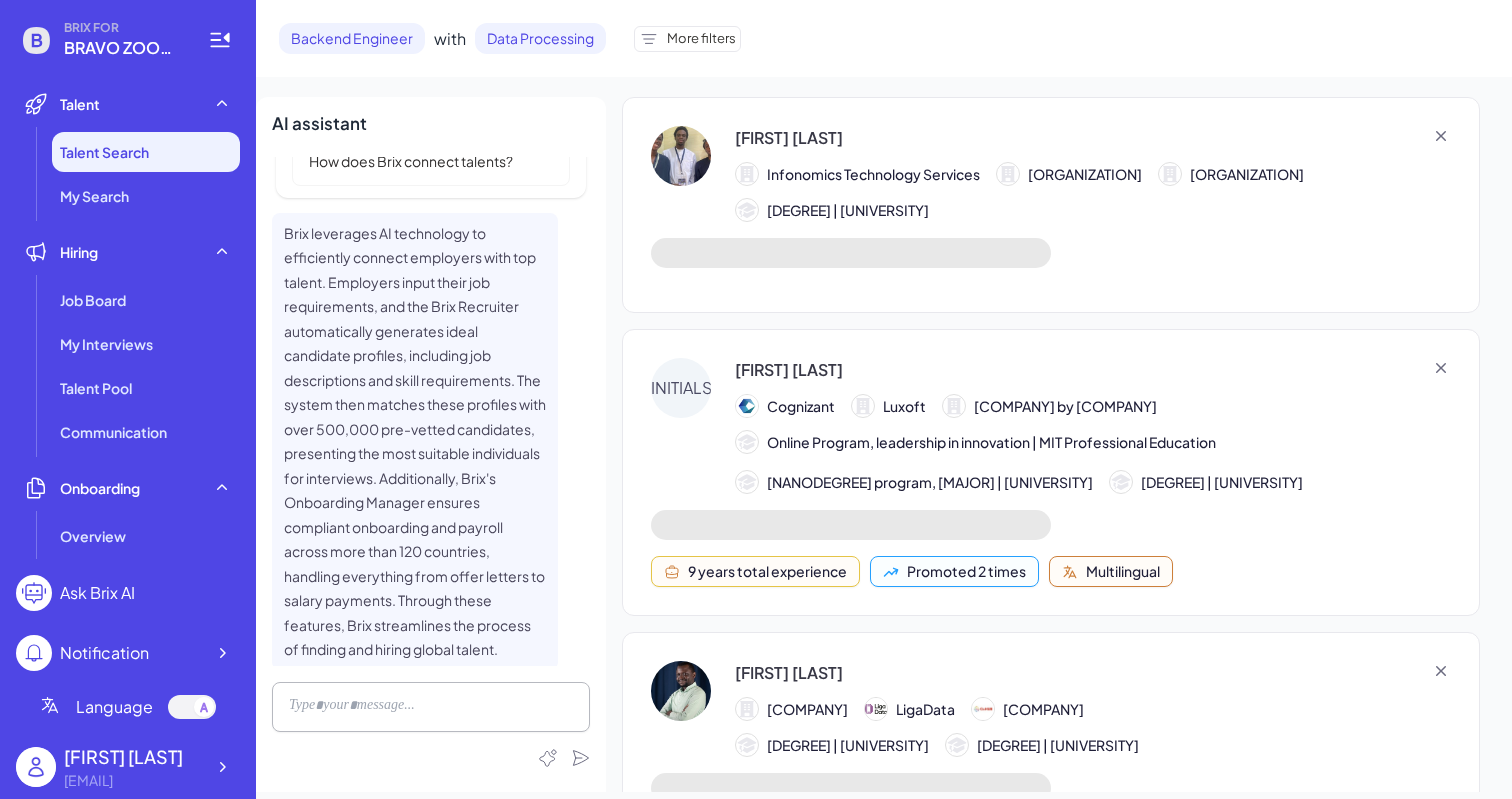 scroll, scrollTop: 341, scrollLeft: 0, axis: vertical 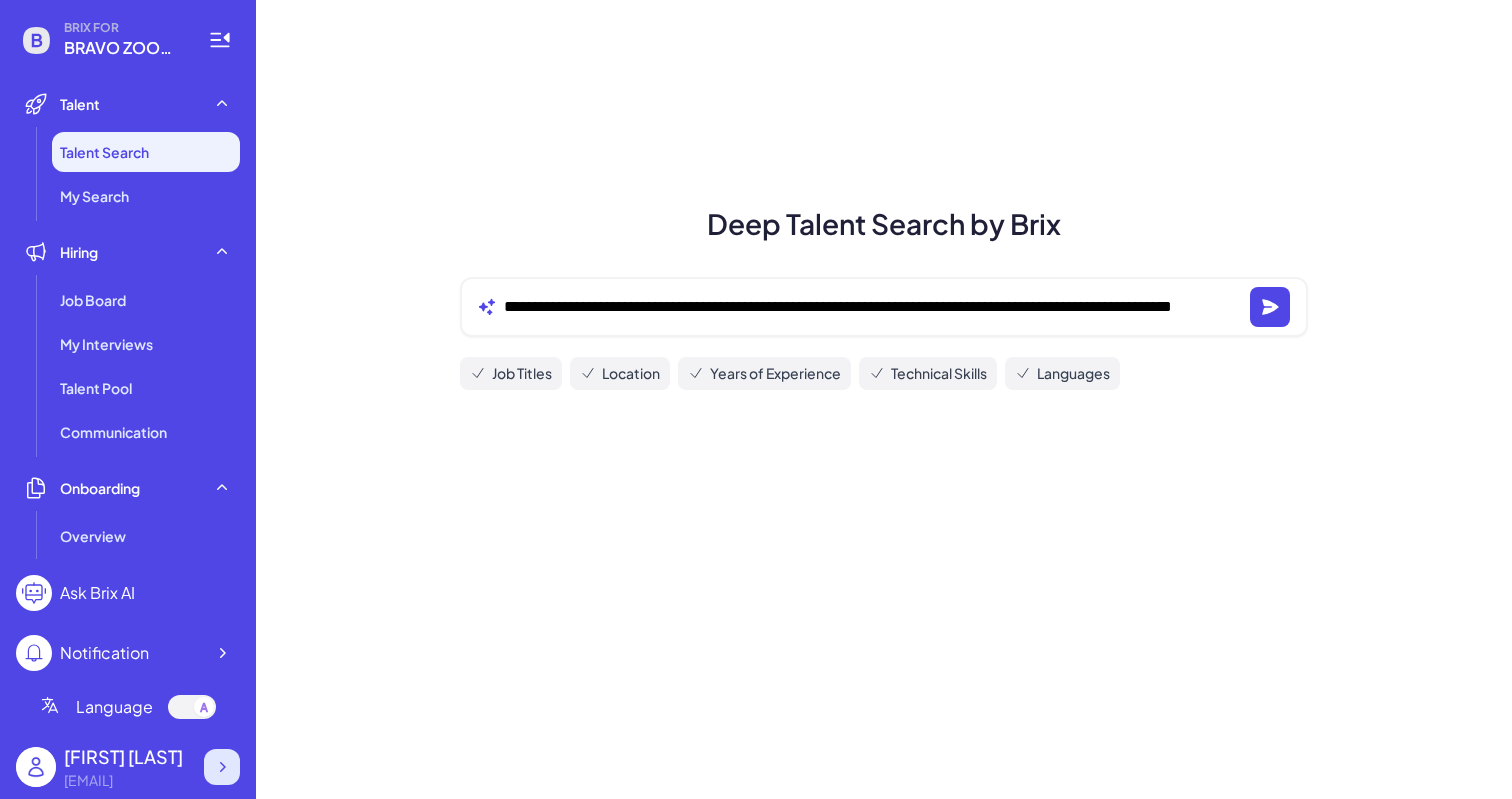 click 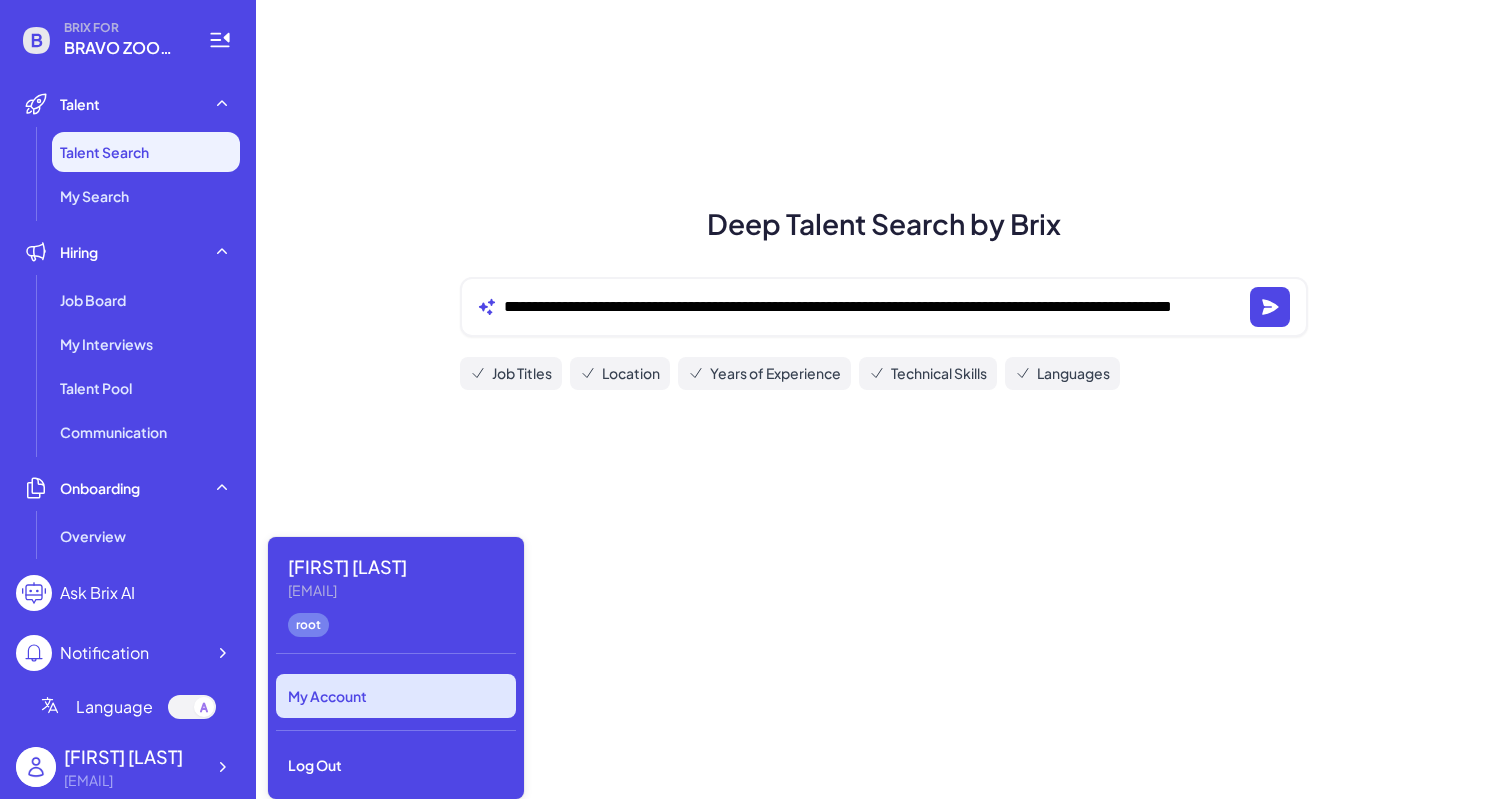 click on "My Account" at bounding box center [396, 696] 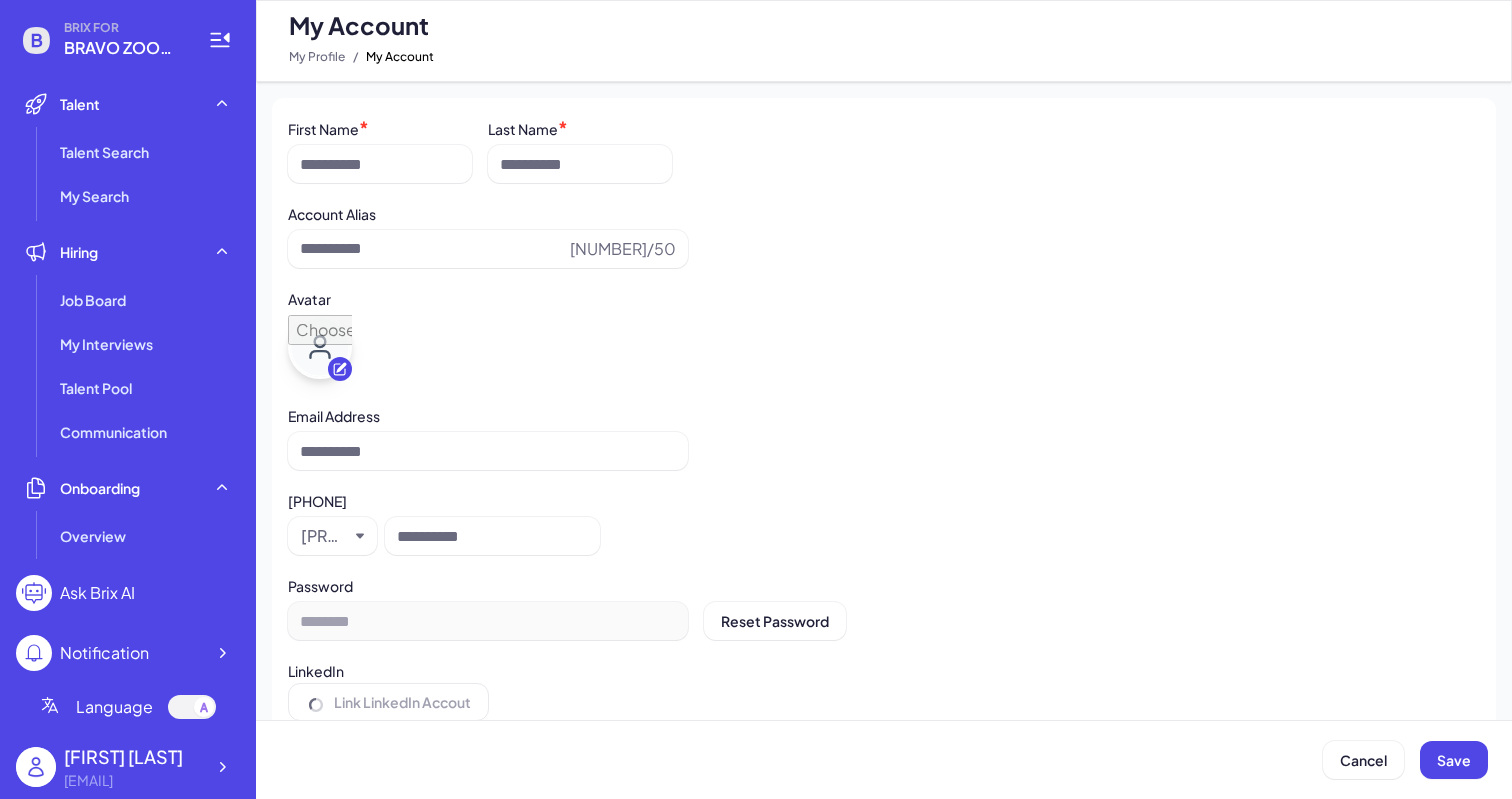 type on "**********" 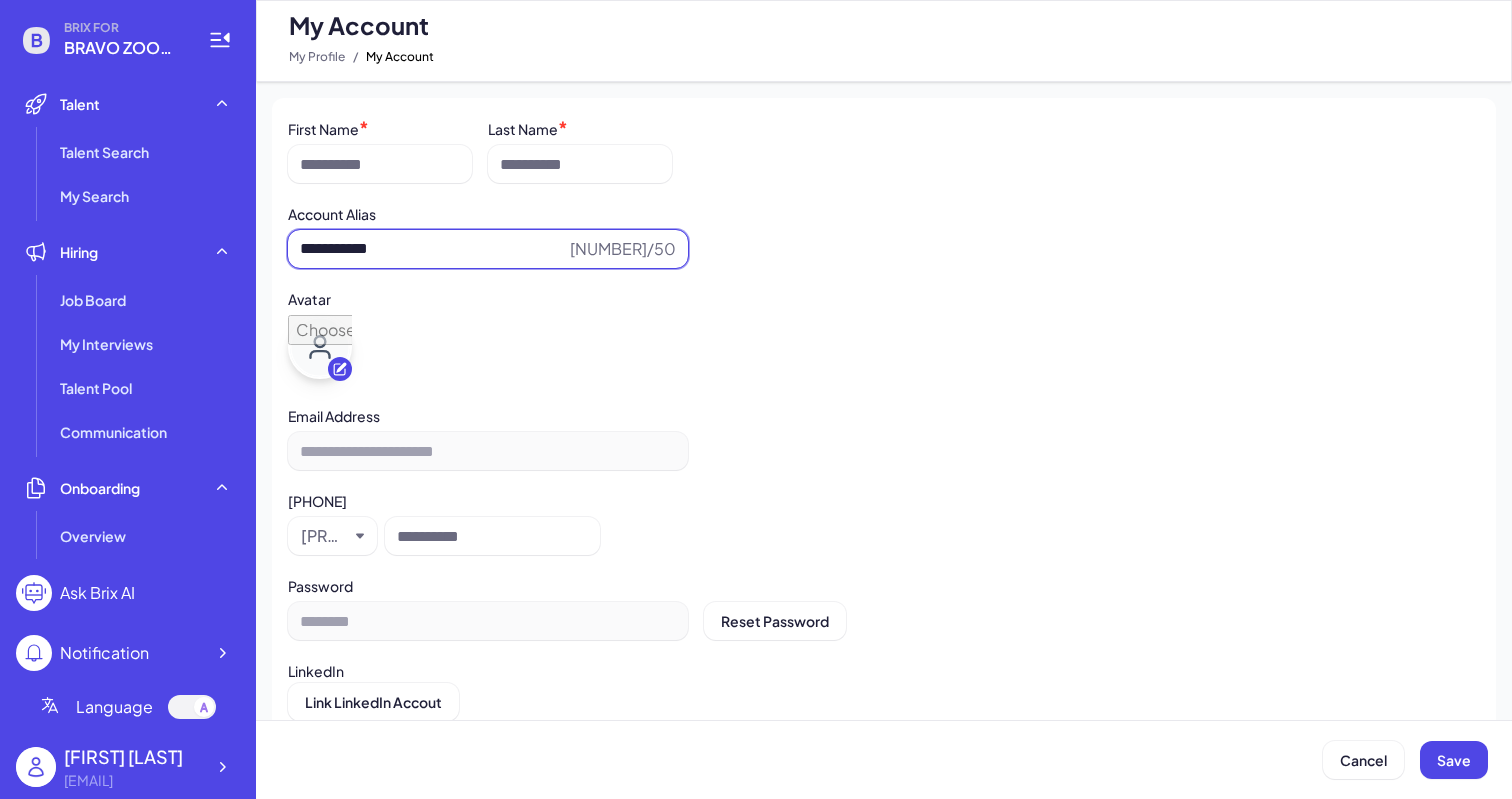 drag, startPoint x: 426, startPoint y: 255, endPoint x: 266, endPoint y: 246, distance: 160.25293 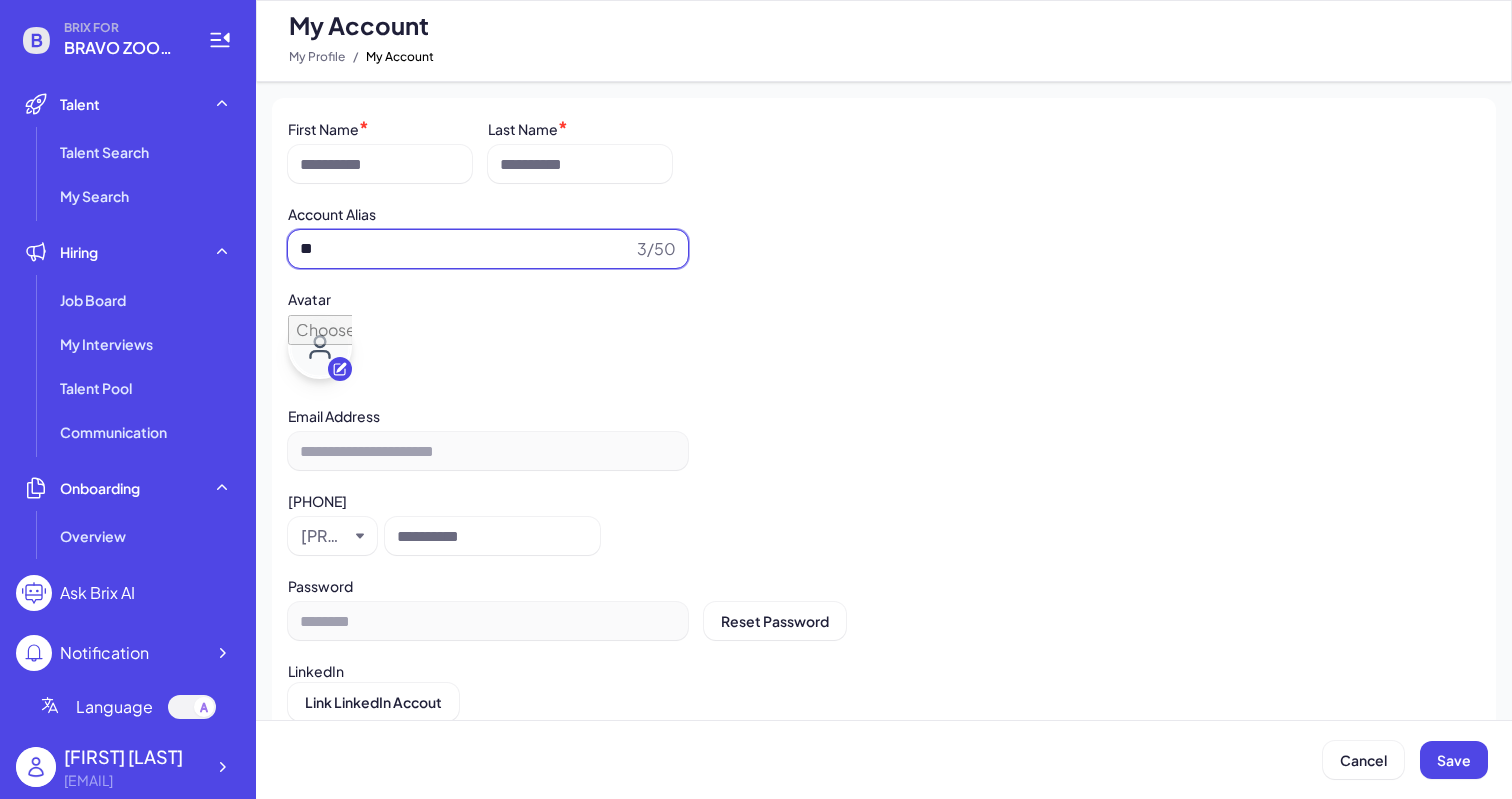 type on "*" 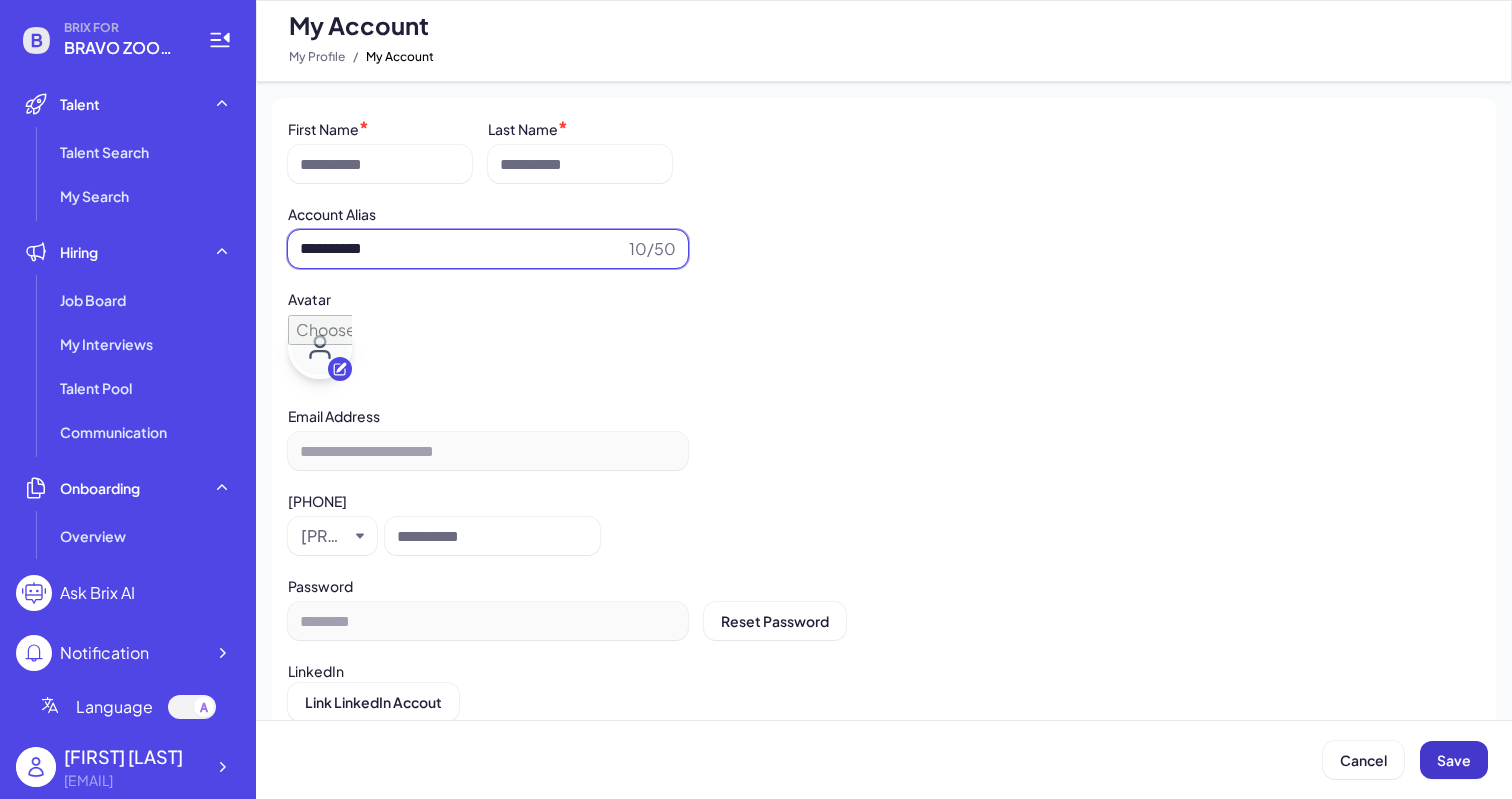 type on "**********" 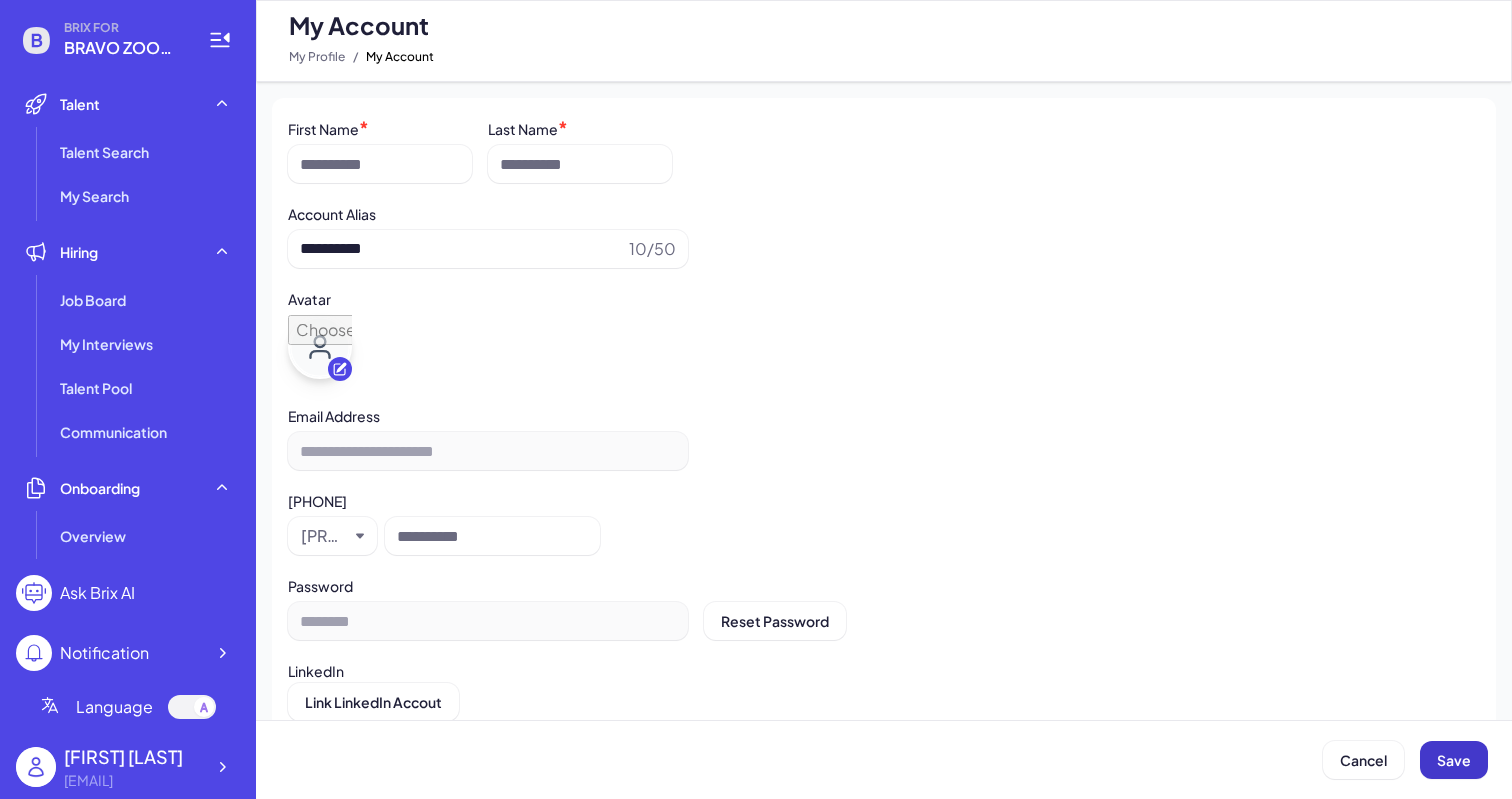 click on "Save" at bounding box center [1454, 760] 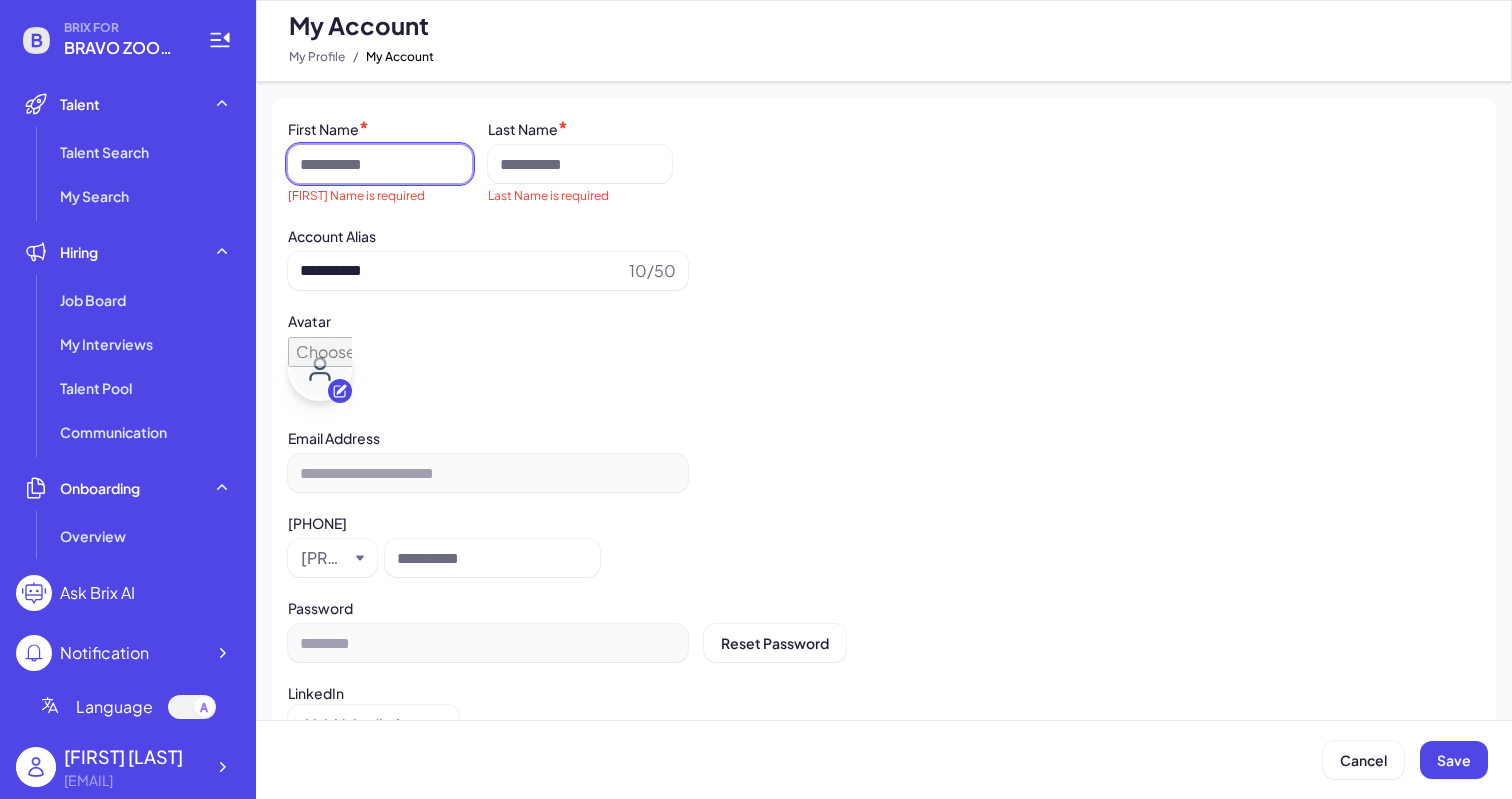 click at bounding box center [380, 164] 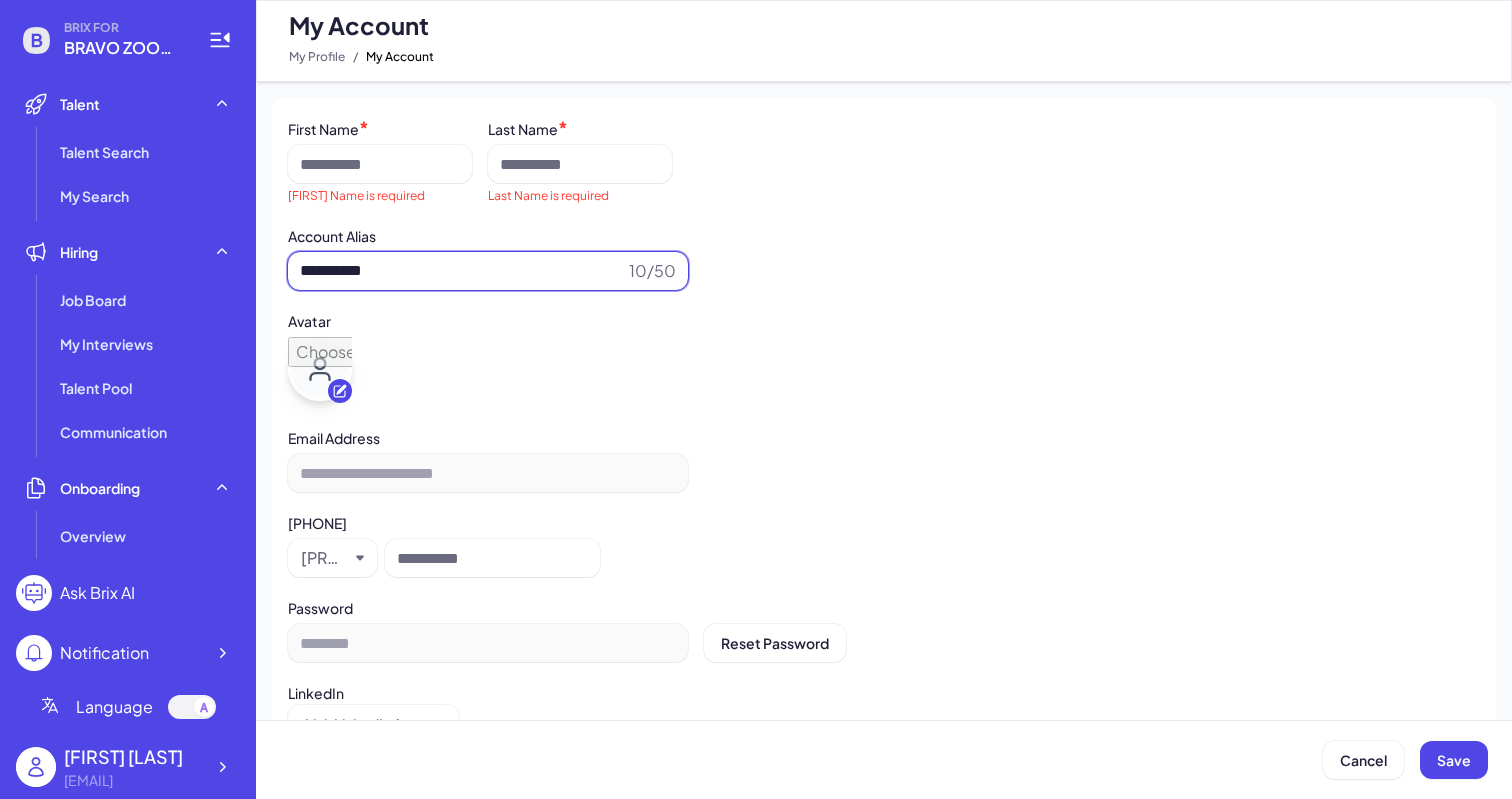 drag, startPoint x: 416, startPoint y: 273, endPoint x: 275, endPoint y: 274, distance: 141.00354 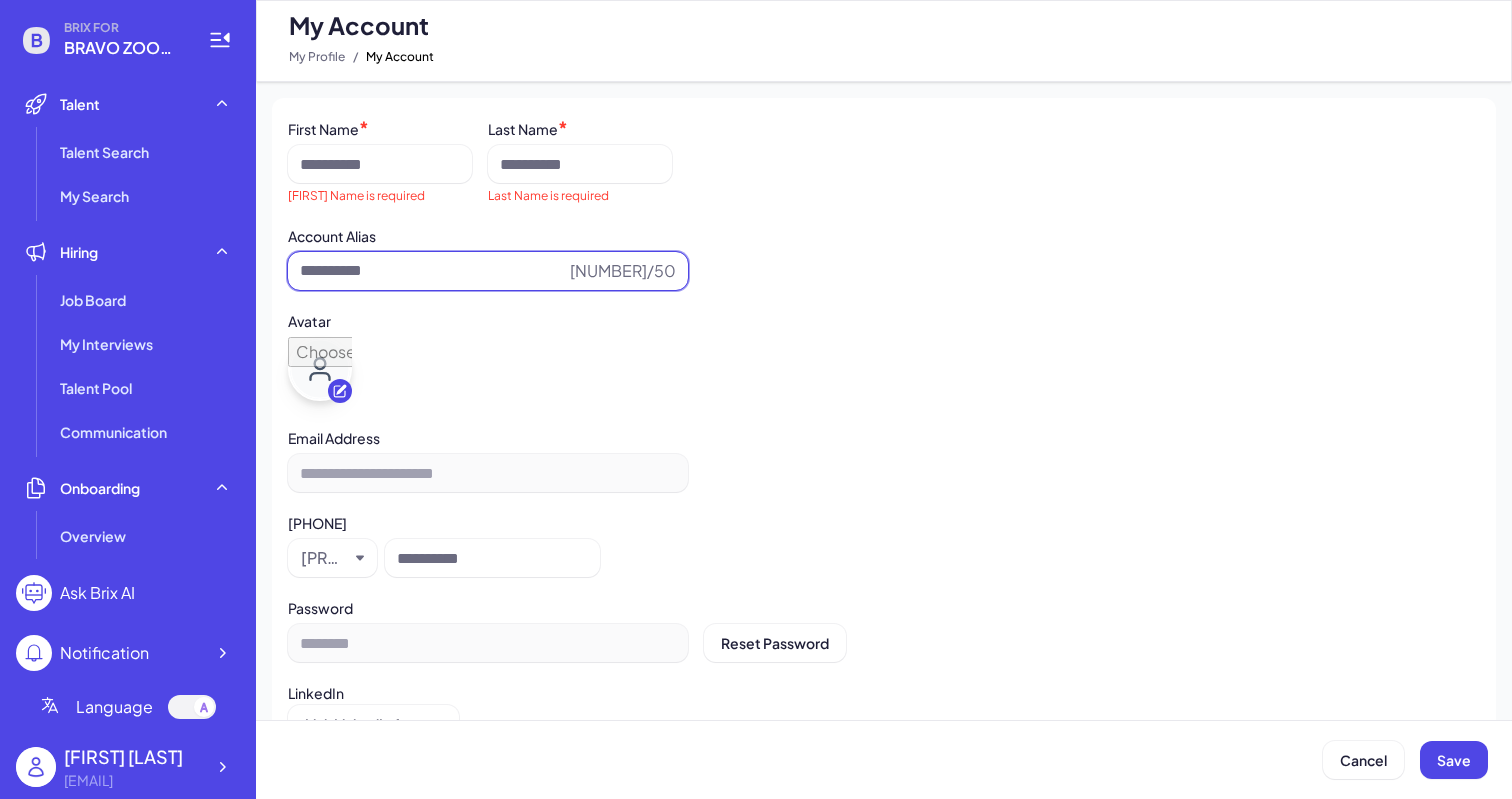 type 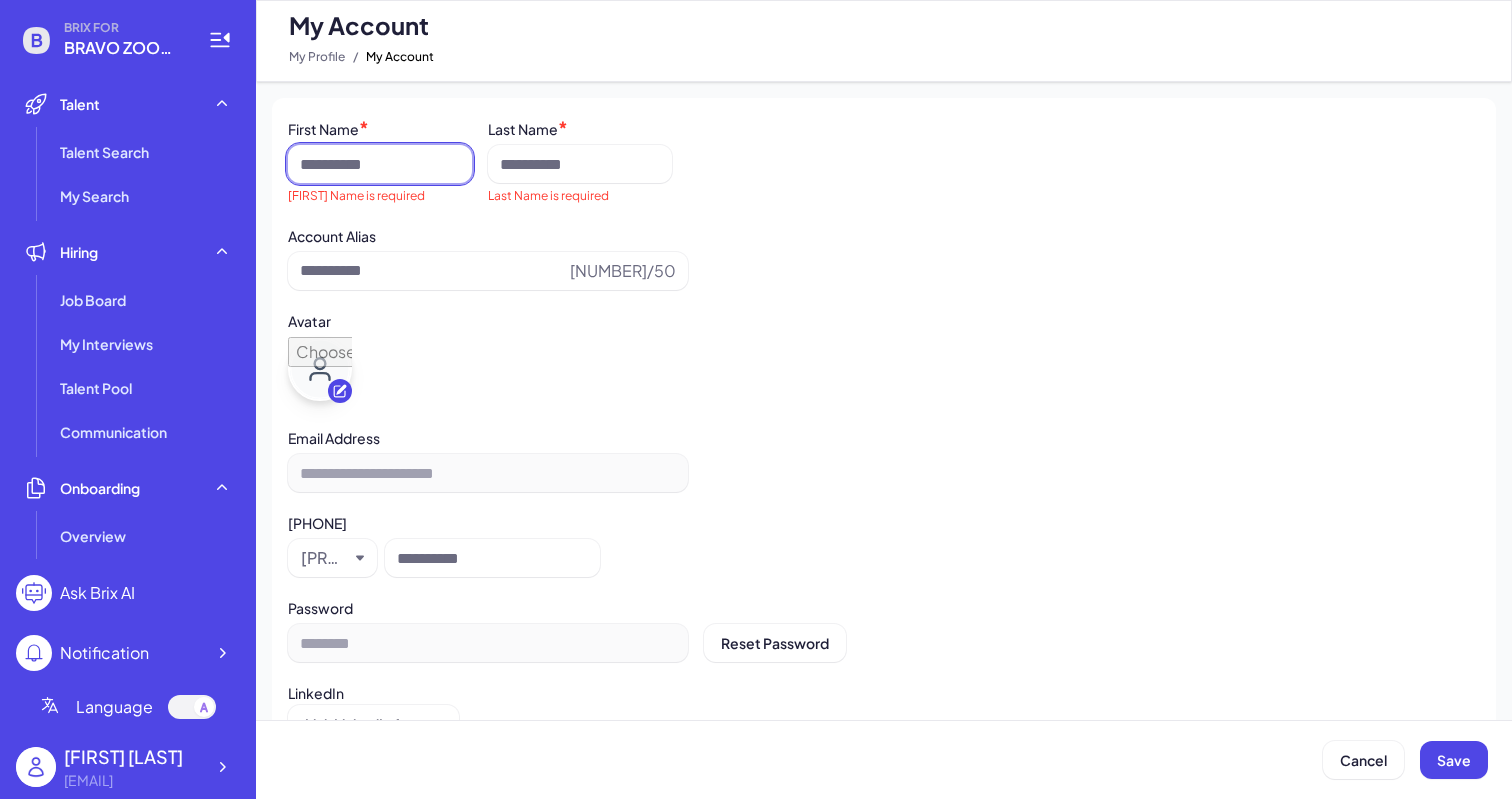 click at bounding box center (380, 164) 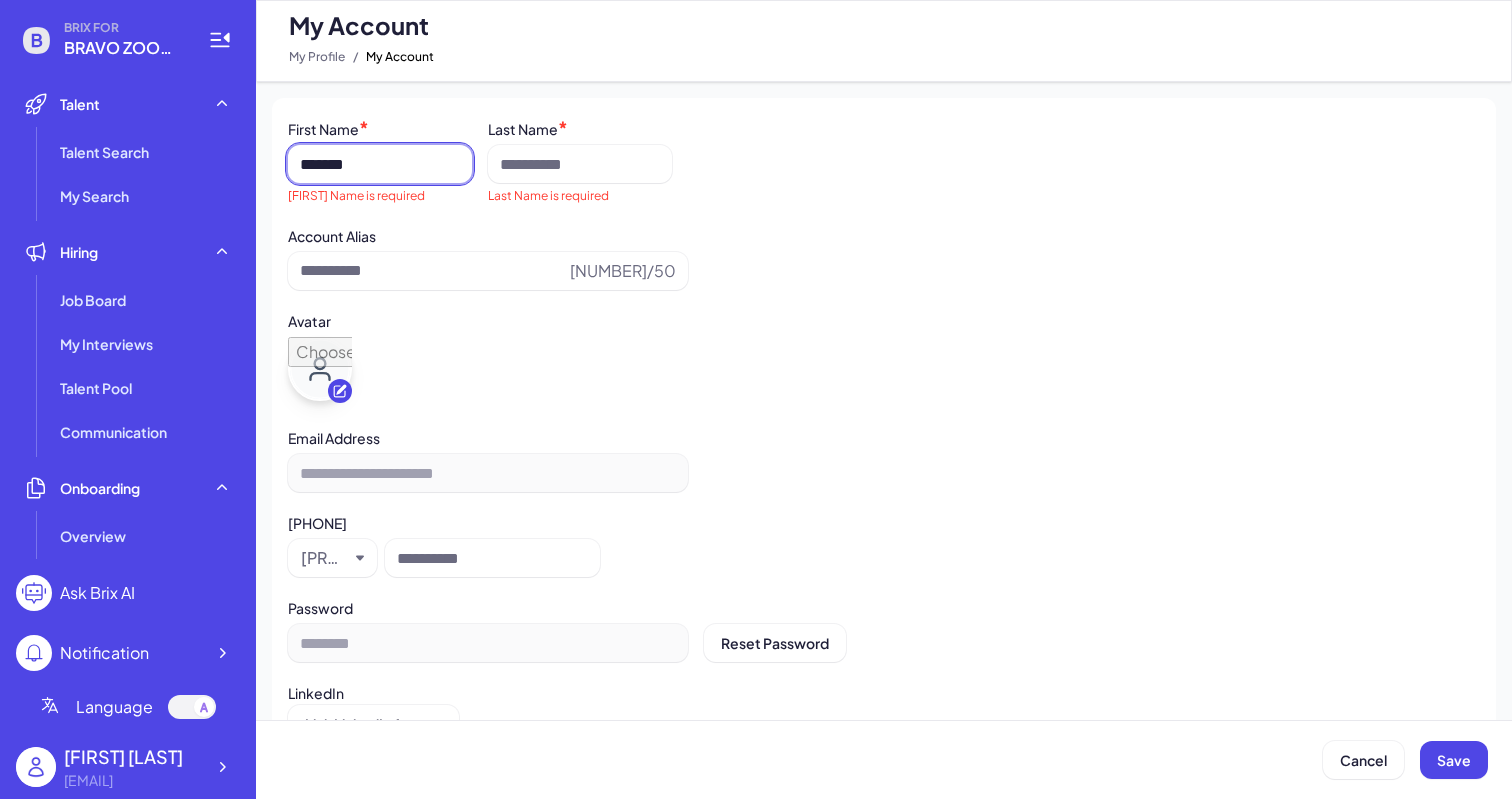 type on "*******" 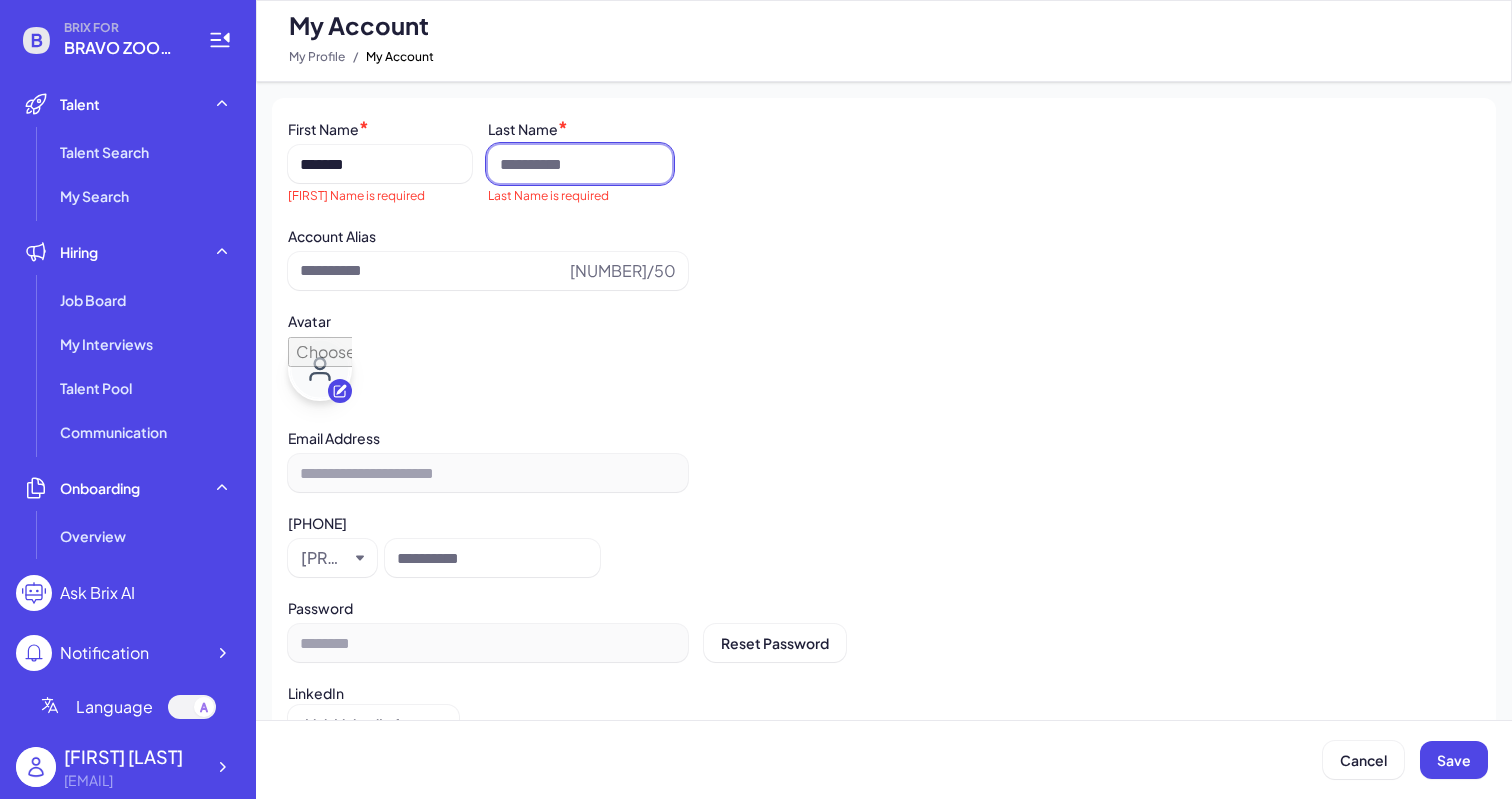click at bounding box center [580, 164] 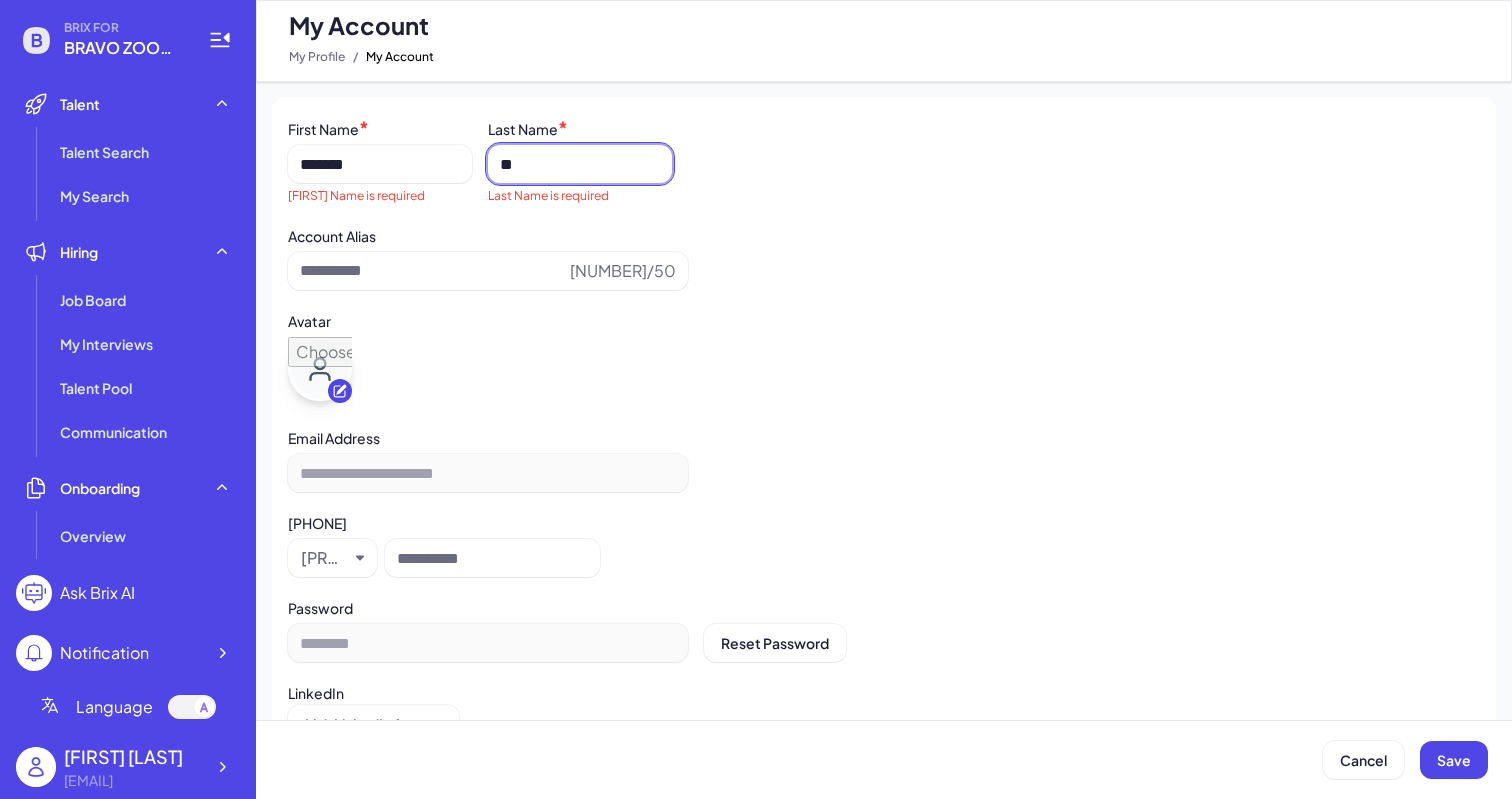 type on "**" 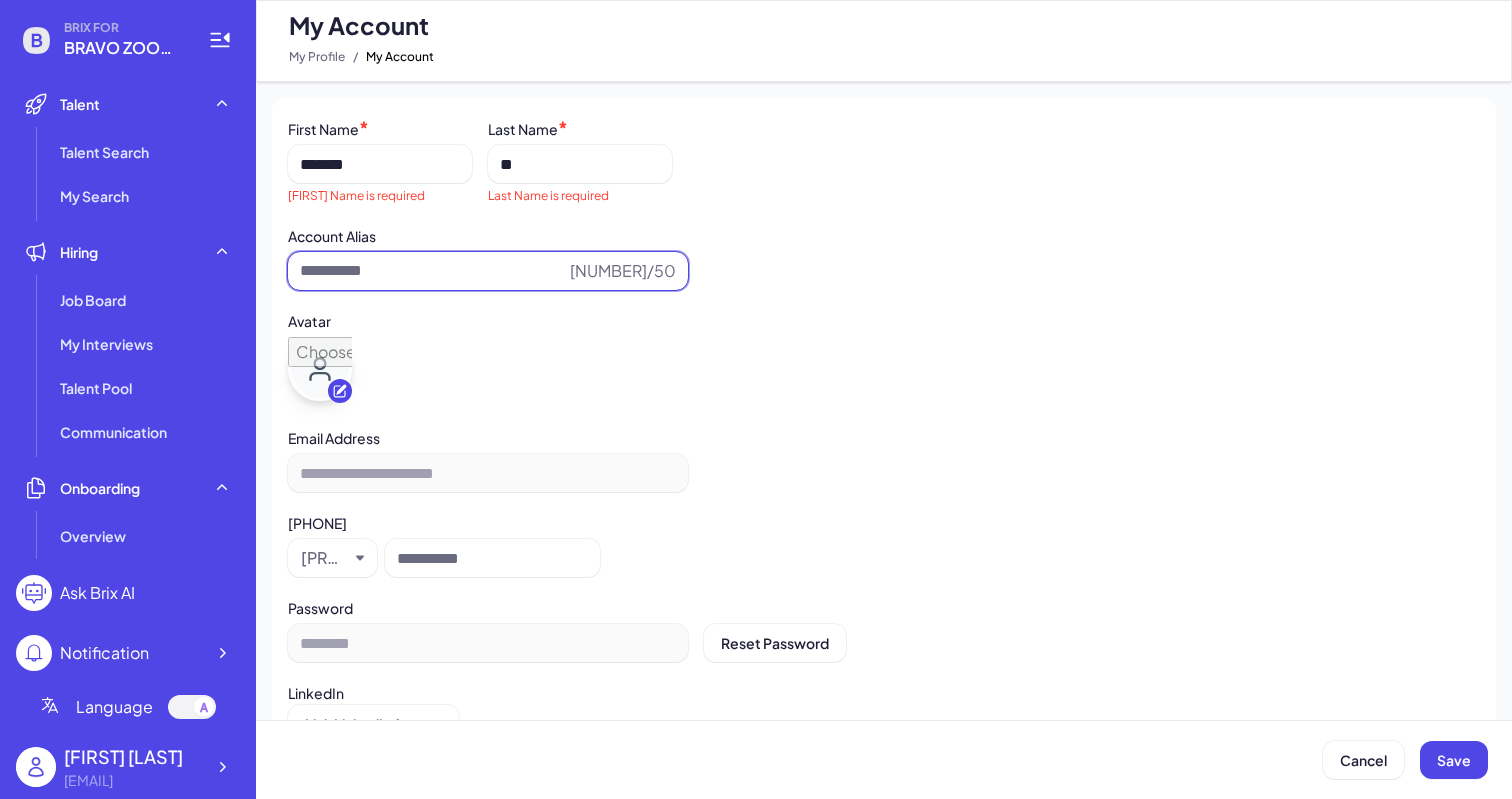 click on "[NUMBER]/50" at bounding box center [488, 271] 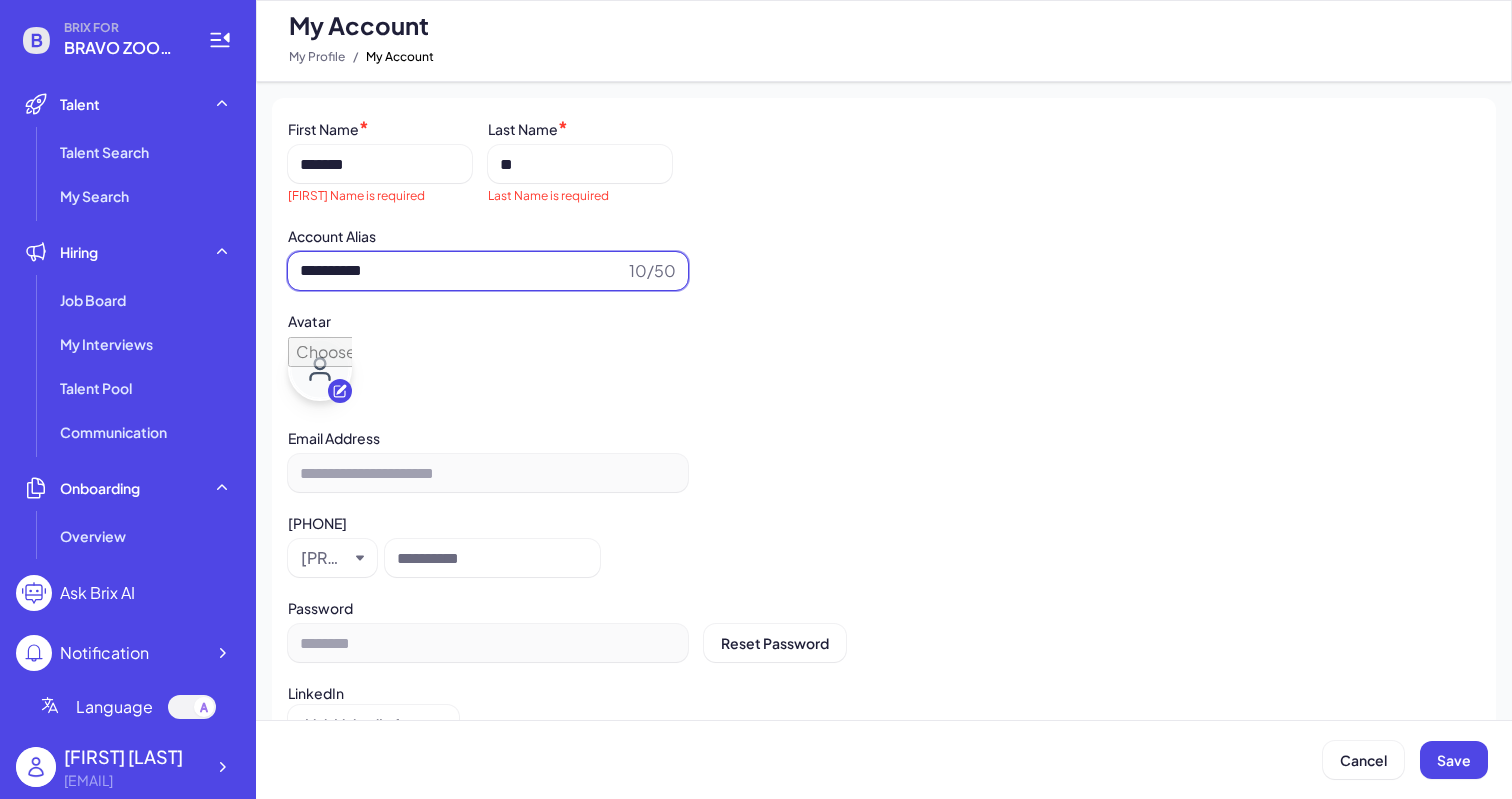 click on "**********" at bounding box center (460, 271) 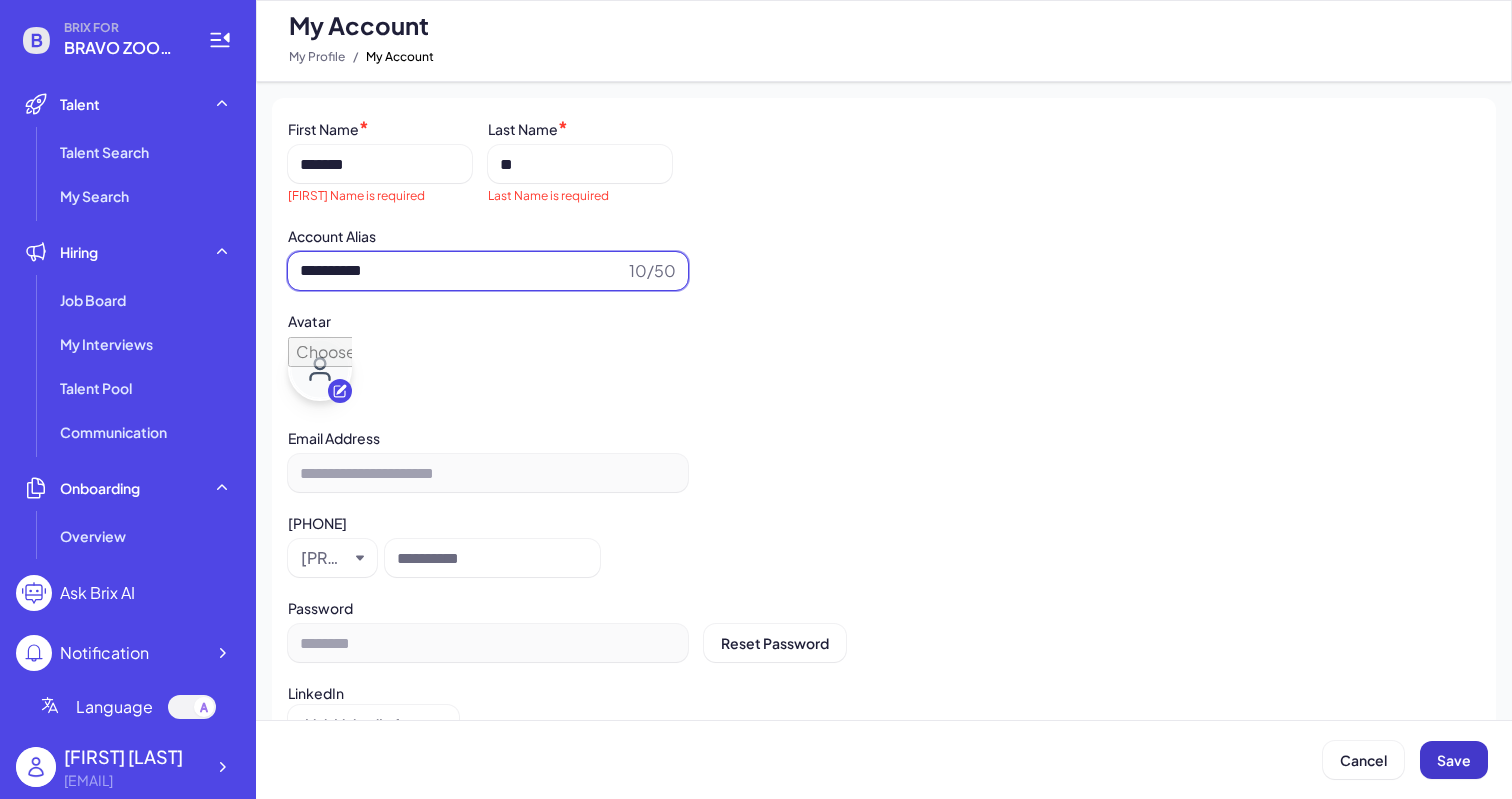 type on "**********" 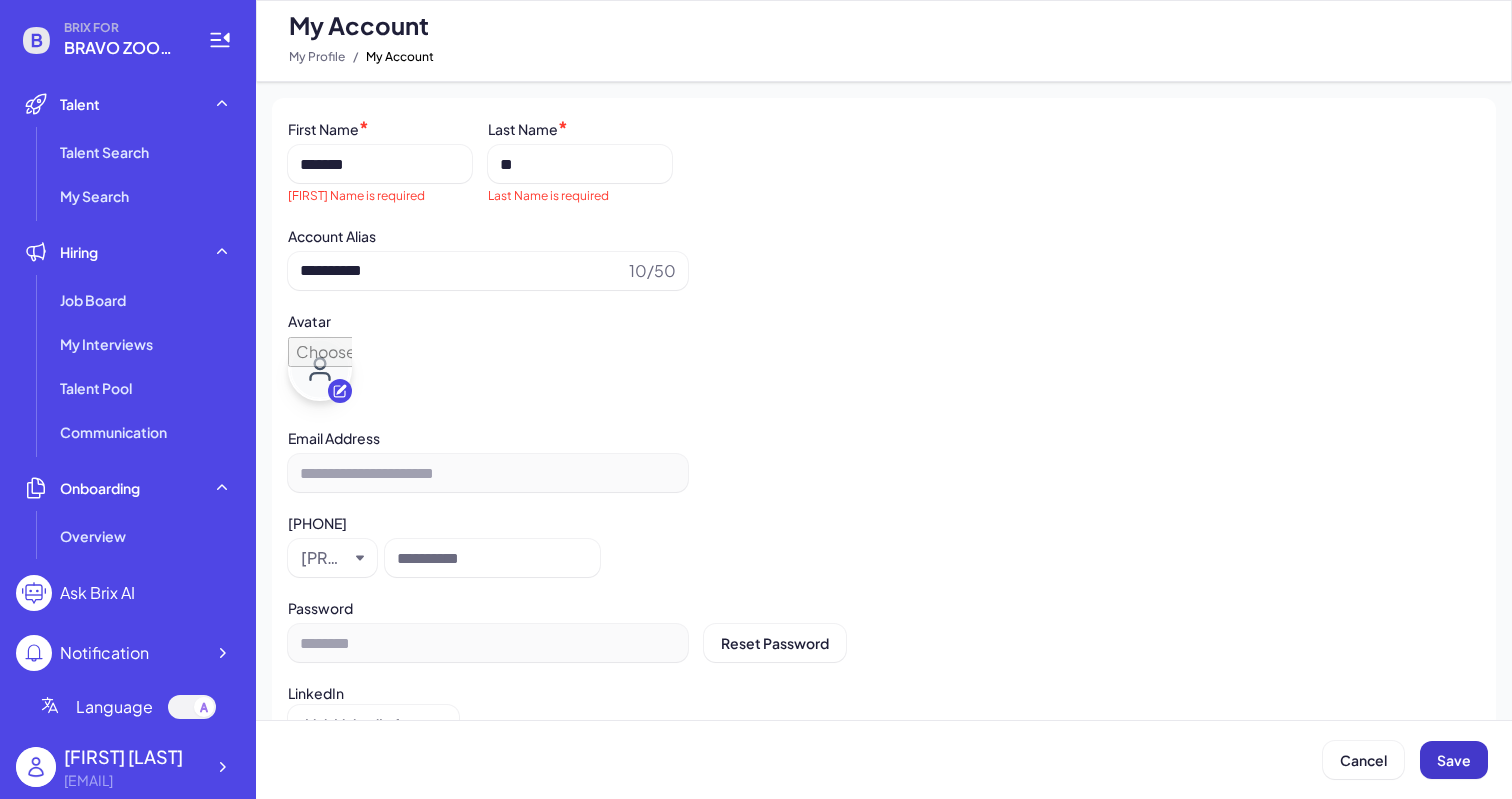 click on "Save" at bounding box center (1454, 760) 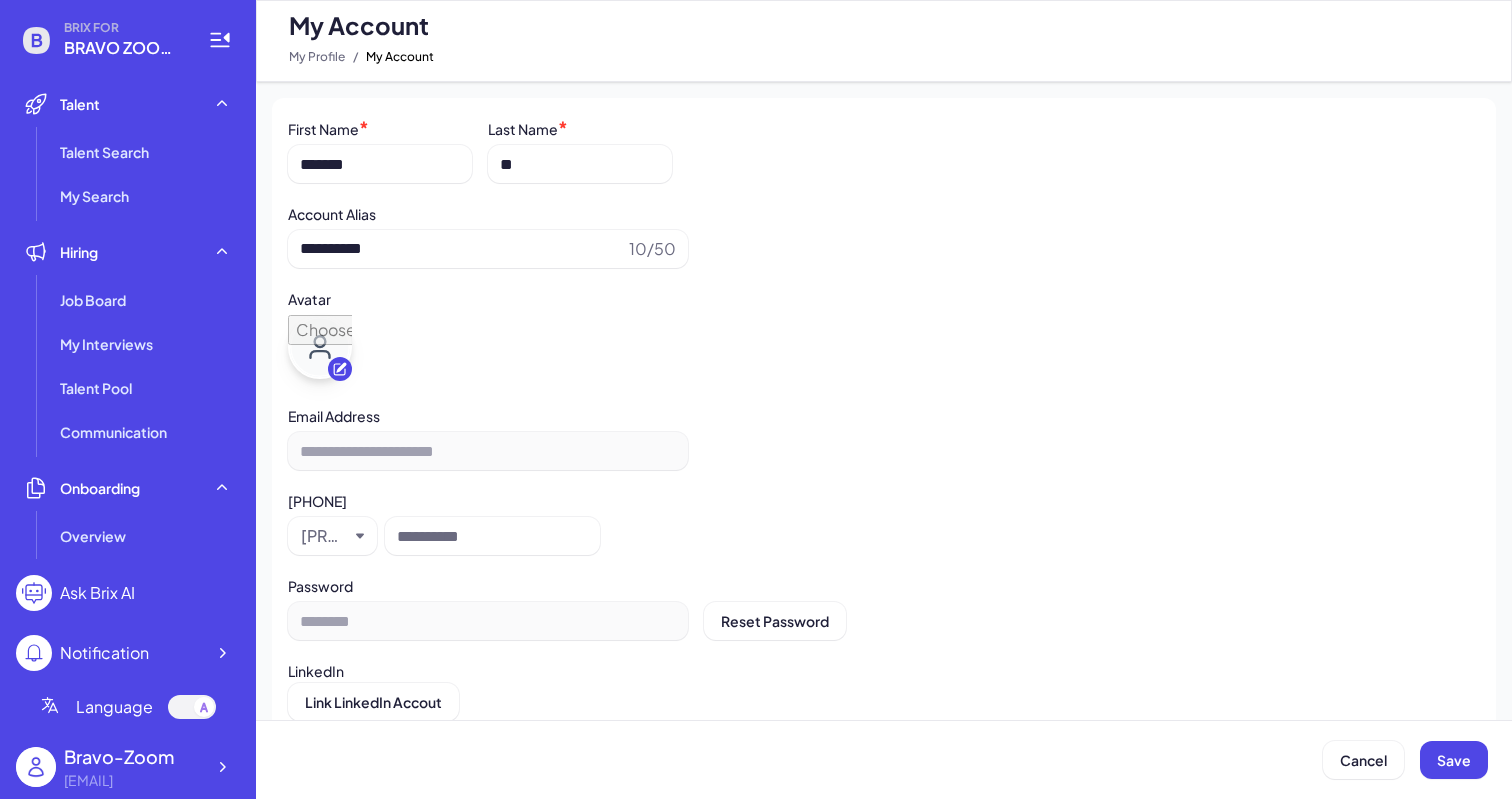 click on "**********" at bounding box center [884, 451] 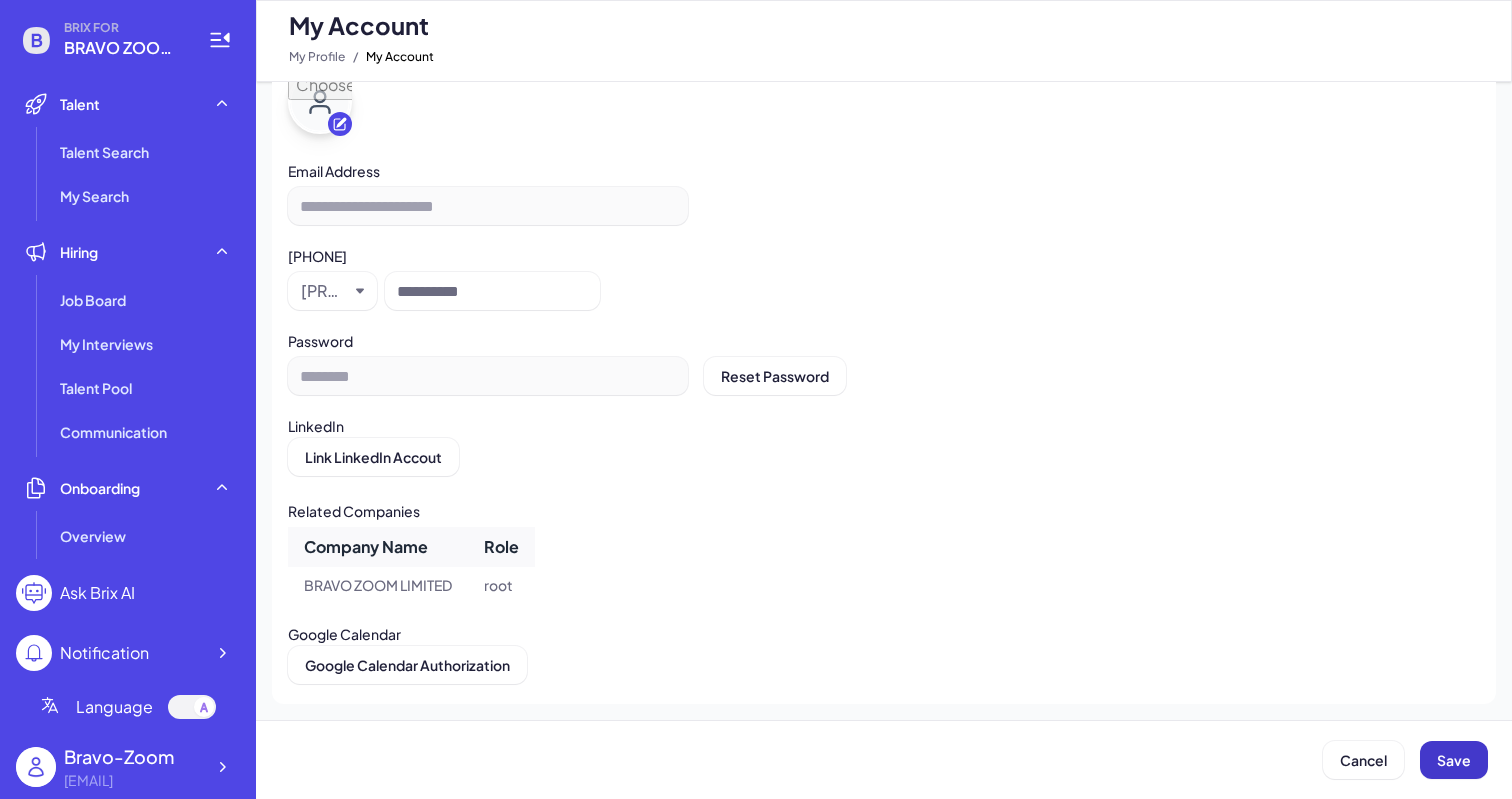 click on "Save" at bounding box center [1454, 760] 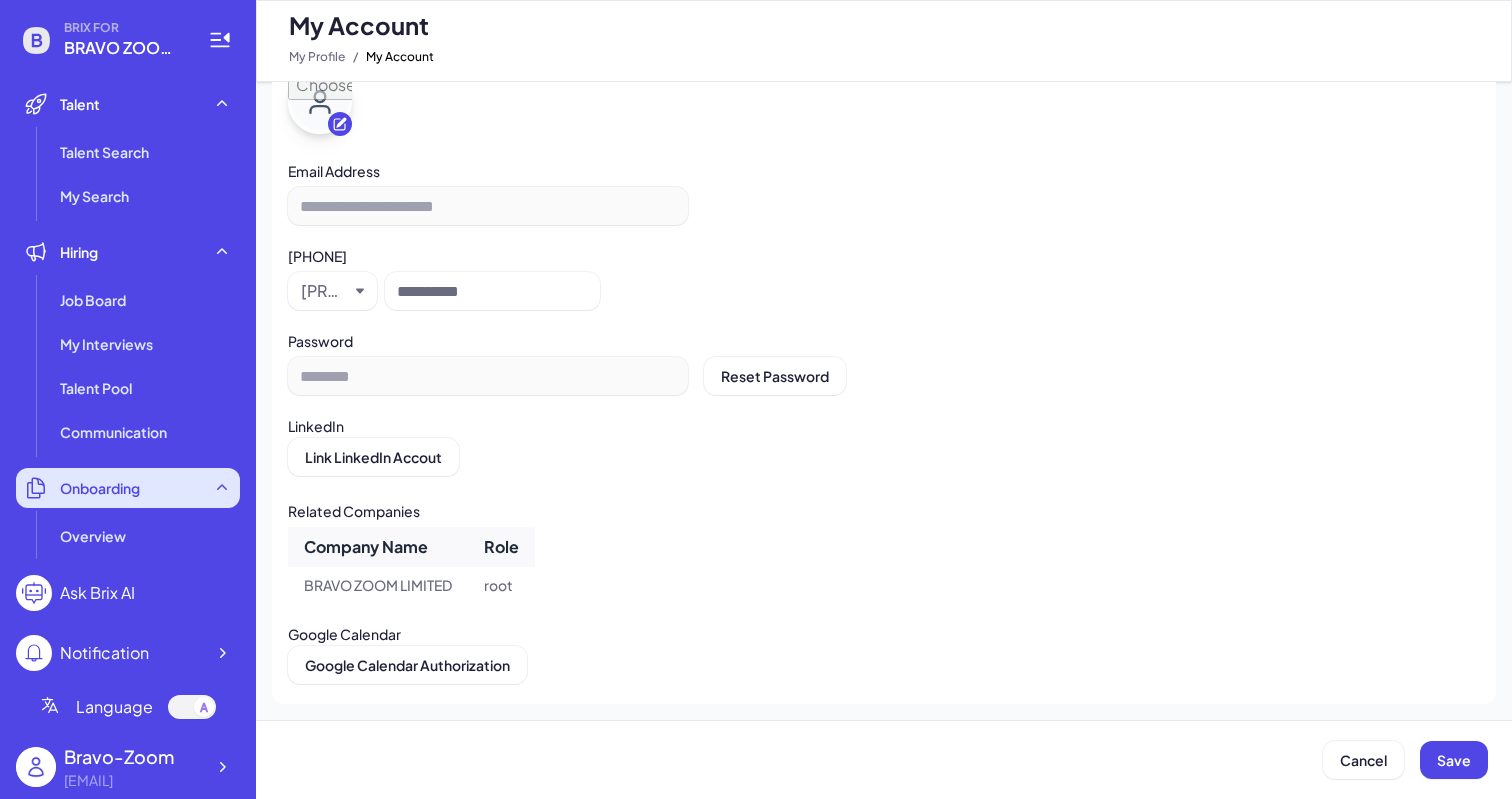 click on "Onboarding" at bounding box center (128, 488) 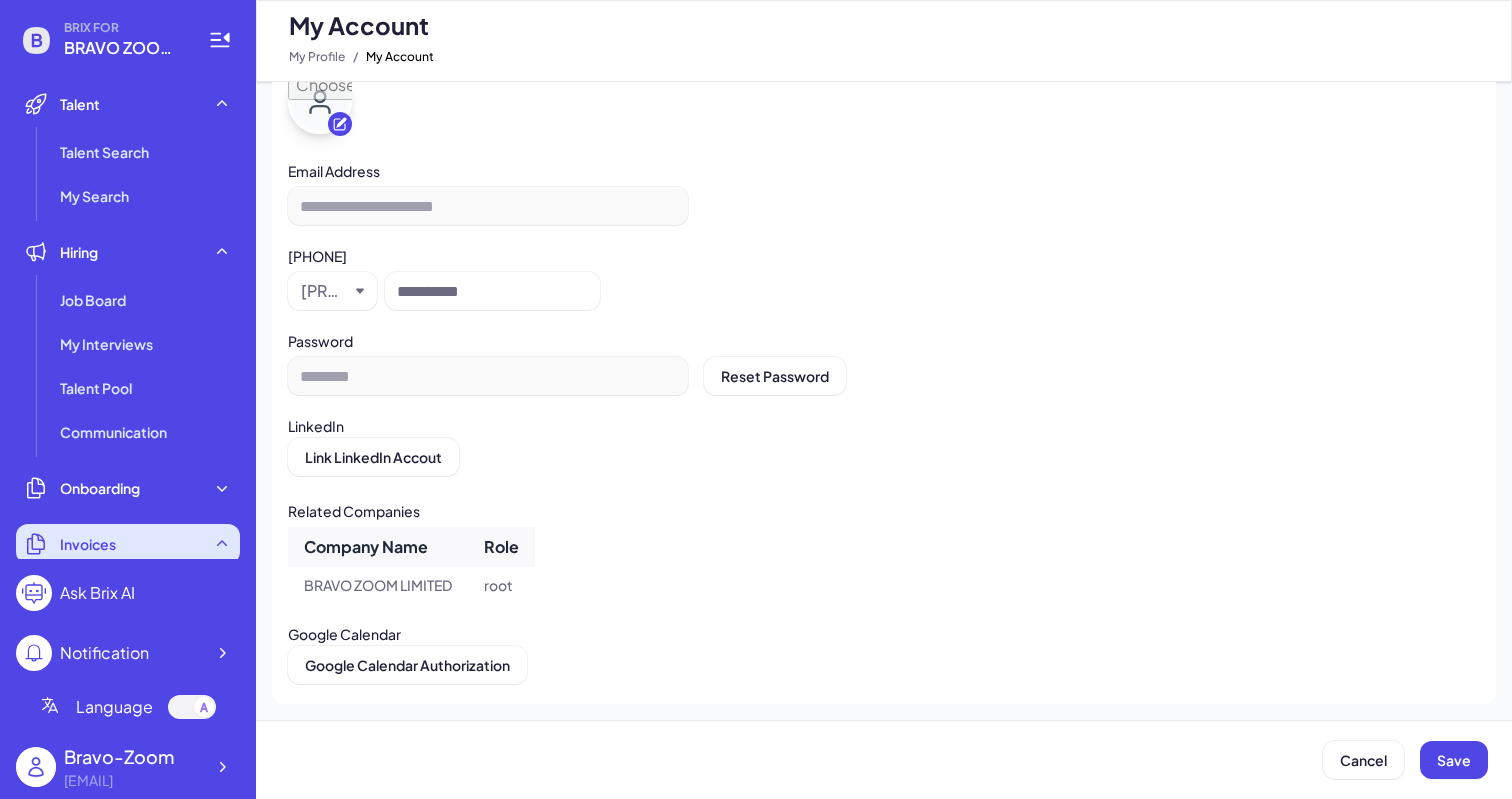 click on "Invoices" at bounding box center [128, 544] 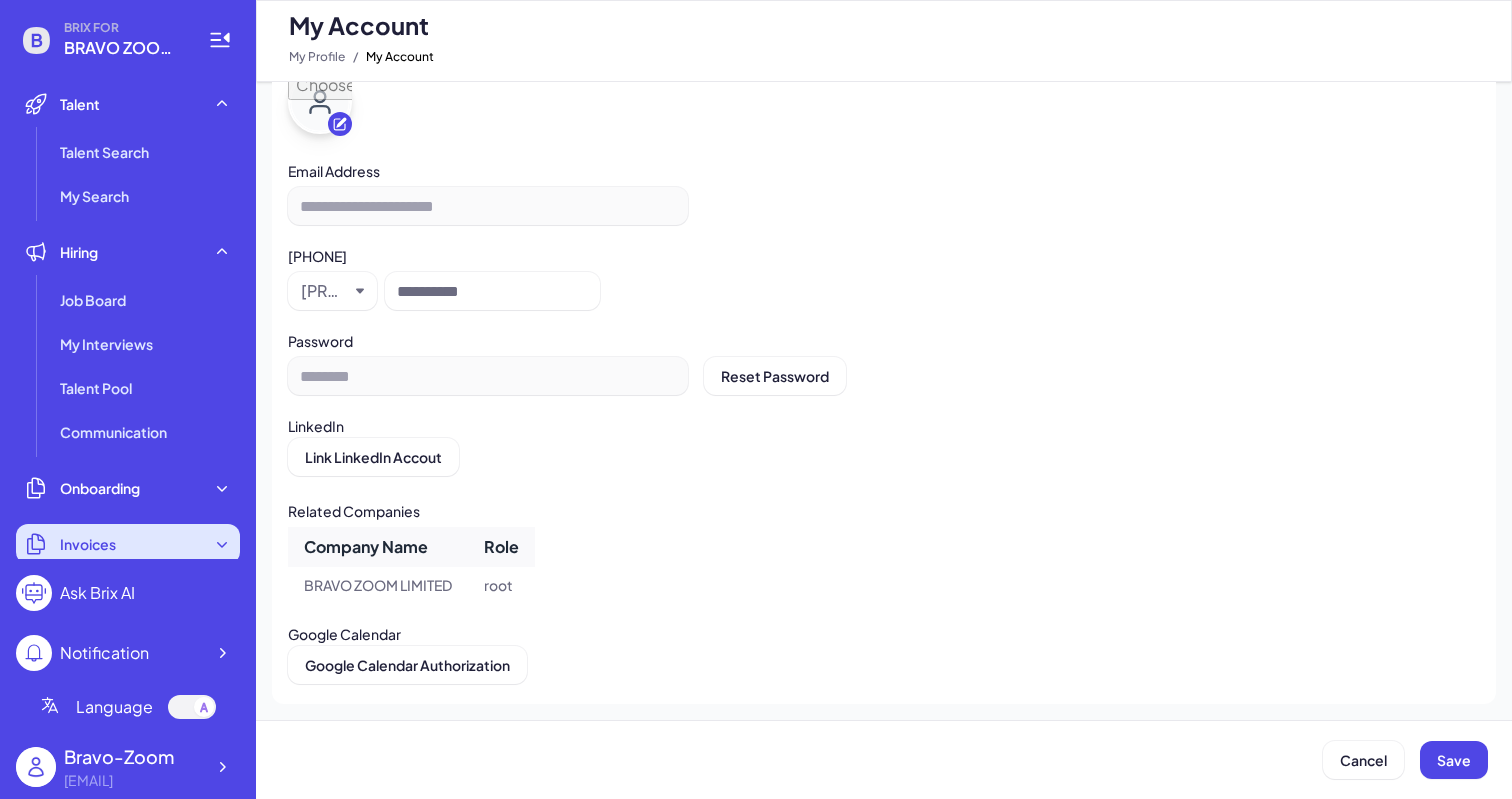 click 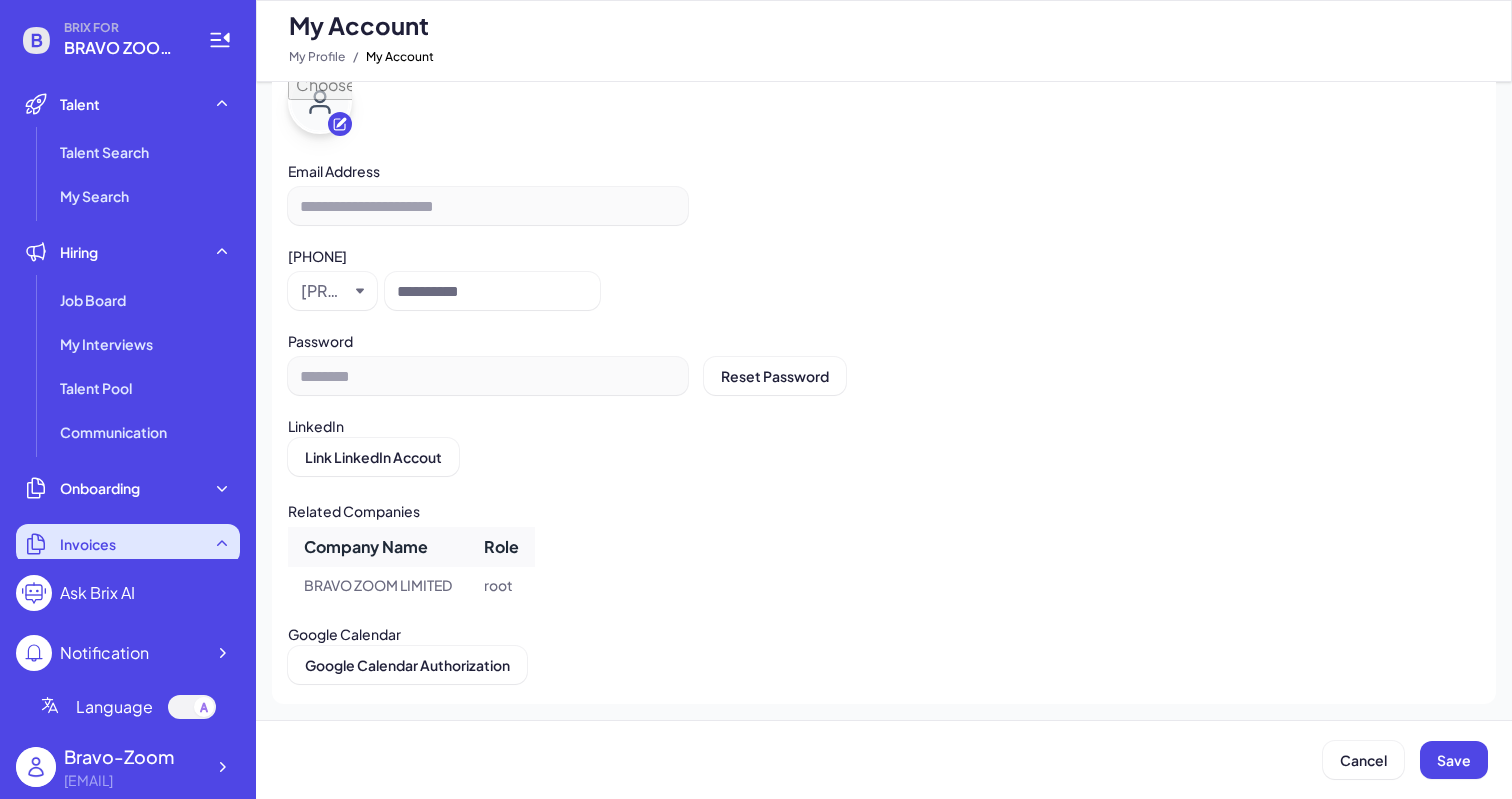 click on "Invoices" at bounding box center (128, 544) 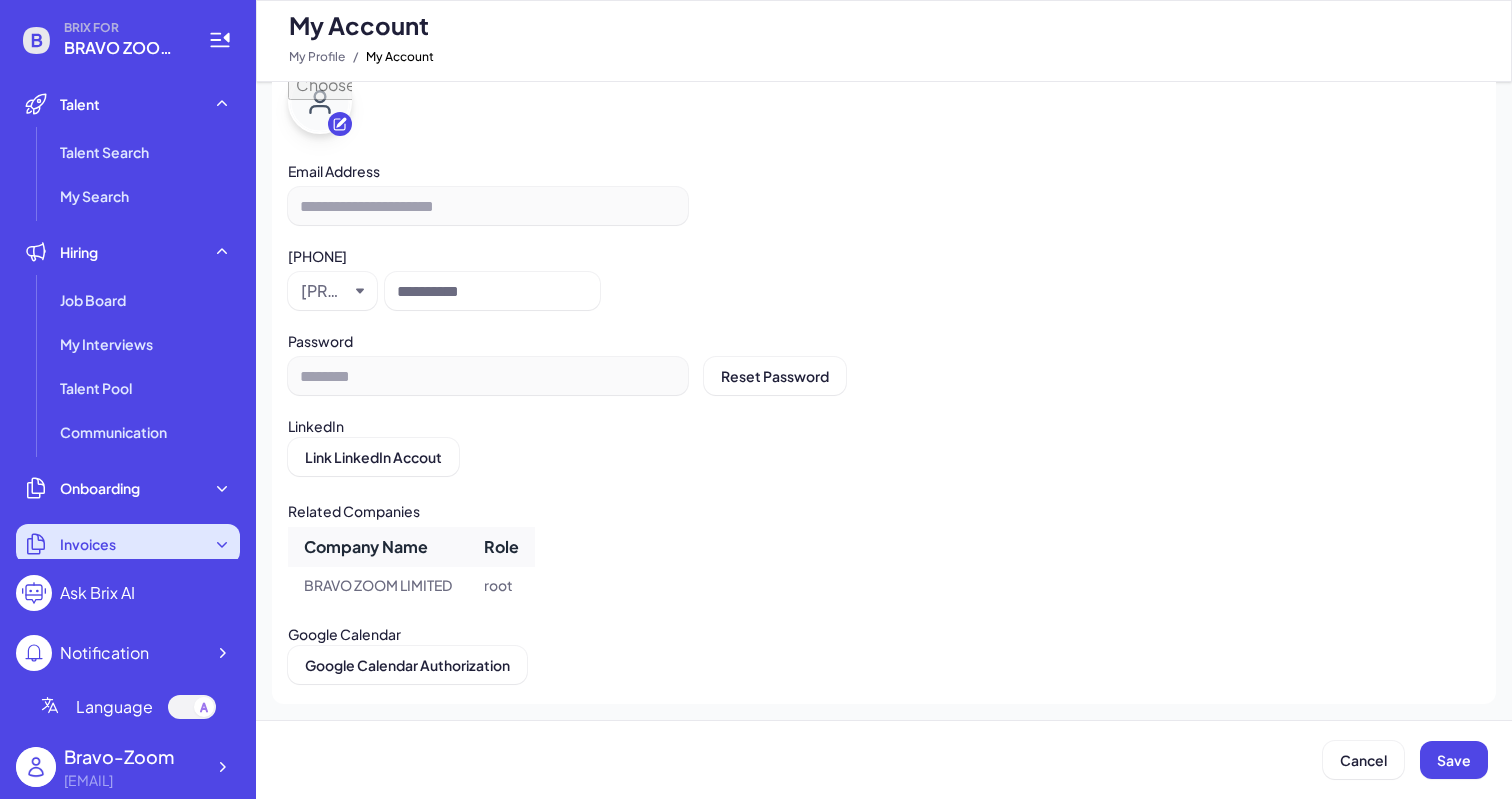 click on "Invoices" at bounding box center (128, 544) 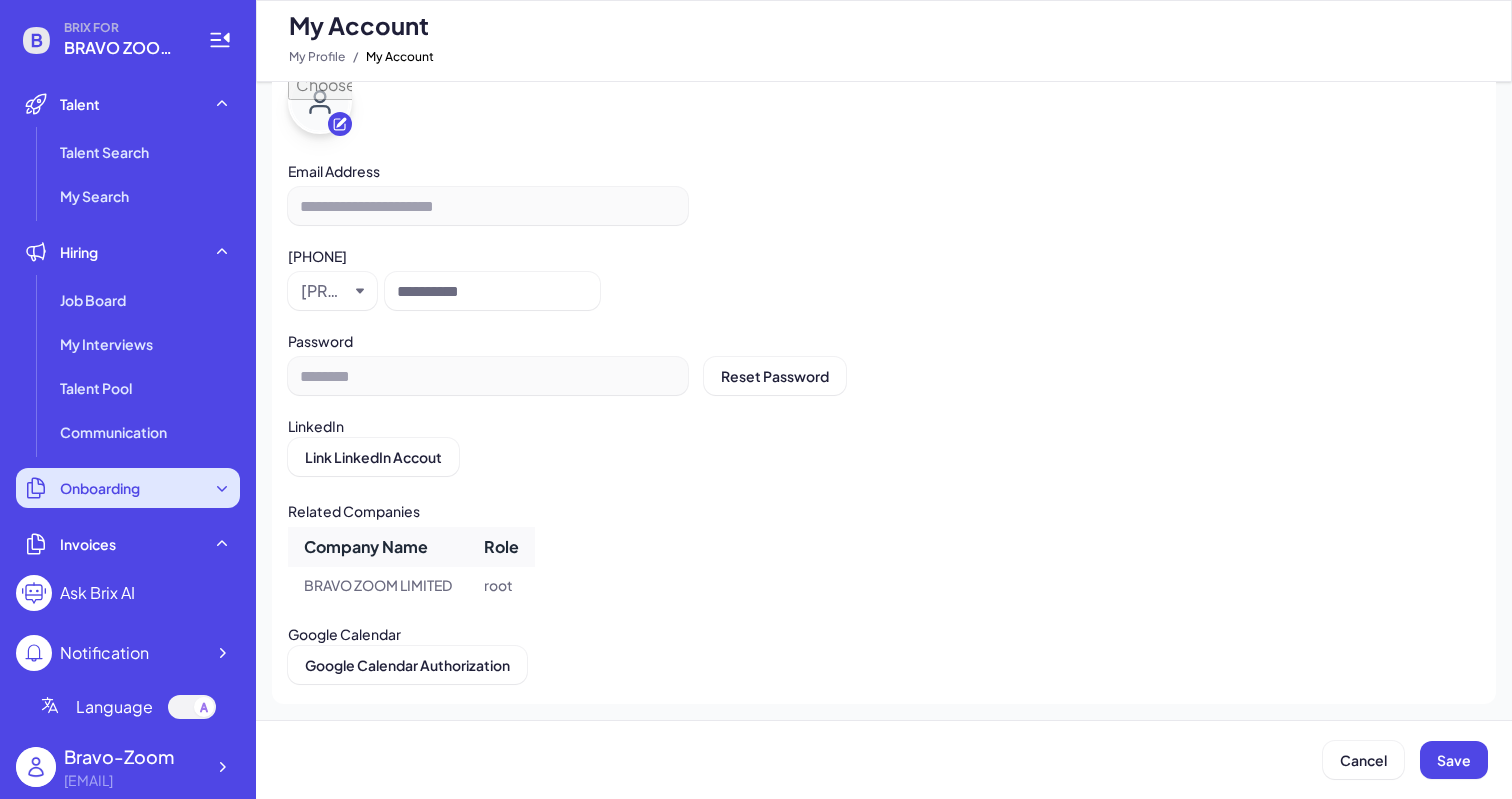click on "Onboarding" at bounding box center (128, 488) 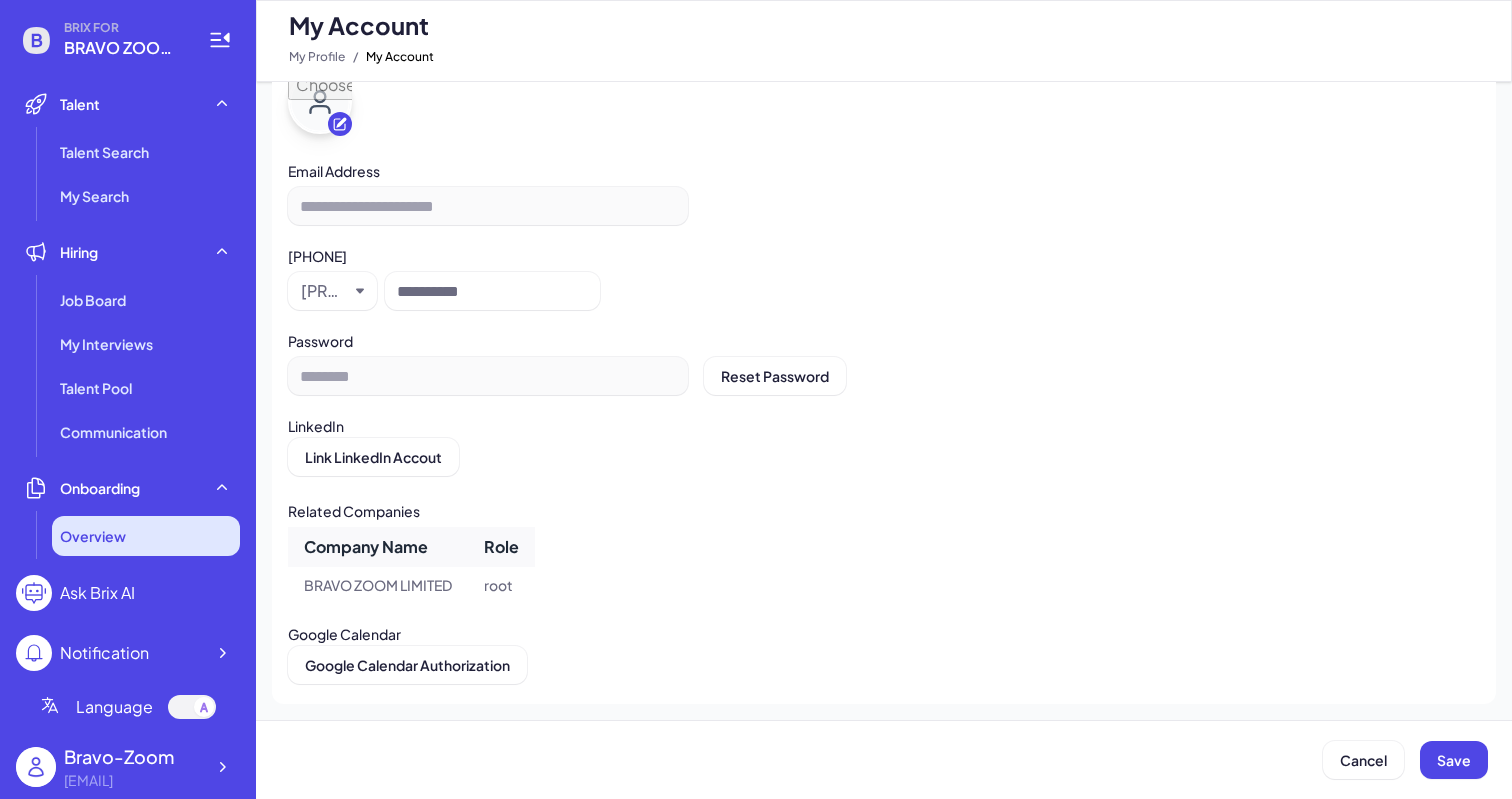 click on "Overview" at bounding box center [146, 536] 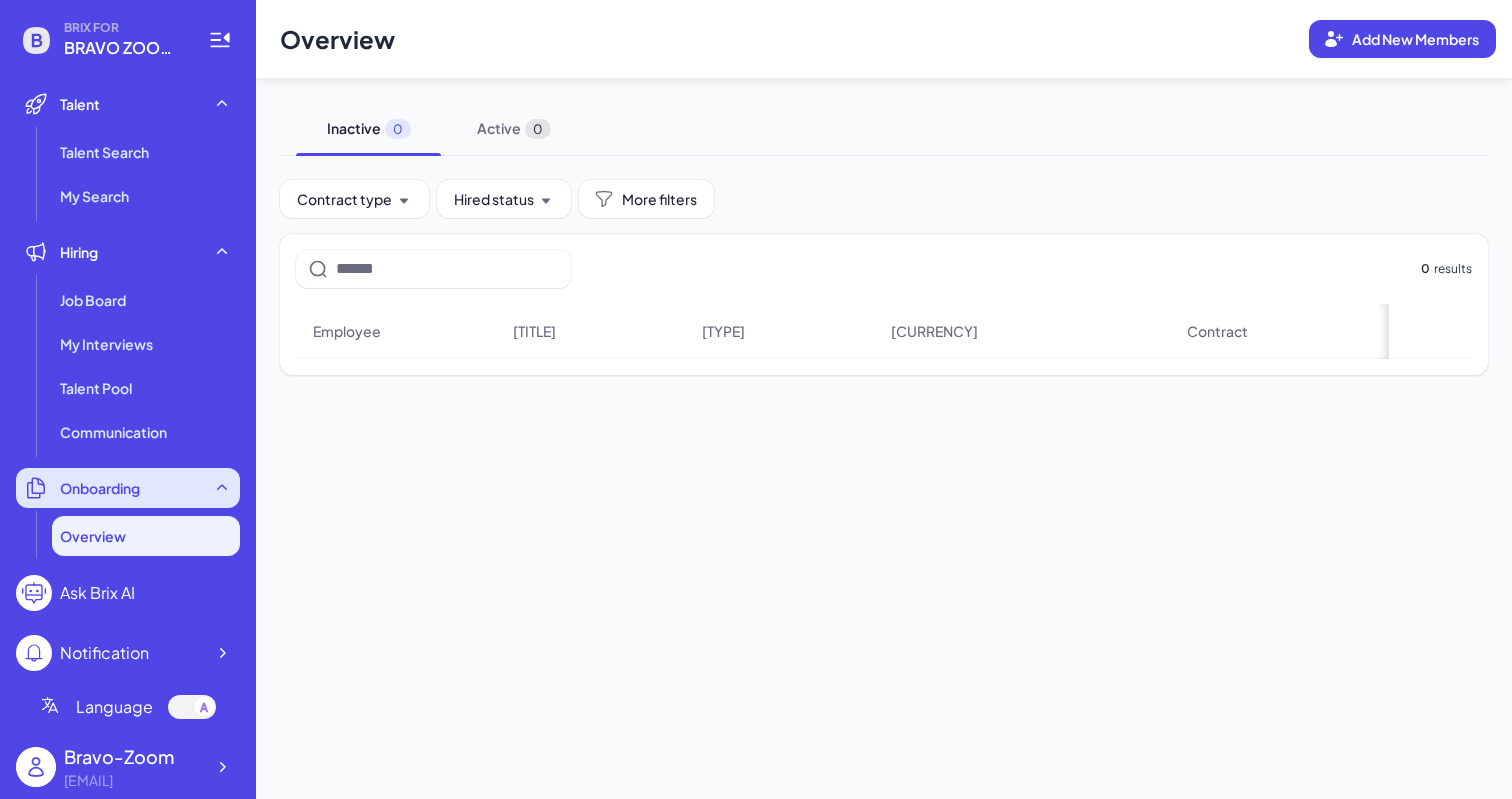 click on "Onboarding" at bounding box center [128, 488] 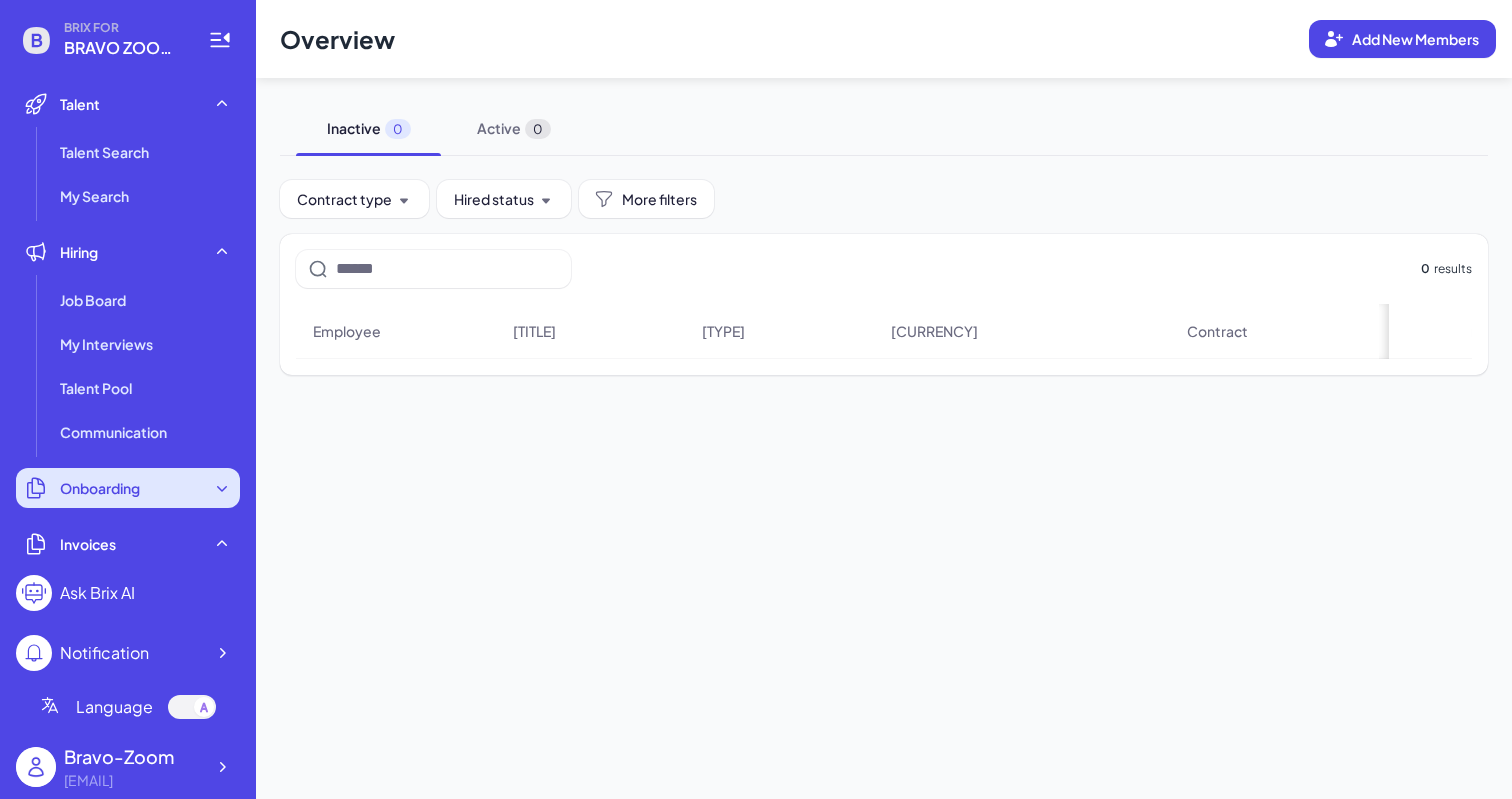 click 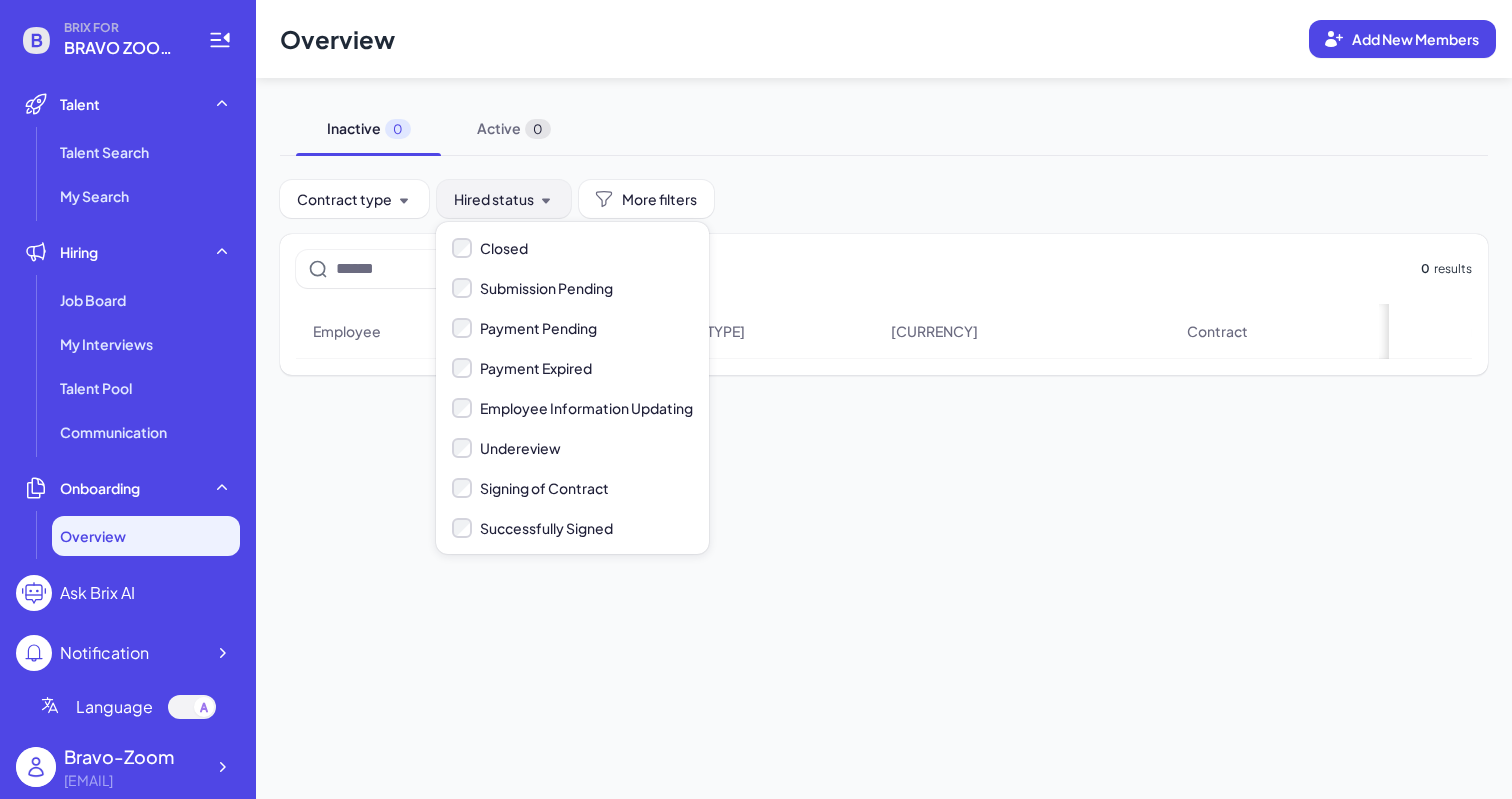 click on "Hired status" at bounding box center (504, 199) 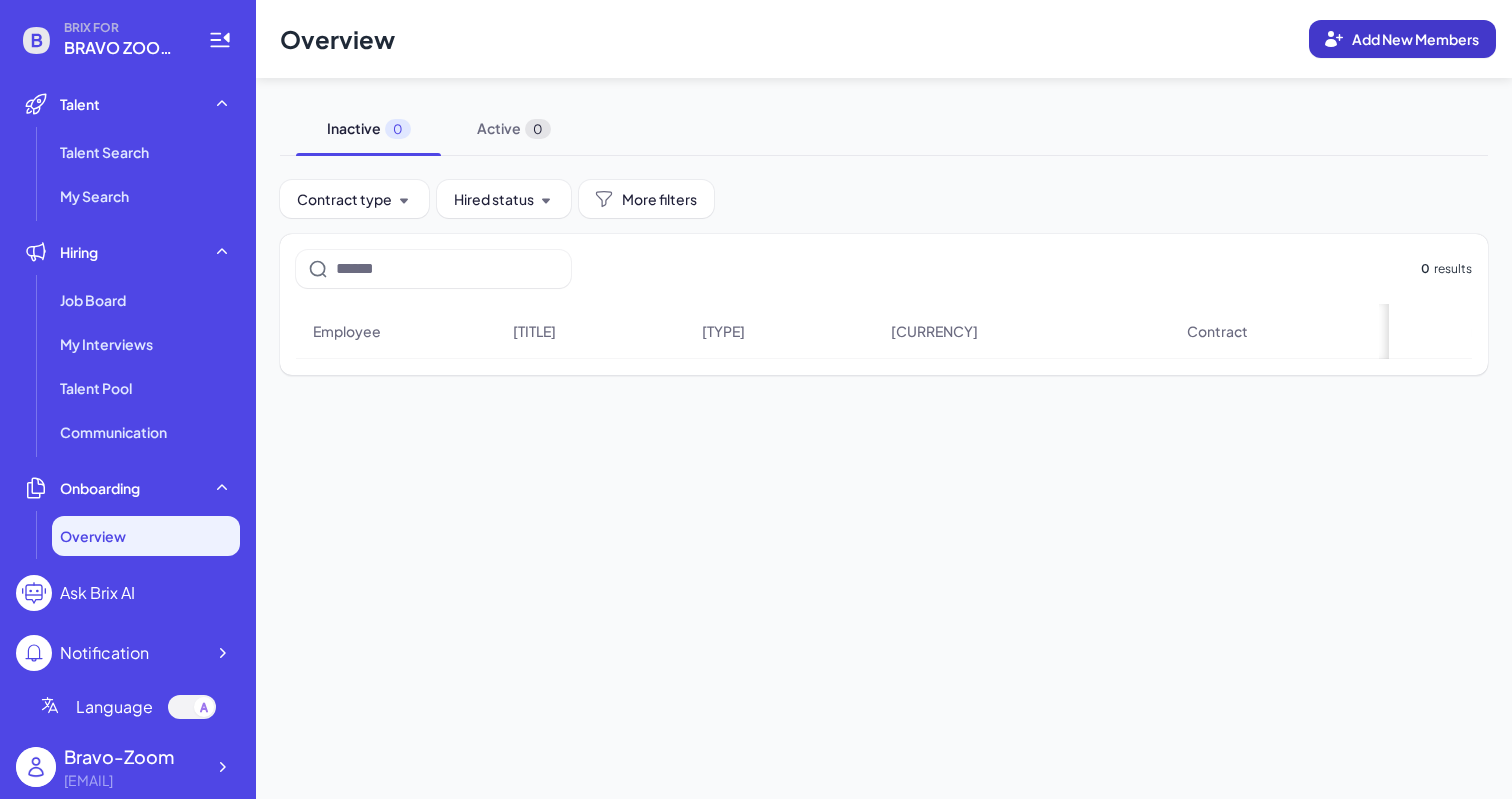click on "Add New Members" at bounding box center (1402, 39) 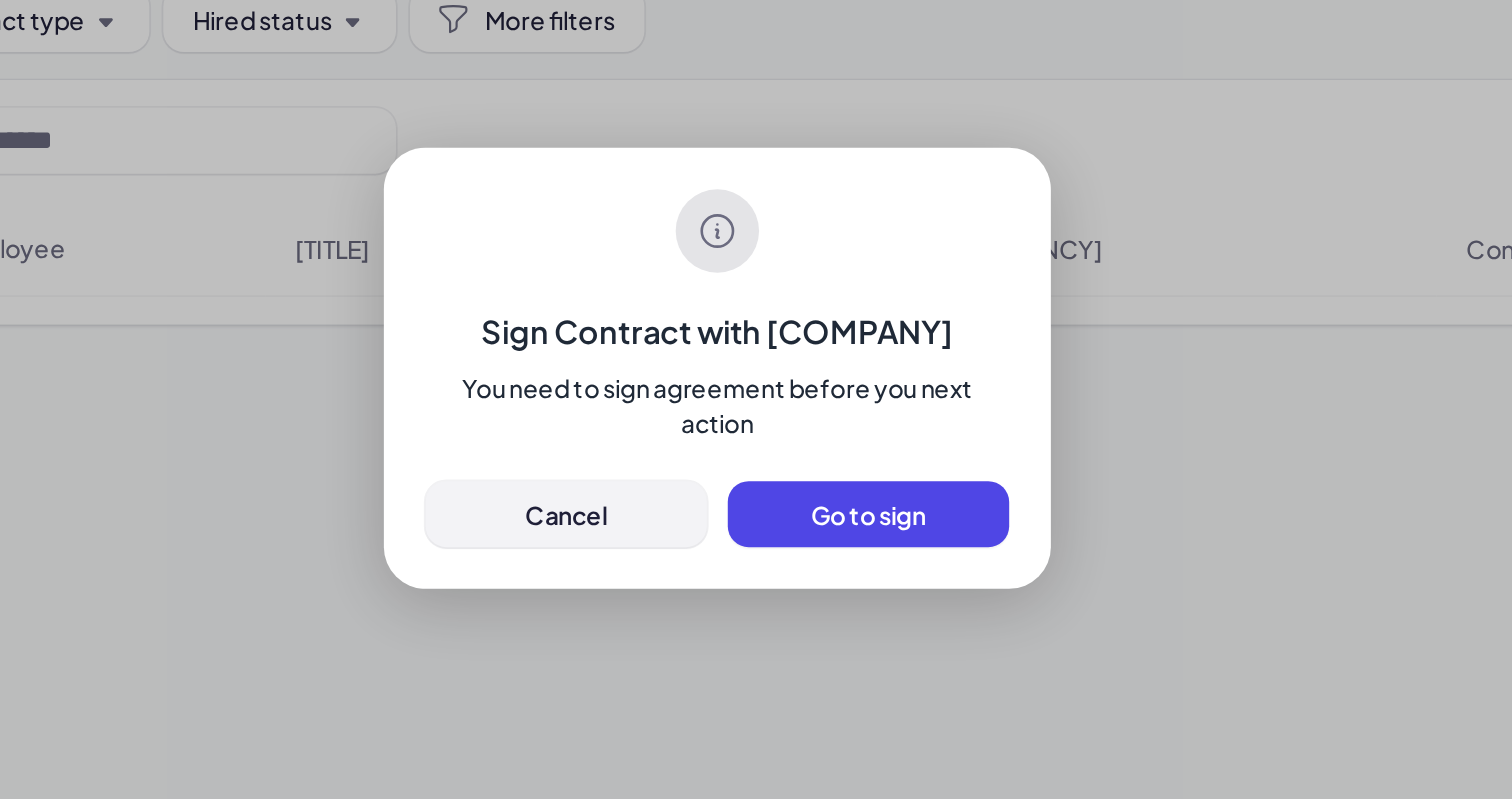 click on "Cancel" at bounding box center [669, 484] 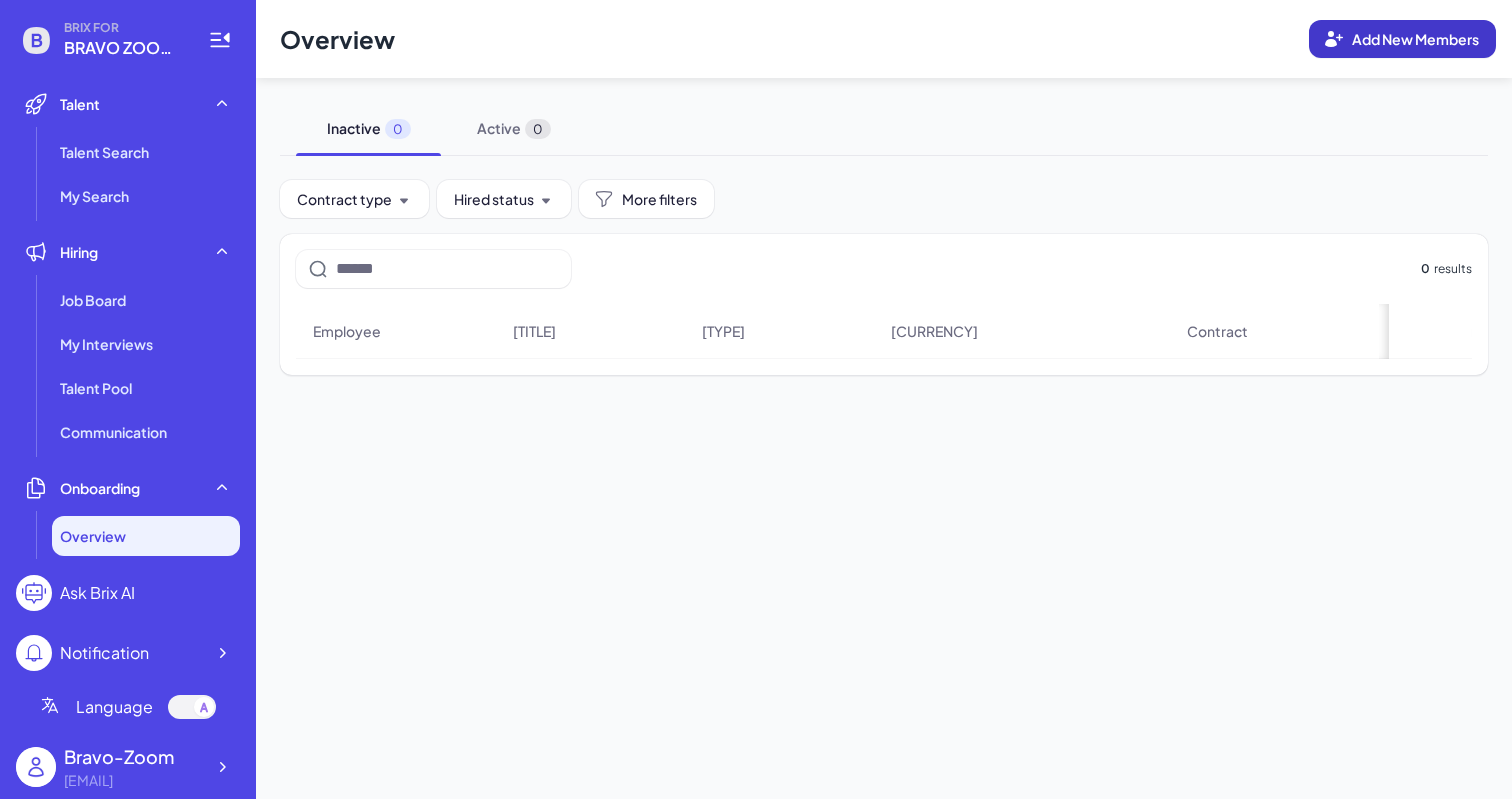 click on "Add New Members" at bounding box center [1402, 39] 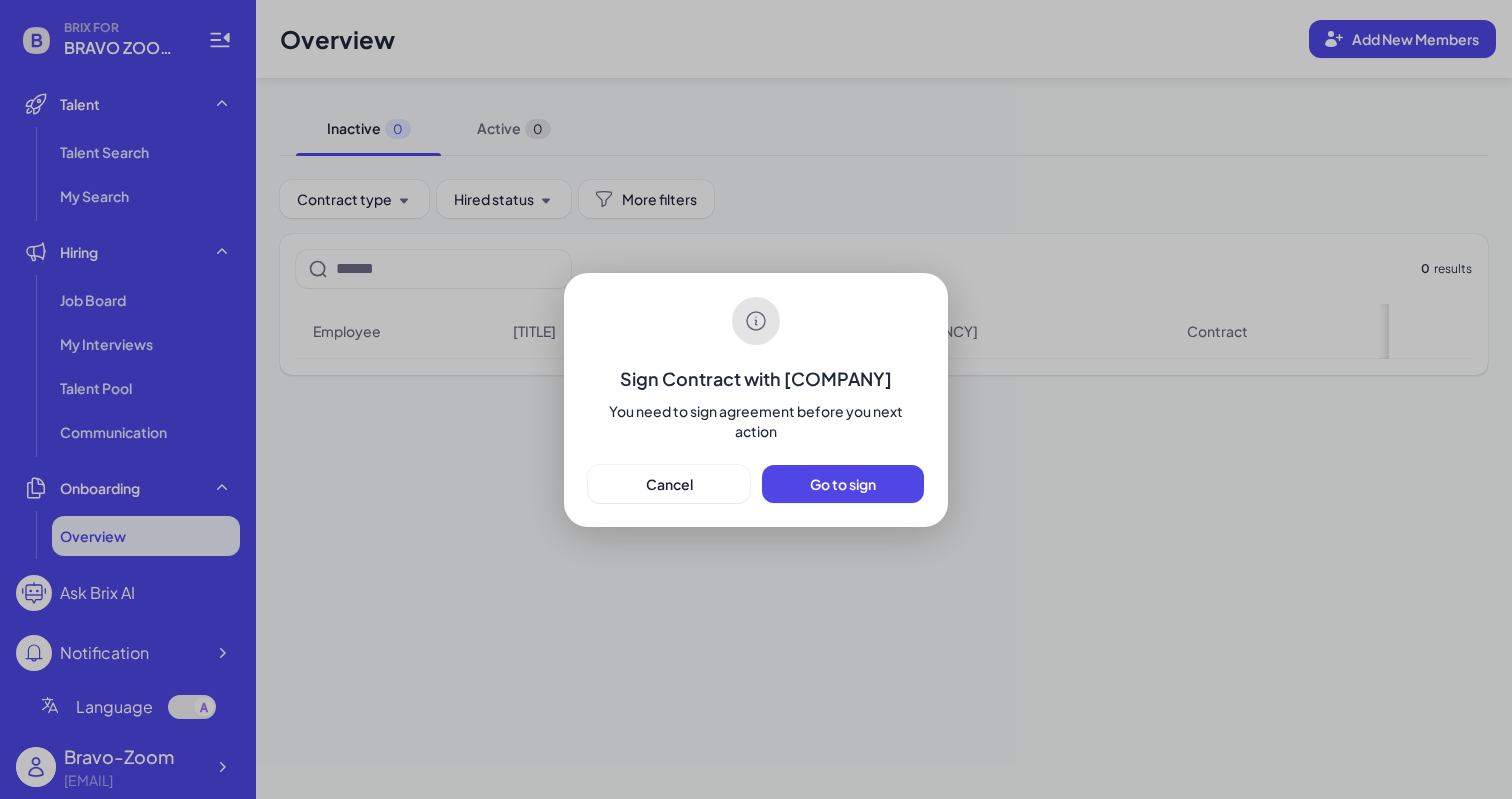 click on "Sign Contract with [COMPANY] You need to sign agreement before you next action" at bounding box center [756, 369] 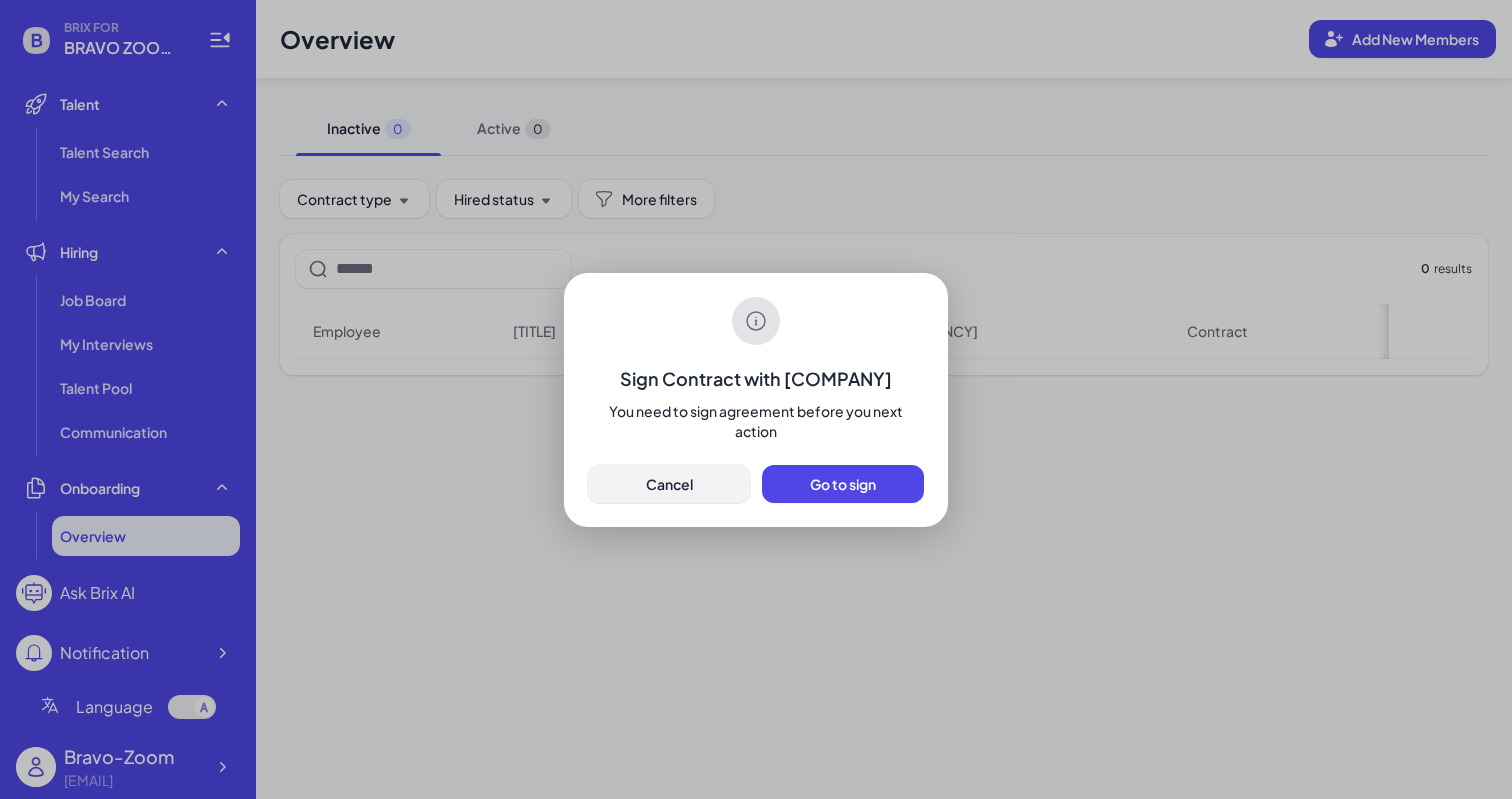 click on "Cancel" at bounding box center (669, 484) 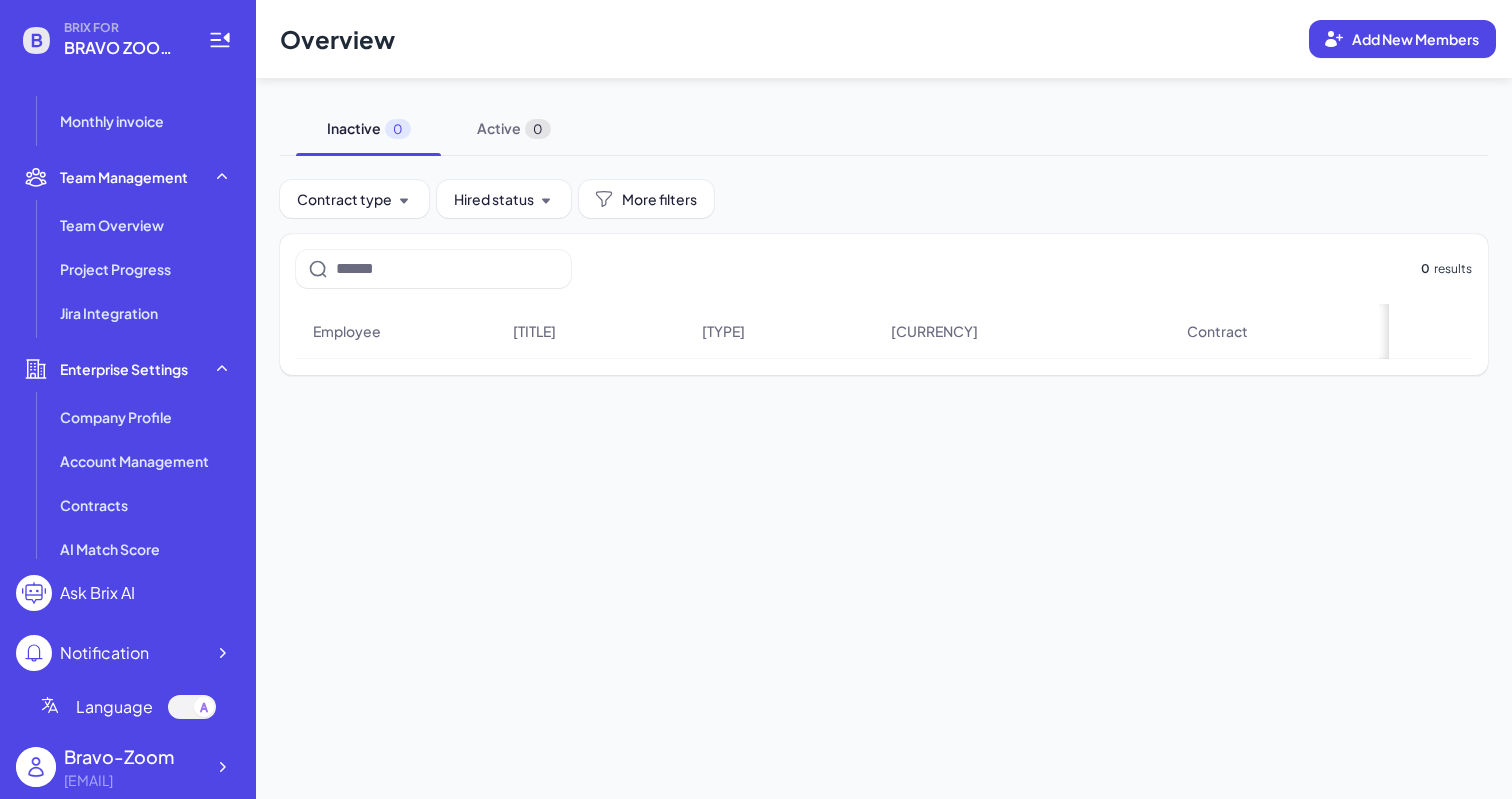 scroll, scrollTop: 578, scrollLeft: 0, axis: vertical 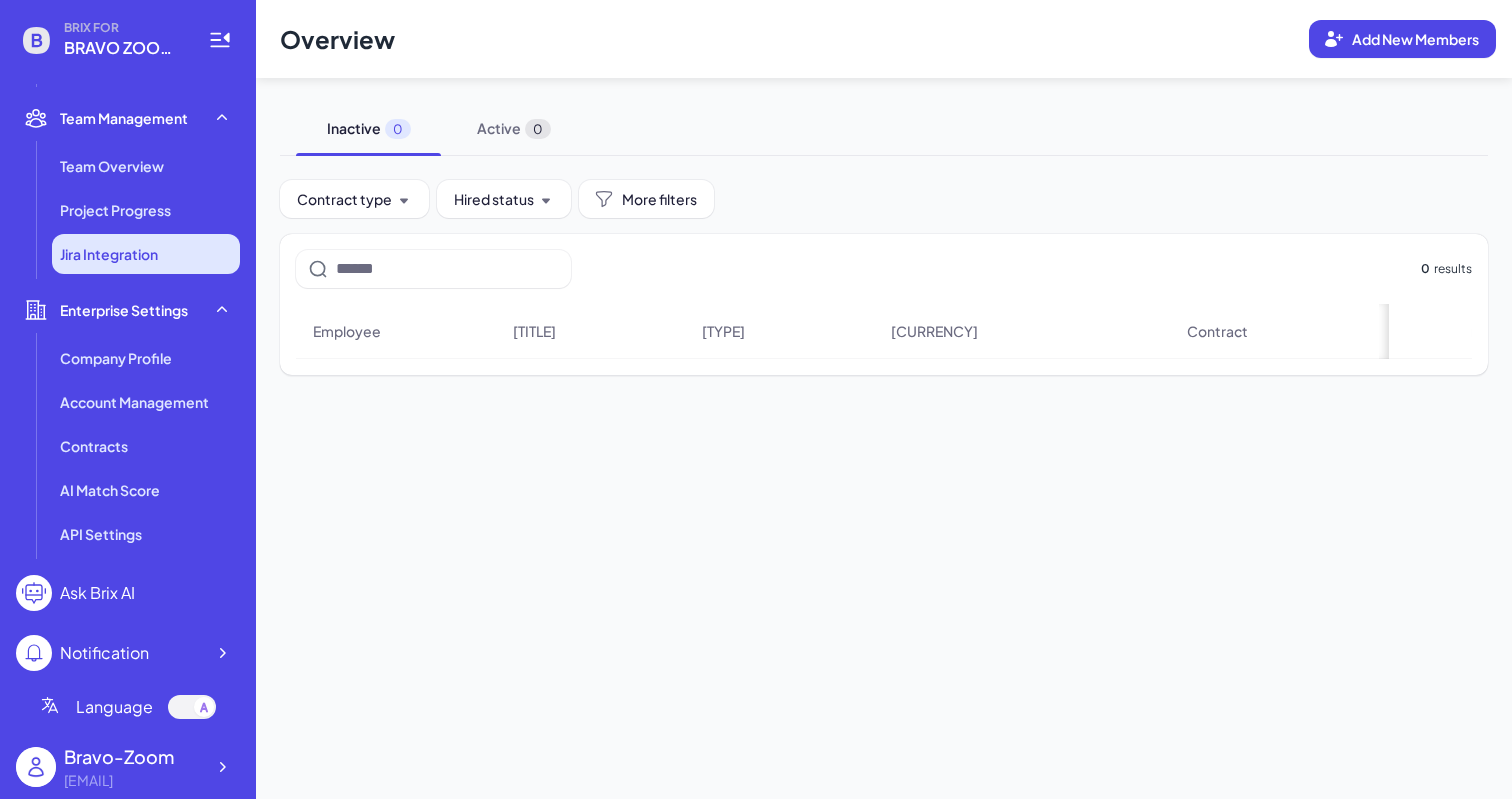 click on "Jira Integration" at bounding box center (146, 254) 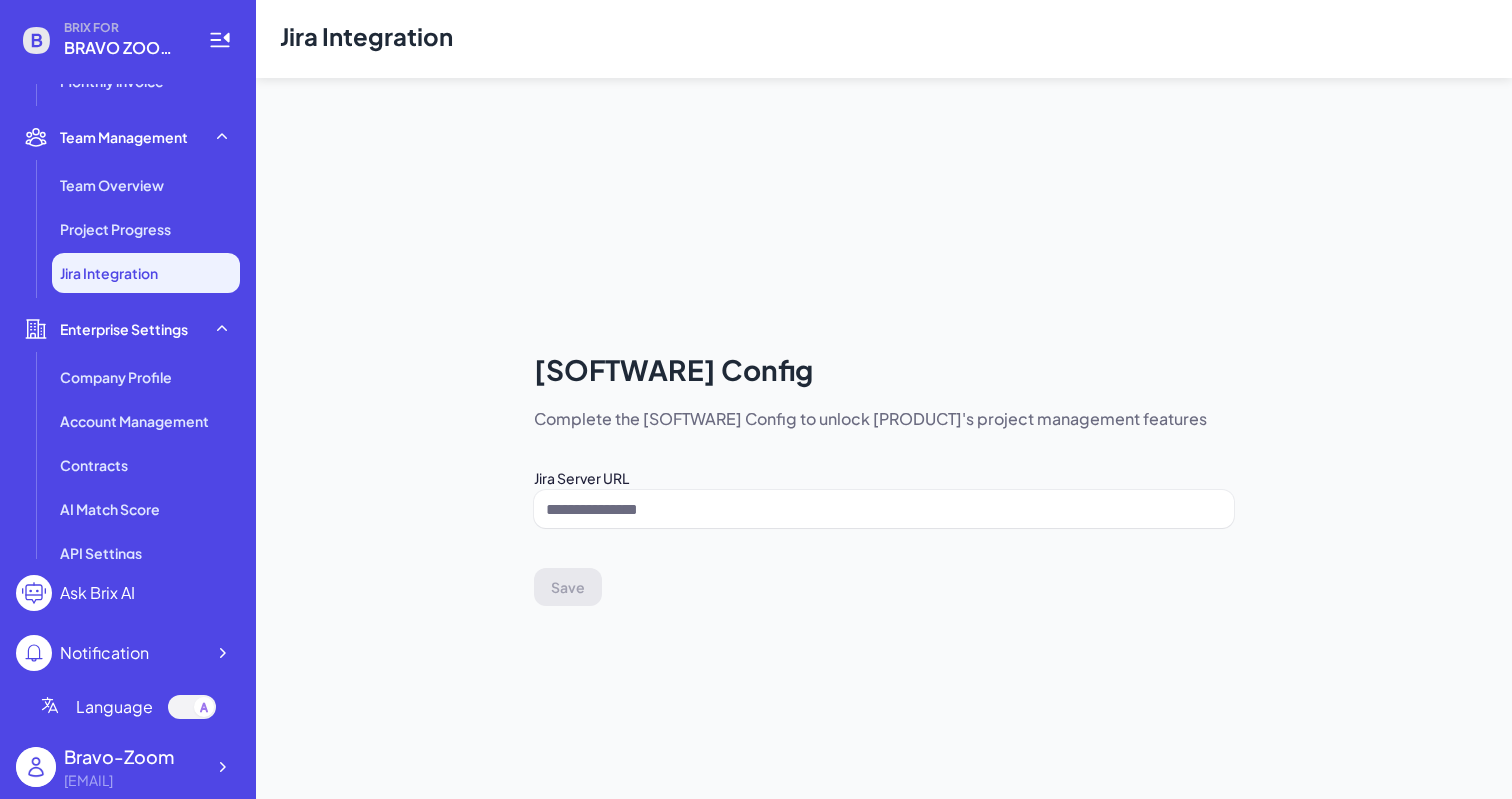 scroll, scrollTop: 578, scrollLeft: 0, axis: vertical 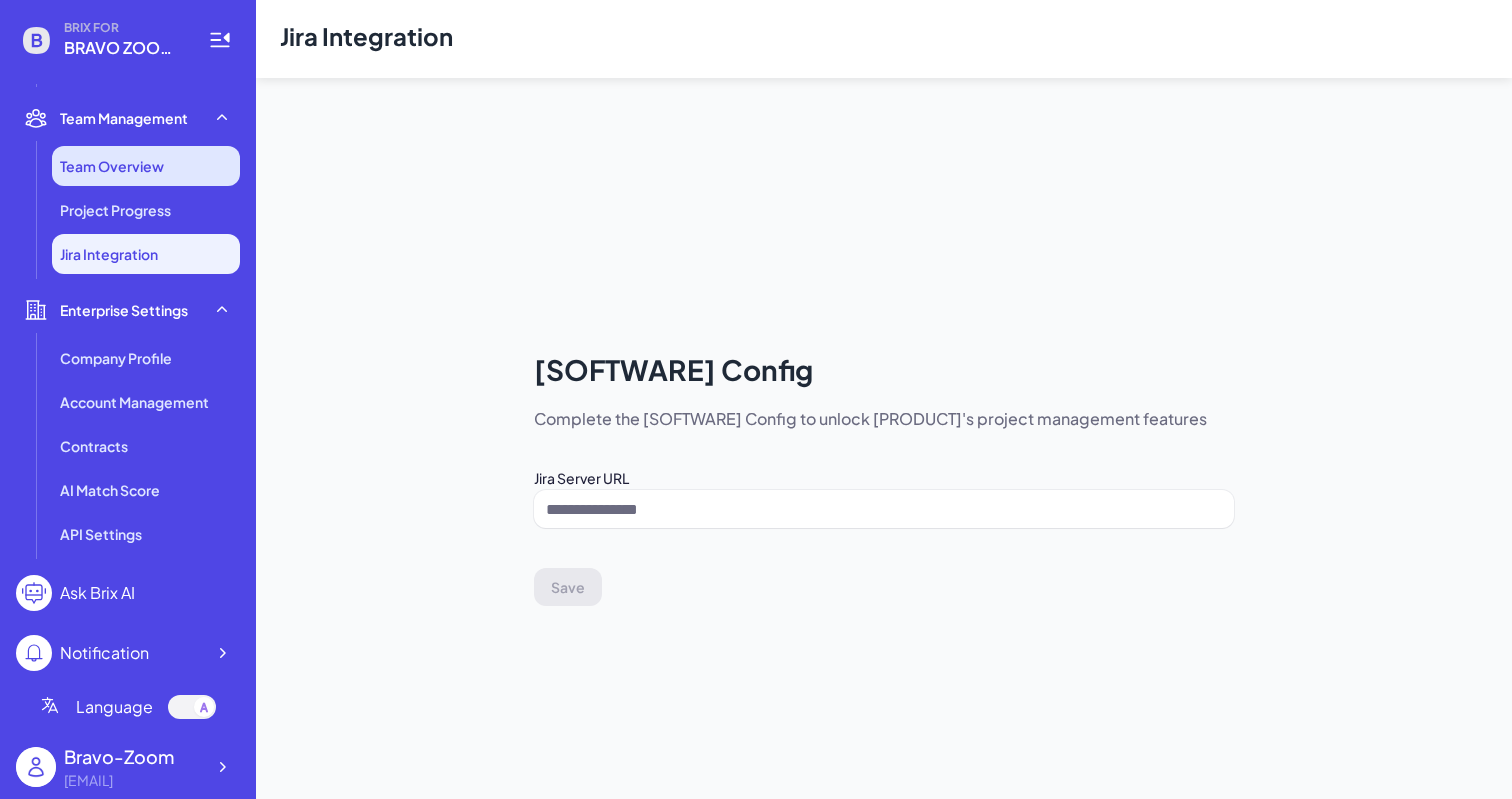 click on "Team Overview" at bounding box center (146, 166) 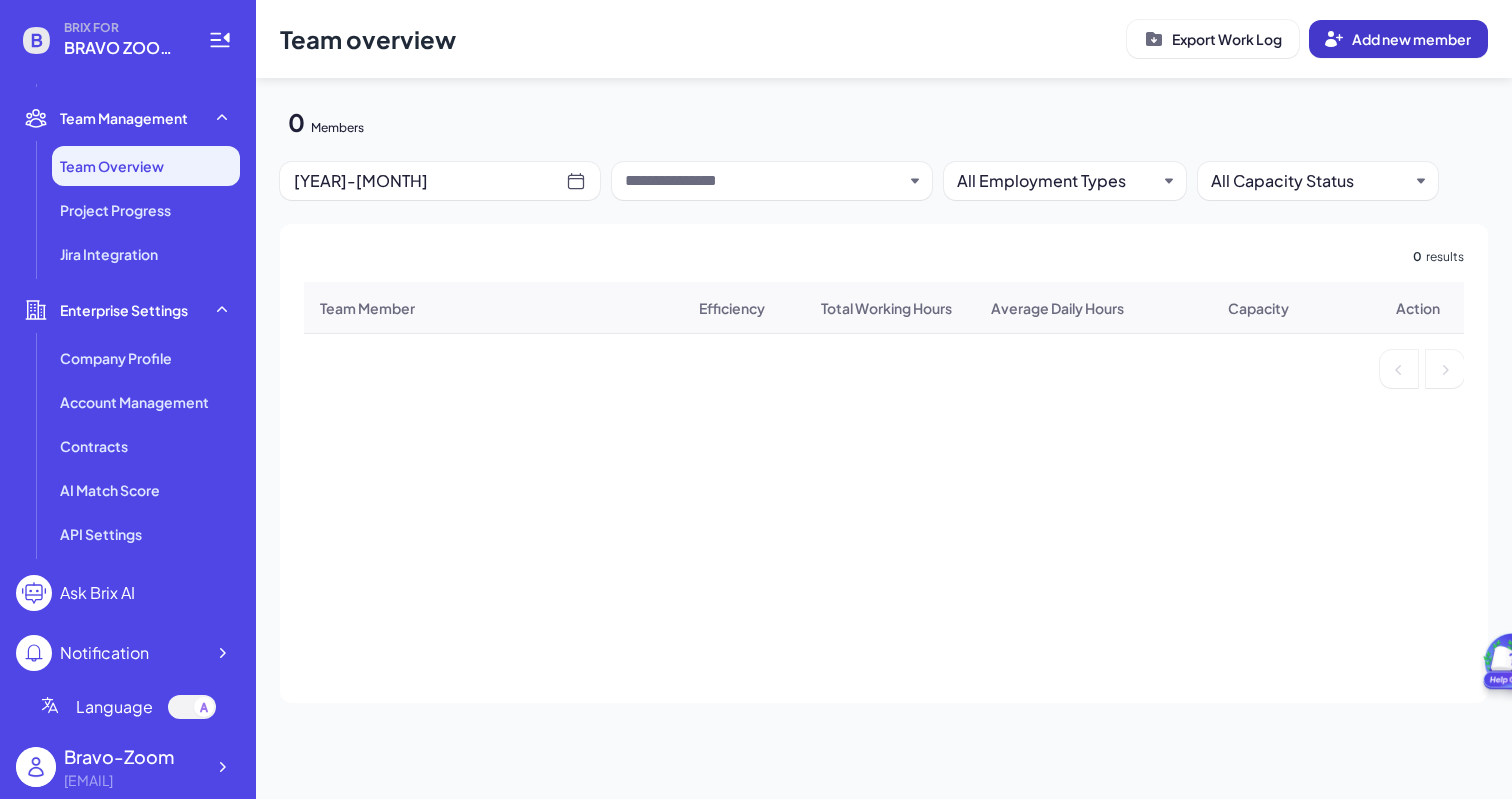 click 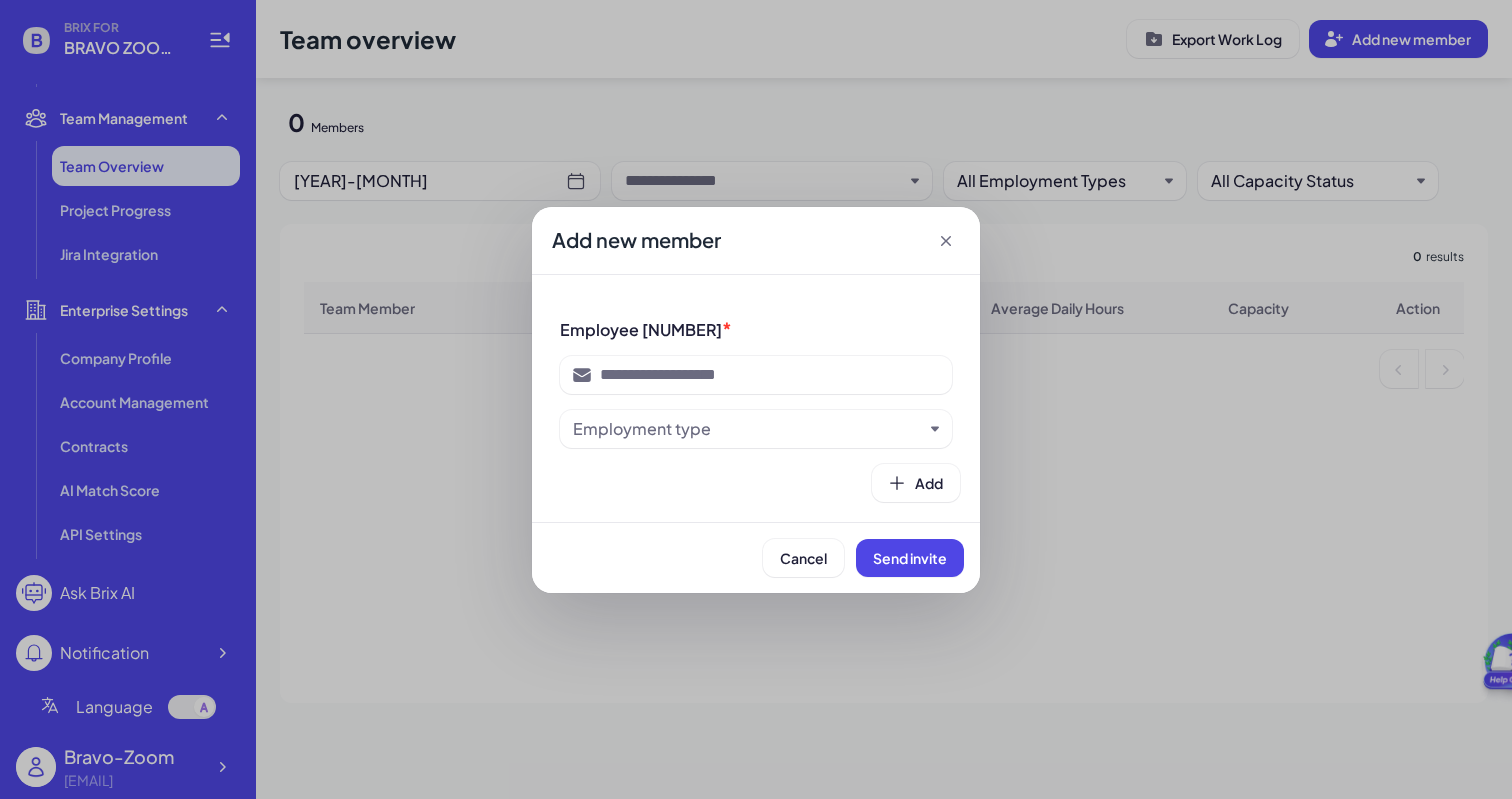 click on "Add new member" at bounding box center [756, 241] 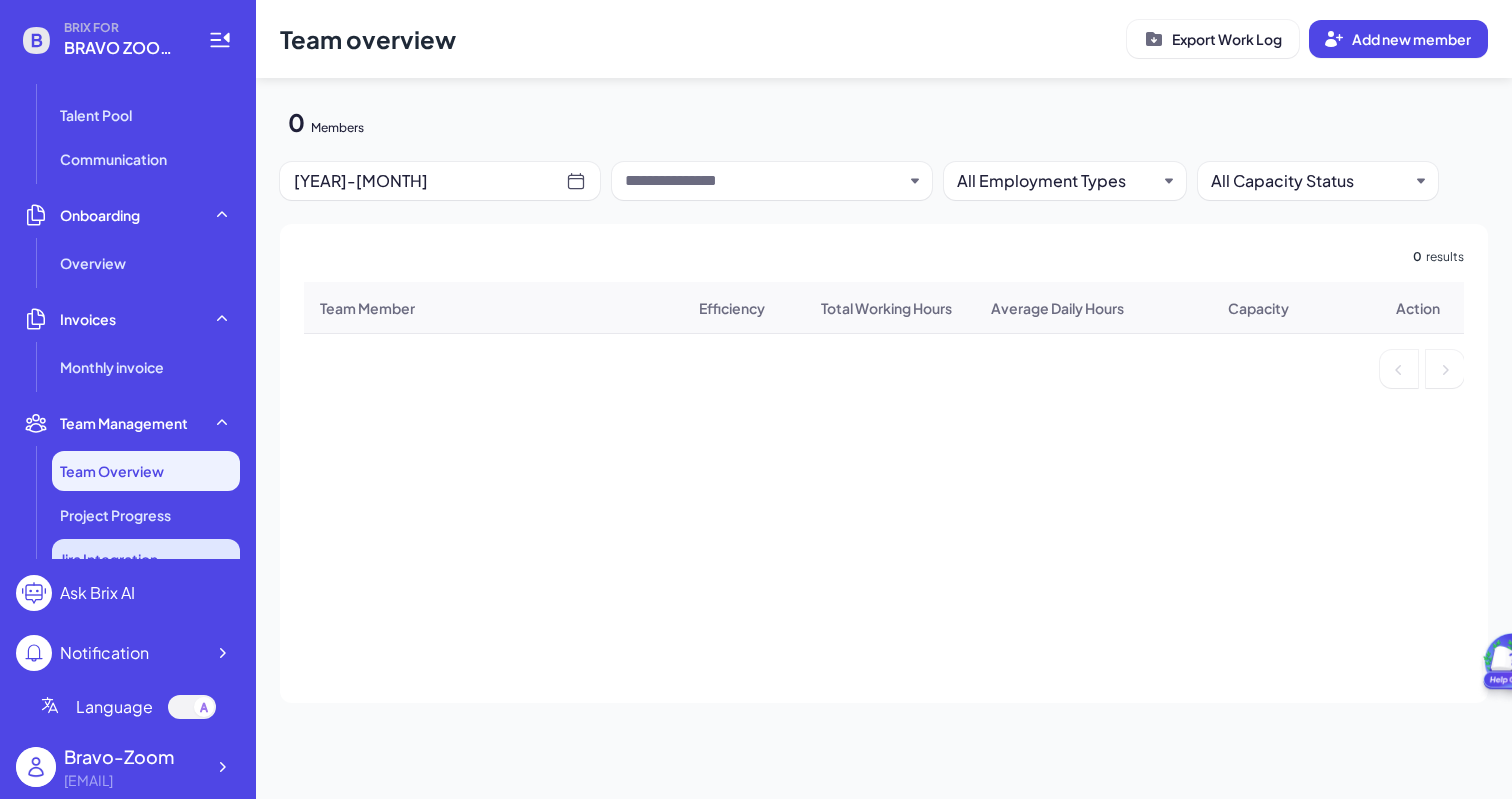 scroll, scrollTop: 280, scrollLeft: 0, axis: vertical 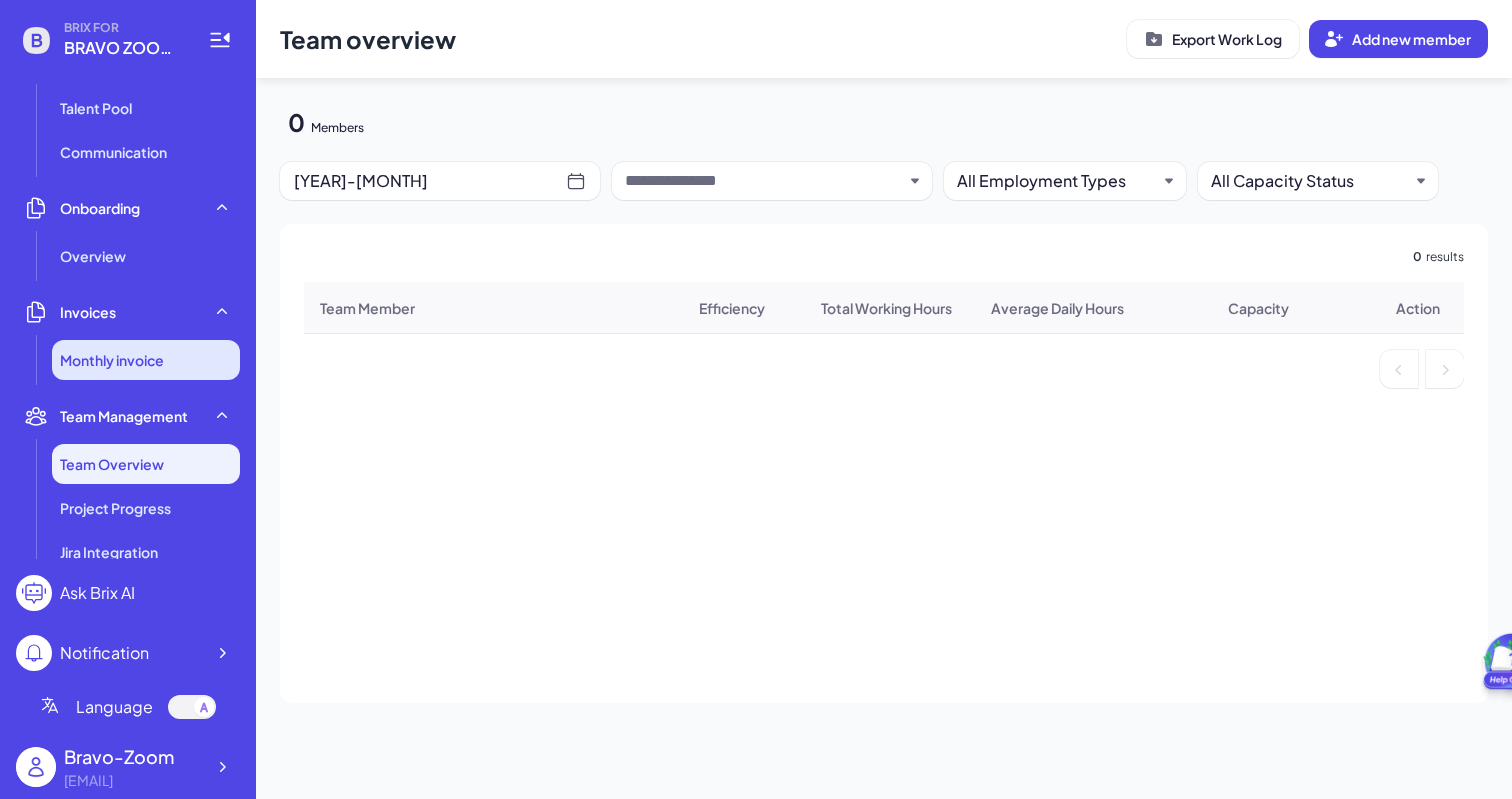click on "Monthly invoice" at bounding box center (112, 360) 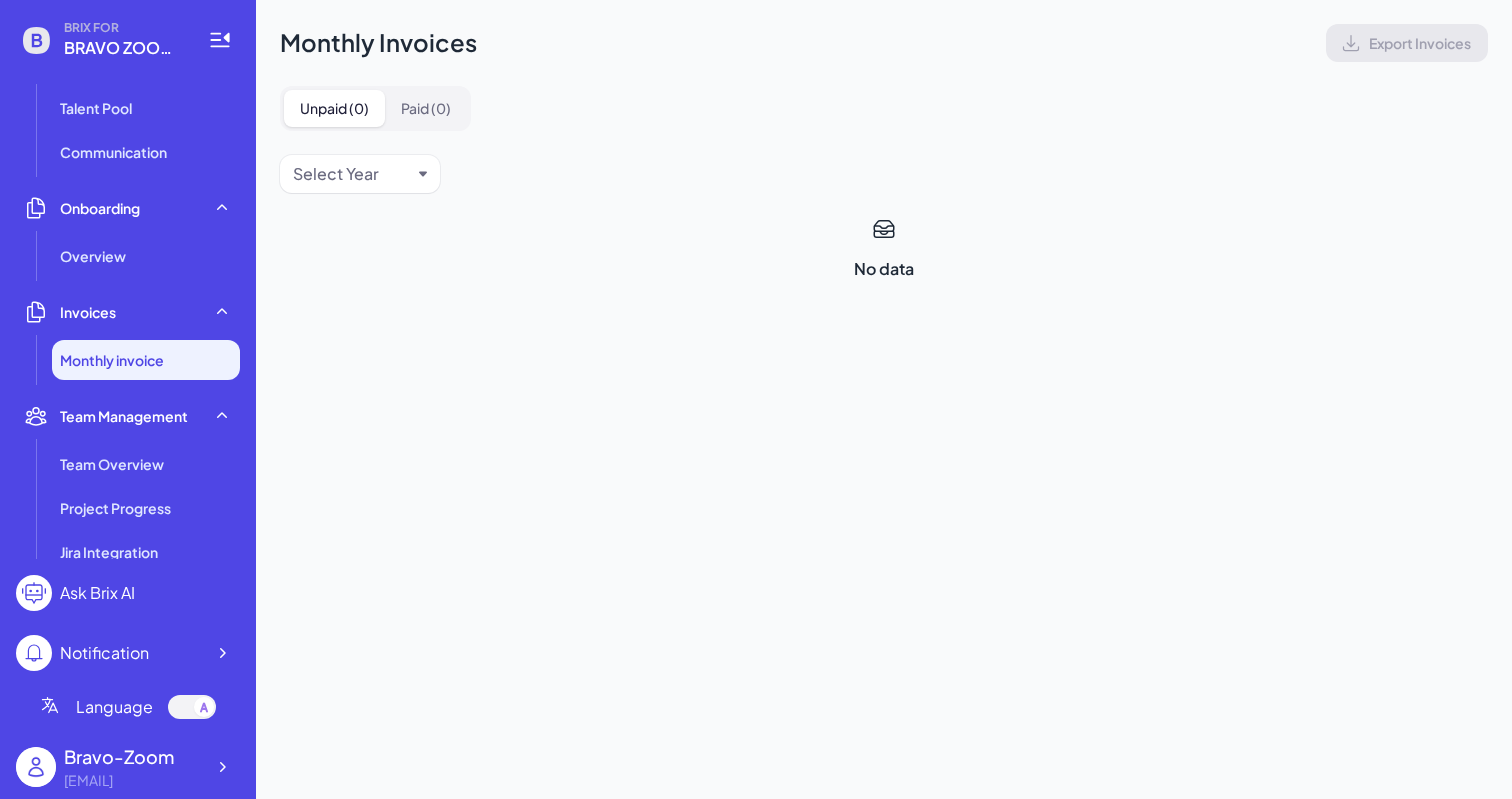 click on "Select Year" at bounding box center [360, 174] 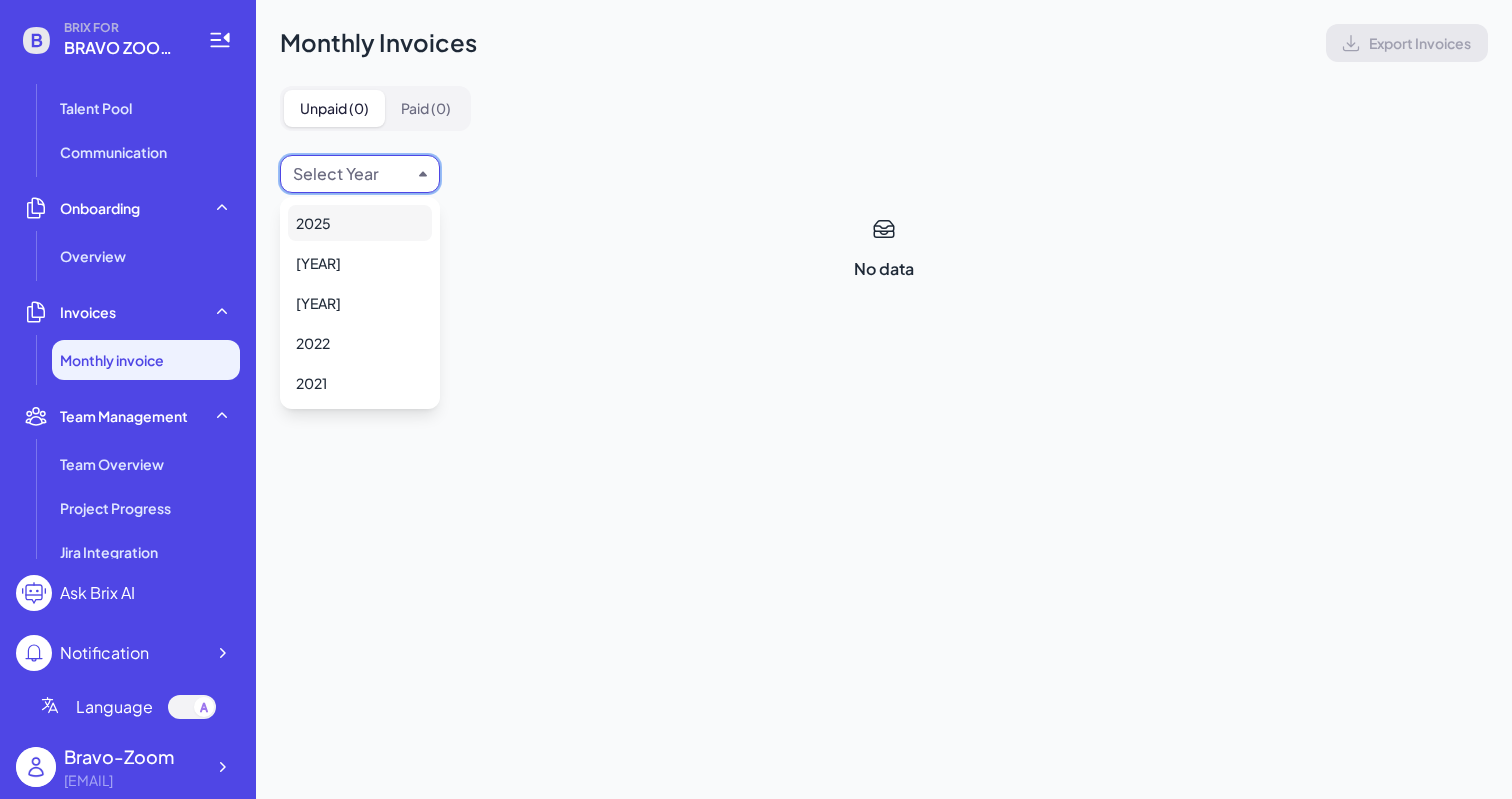 click on "Unpaid ( [NUMBER] ) Paid ( [NUMBER] ) Select Year" at bounding box center [884, 152] 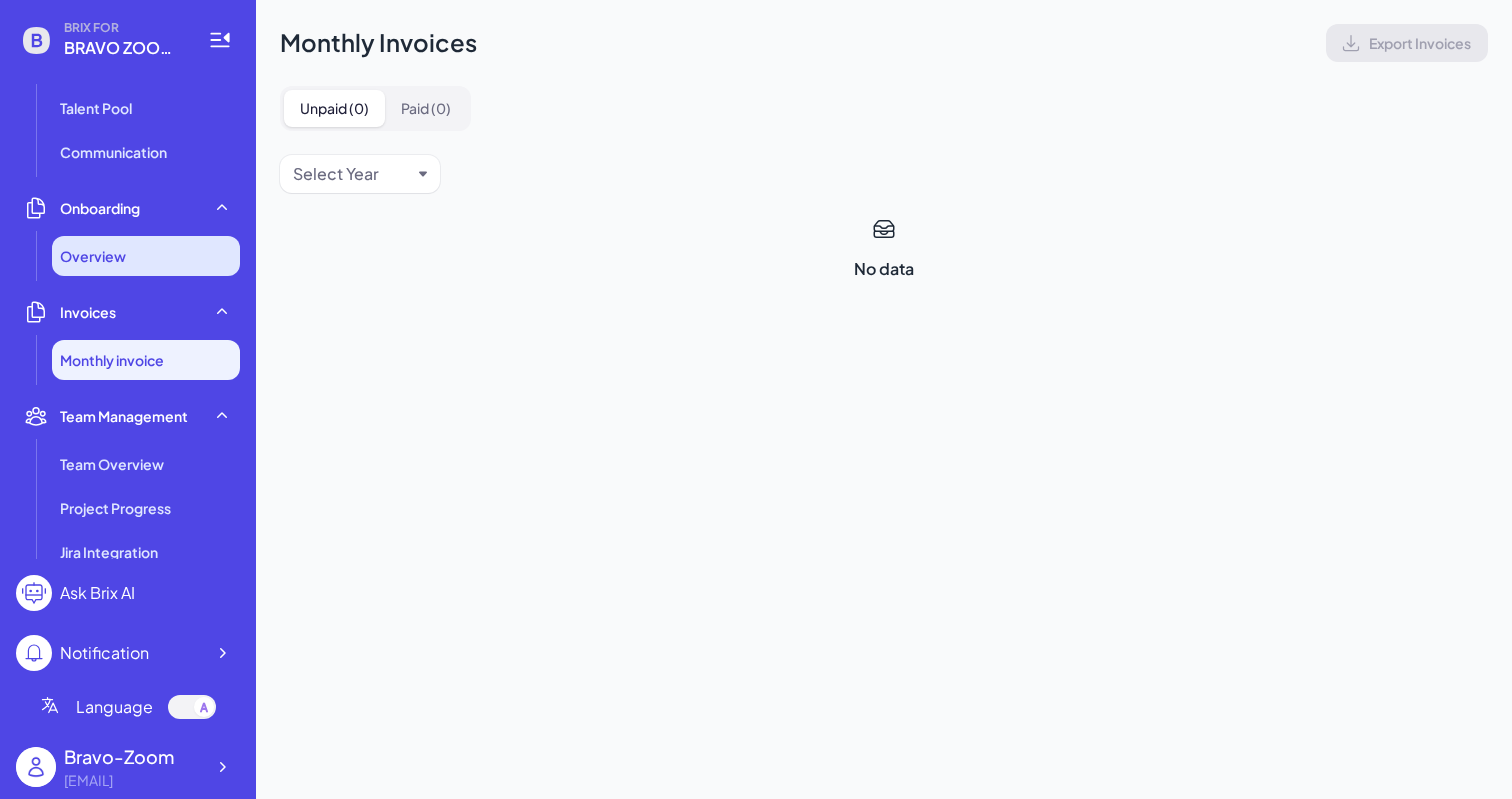 click on "Overview" at bounding box center (146, 256) 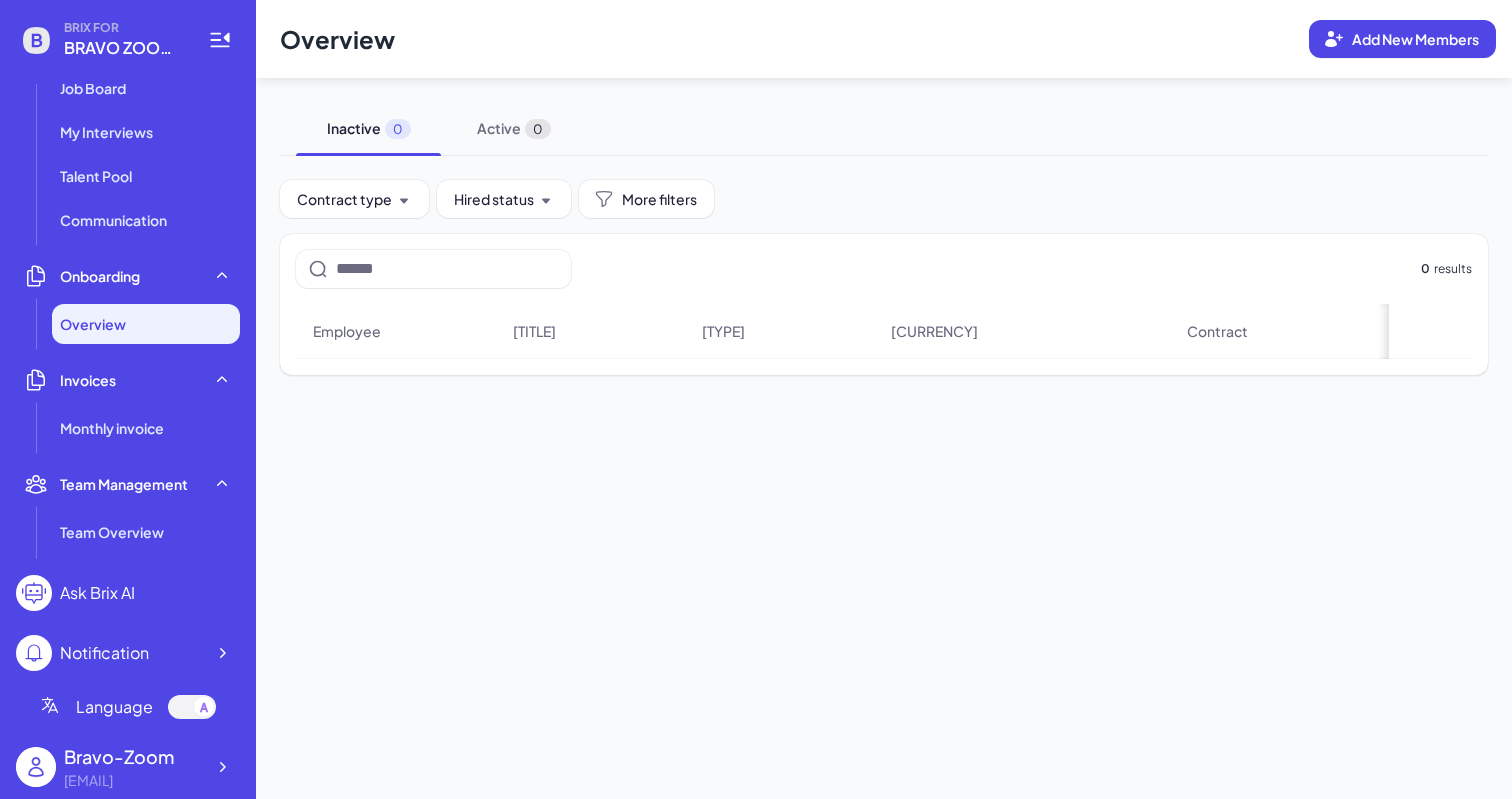 scroll, scrollTop: 210, scrollLeft: 0, axis: vertical 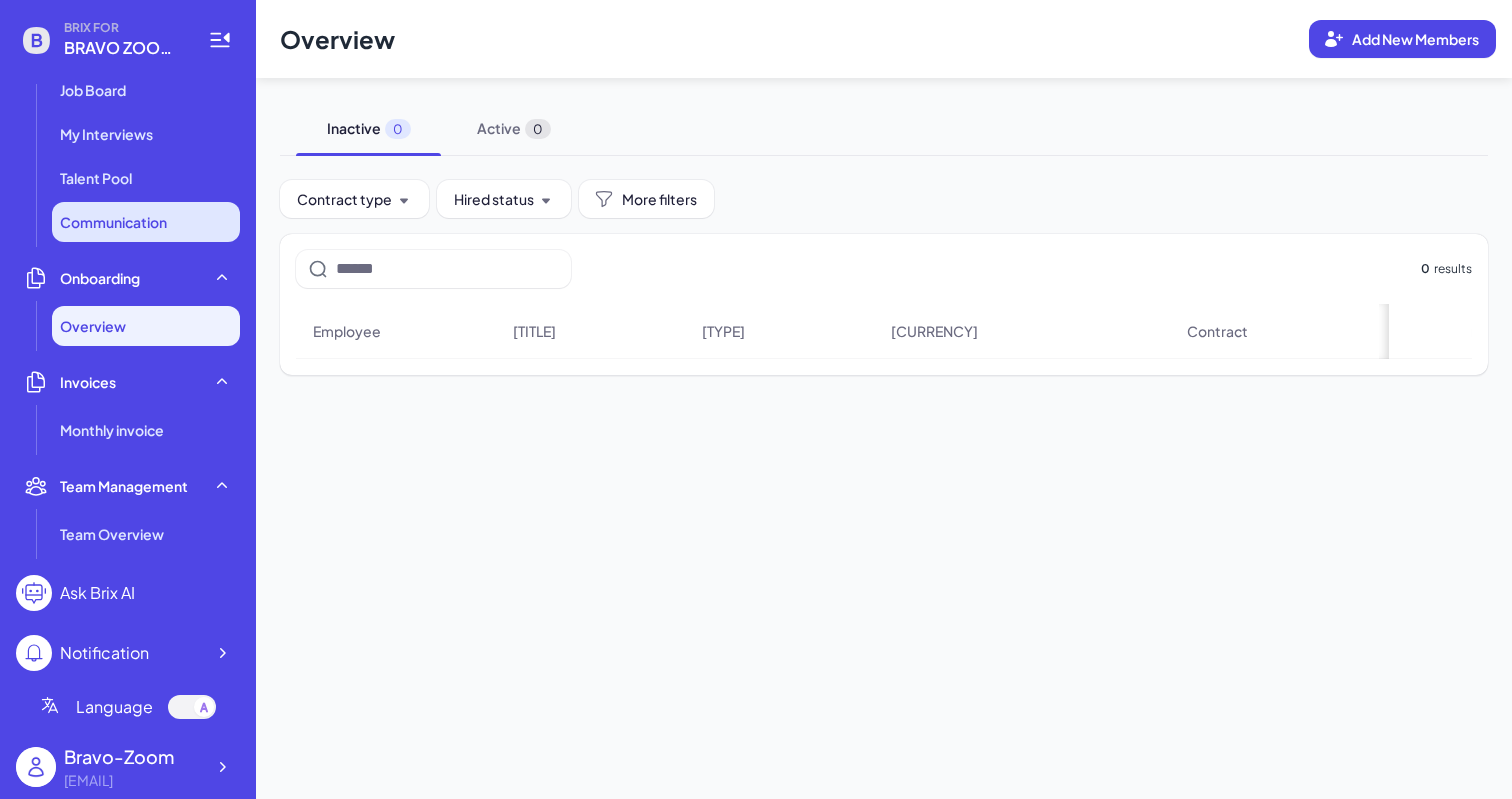 click on "Communication" at bounding box center [113, 222] 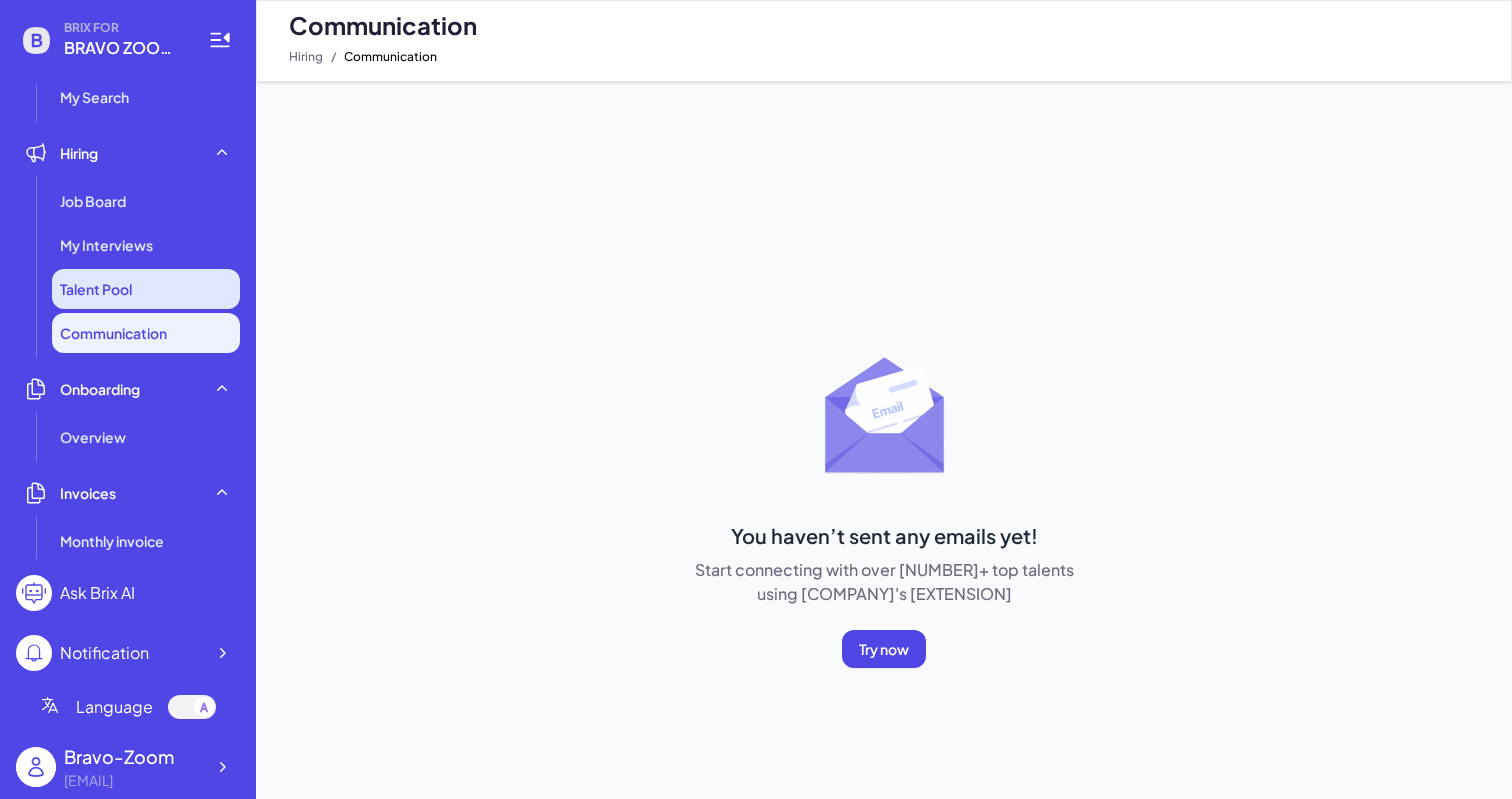 scroll, scrollTop: 0, scrollLeft: 0, axis: both 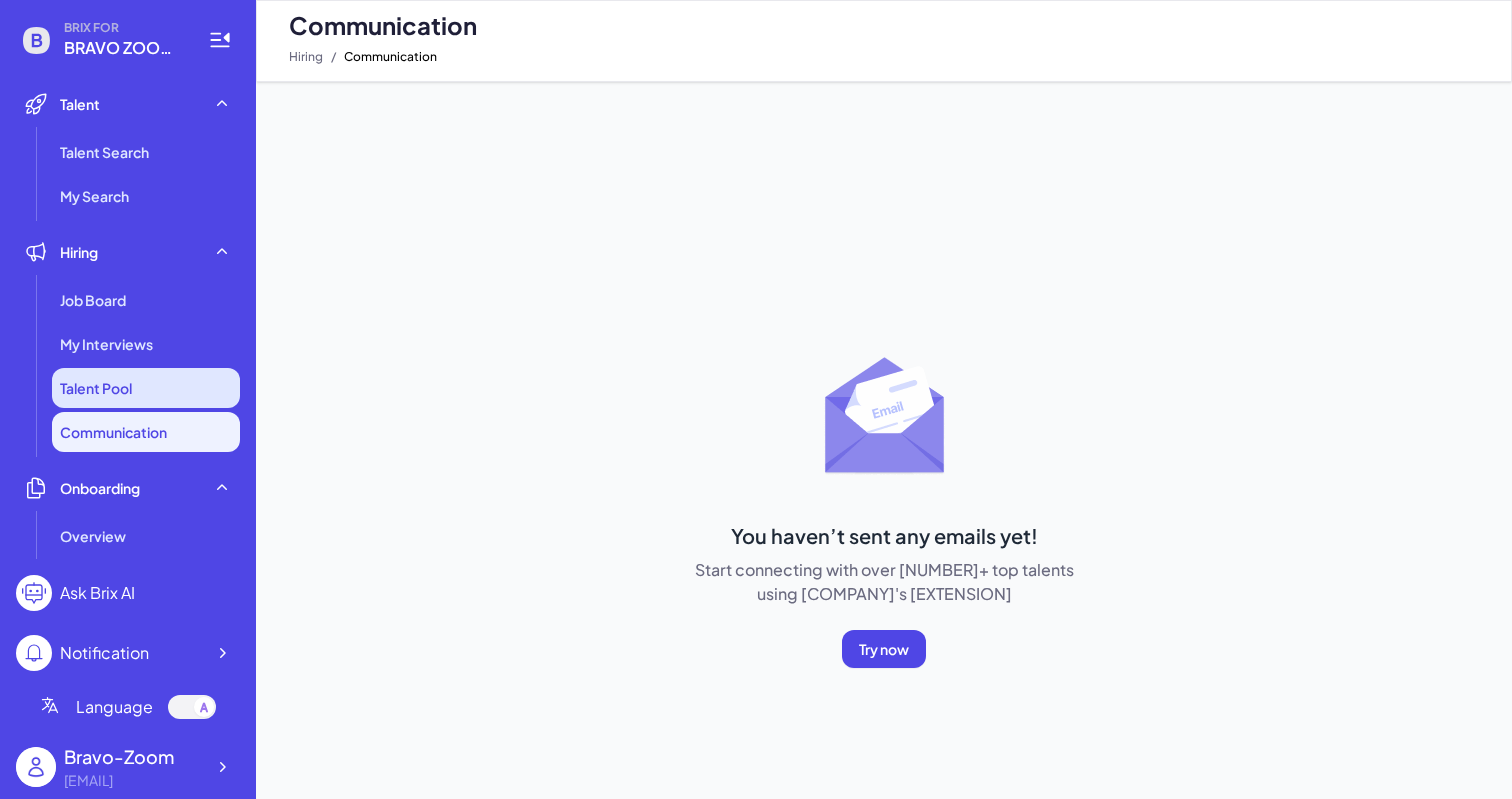 click on "Talent Pool" at bounding box center [146, 388] 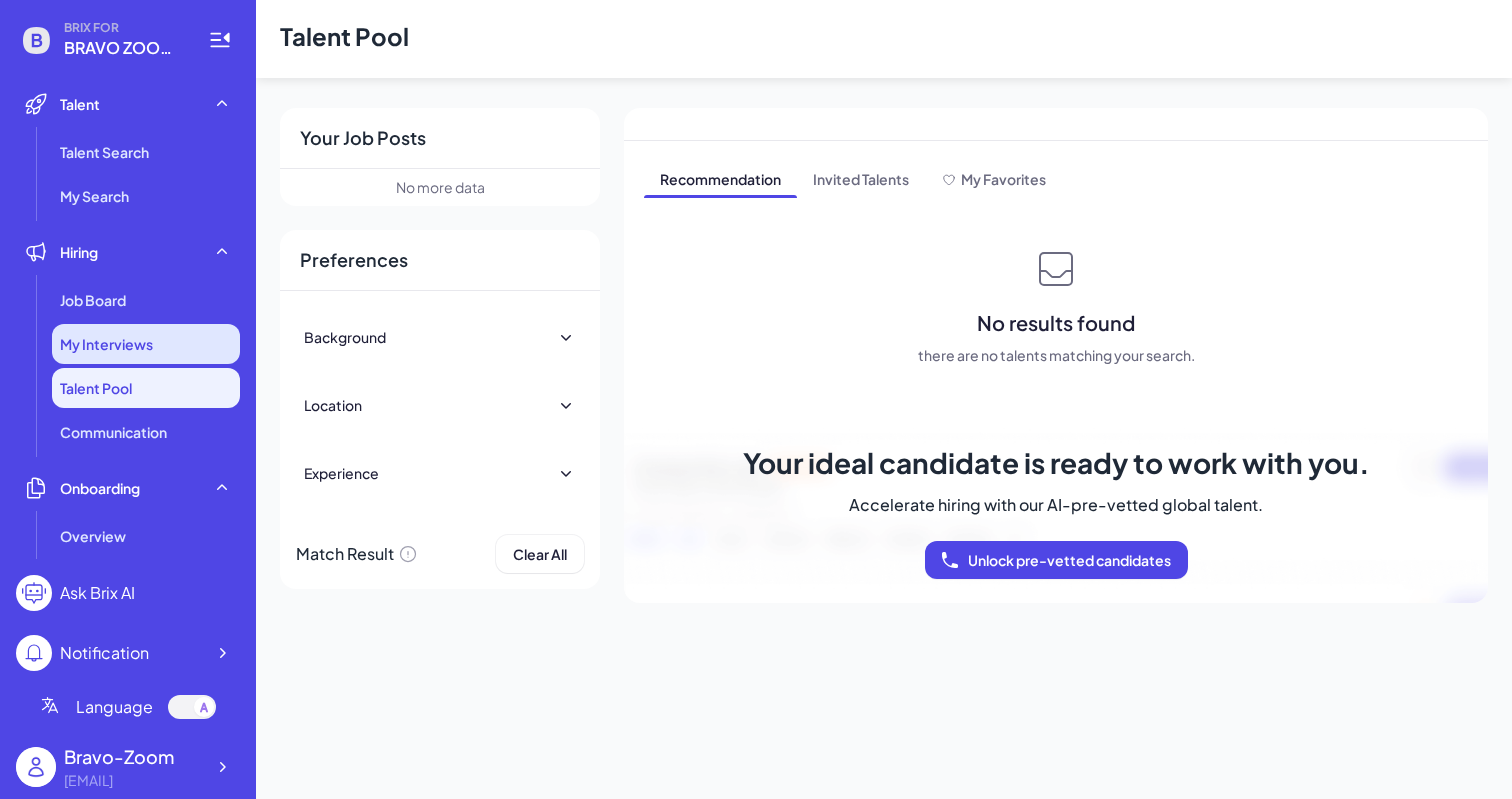 click on "My Interviews" at bounding box center [146, 344] 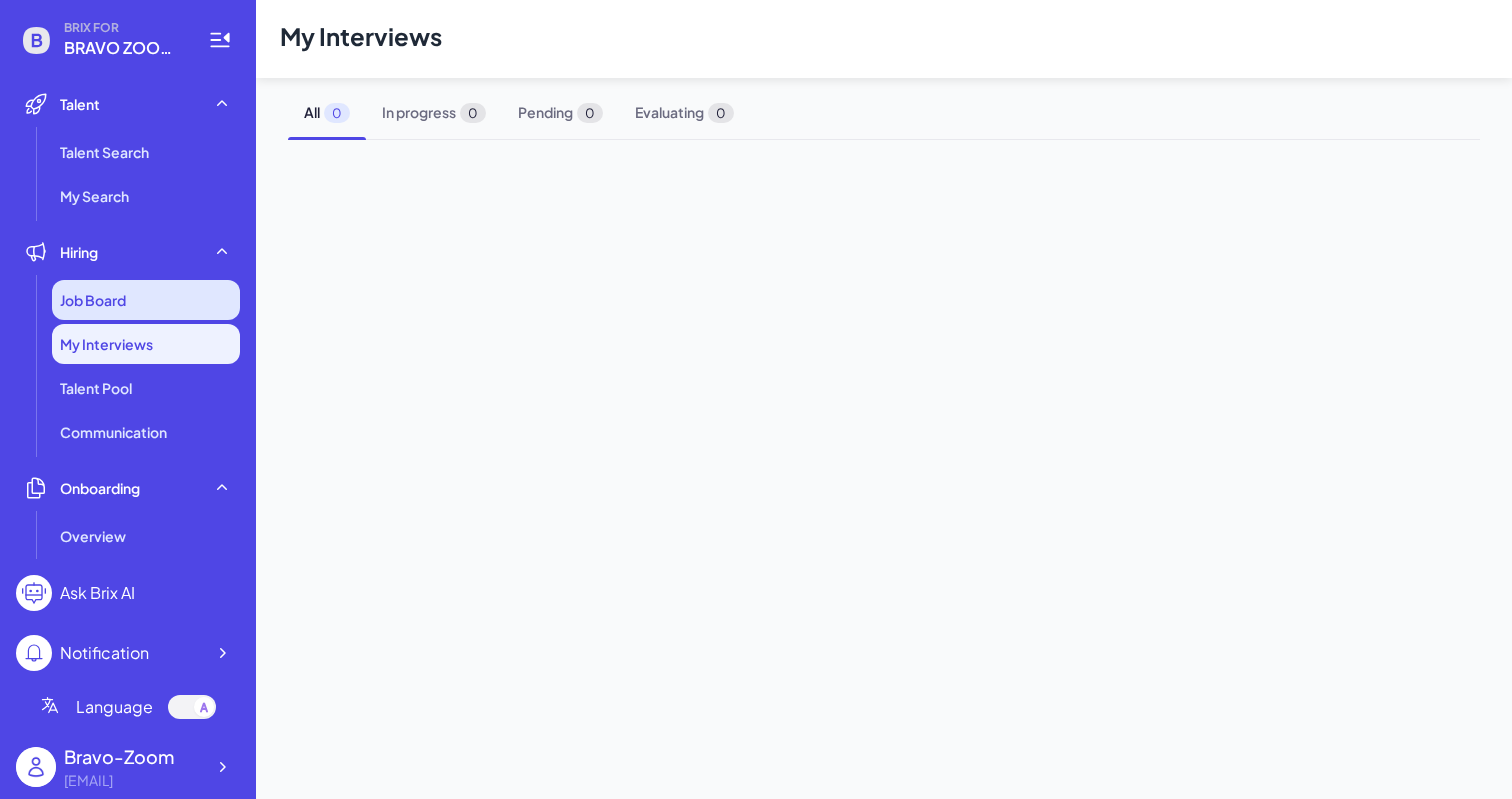 click on "Job Board" at bounding box center [146, 300] 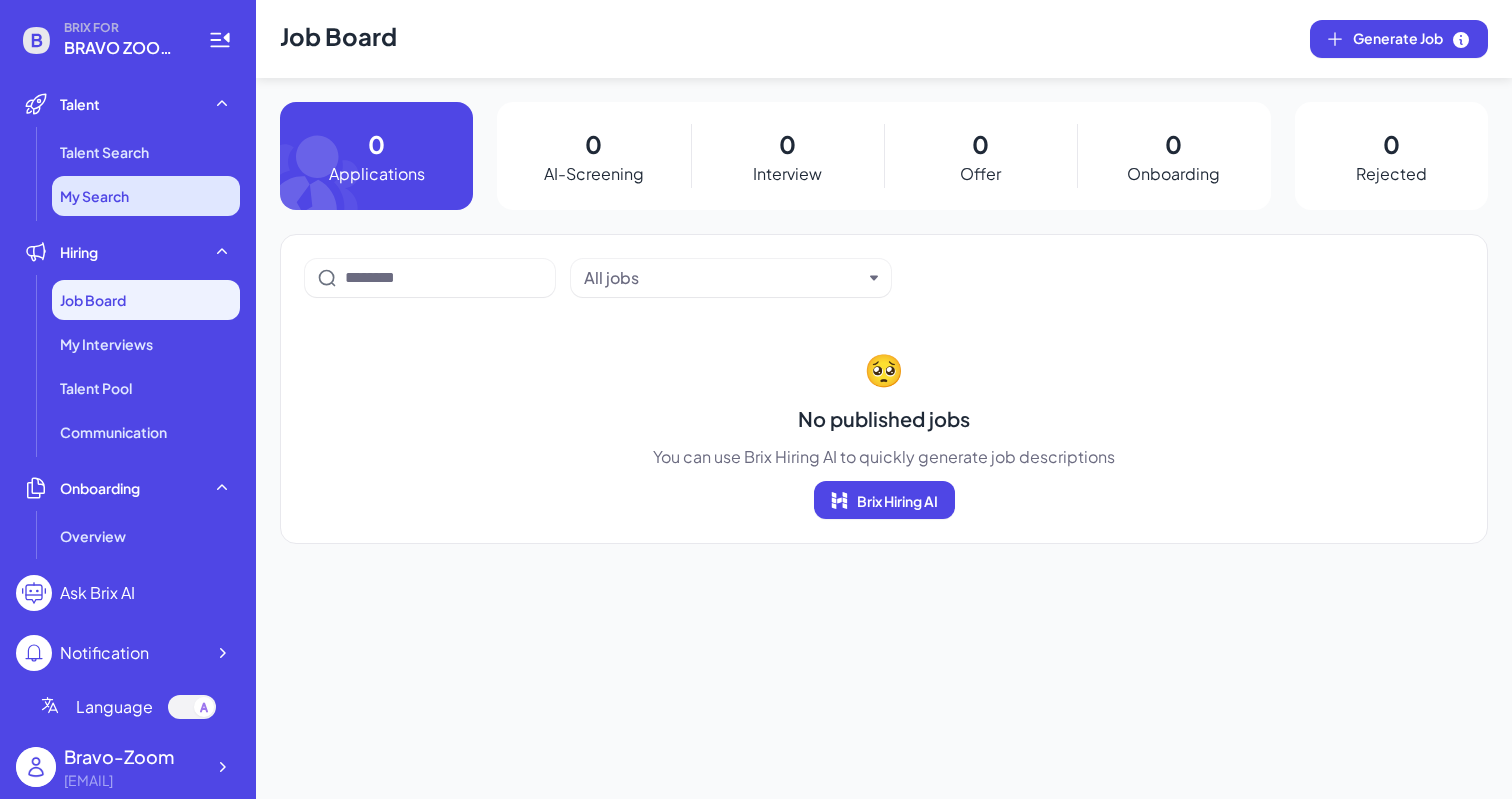click on "My Search" at bounding box center [94, 196] 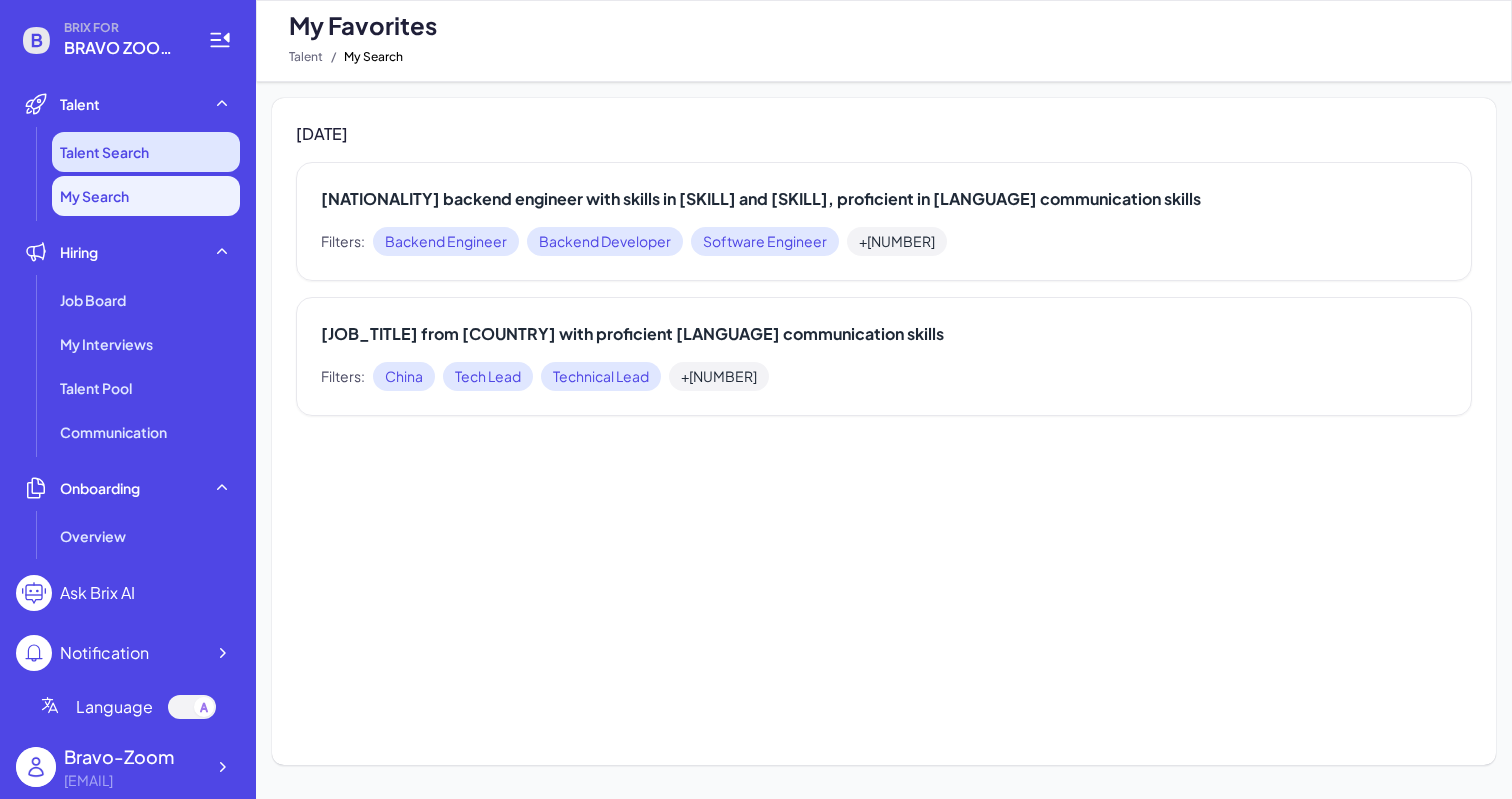 click on "Talent Search" at bounding box center (146, 152) 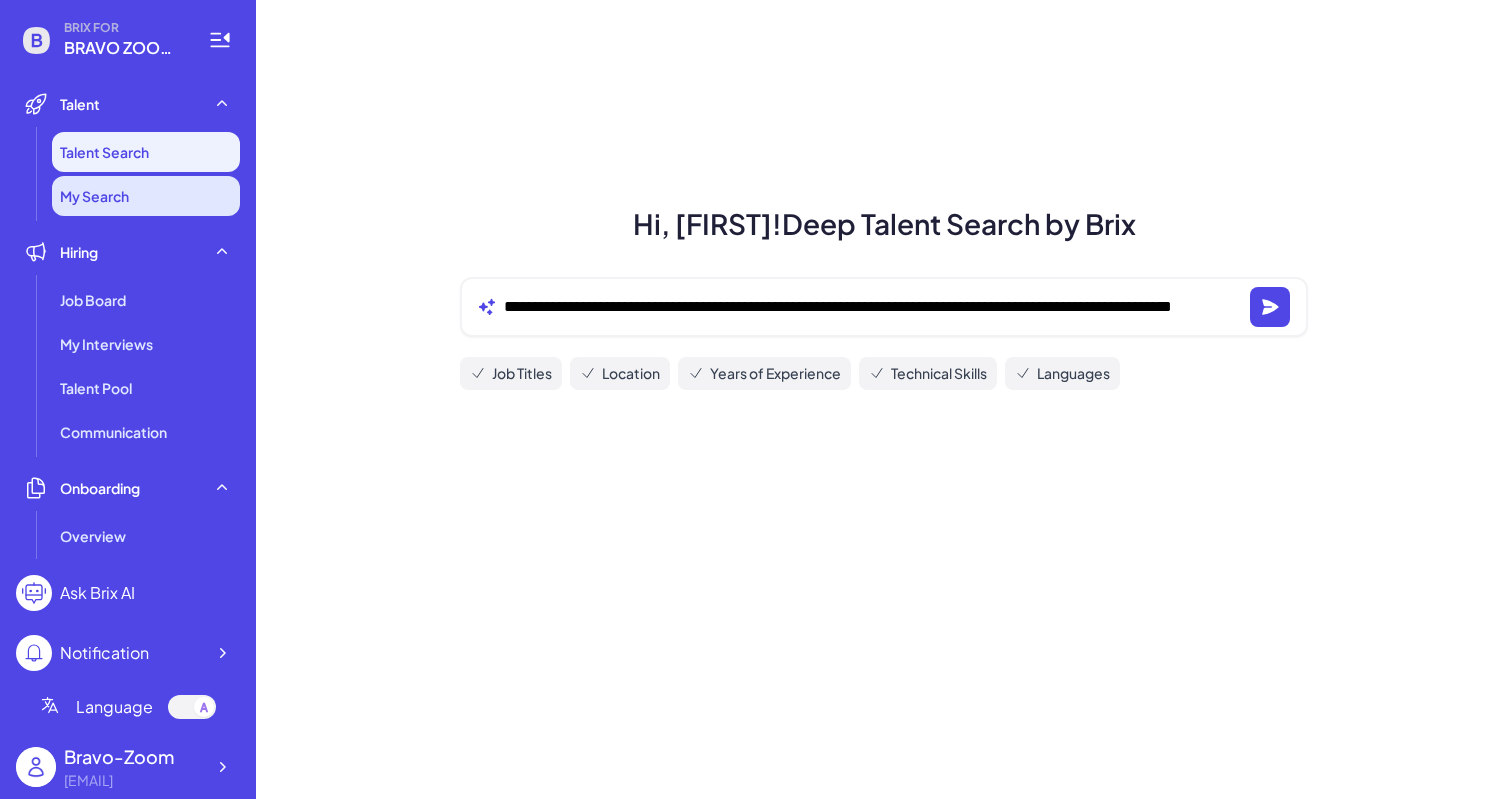 click on "My Search" at bounding box center (94, 196) 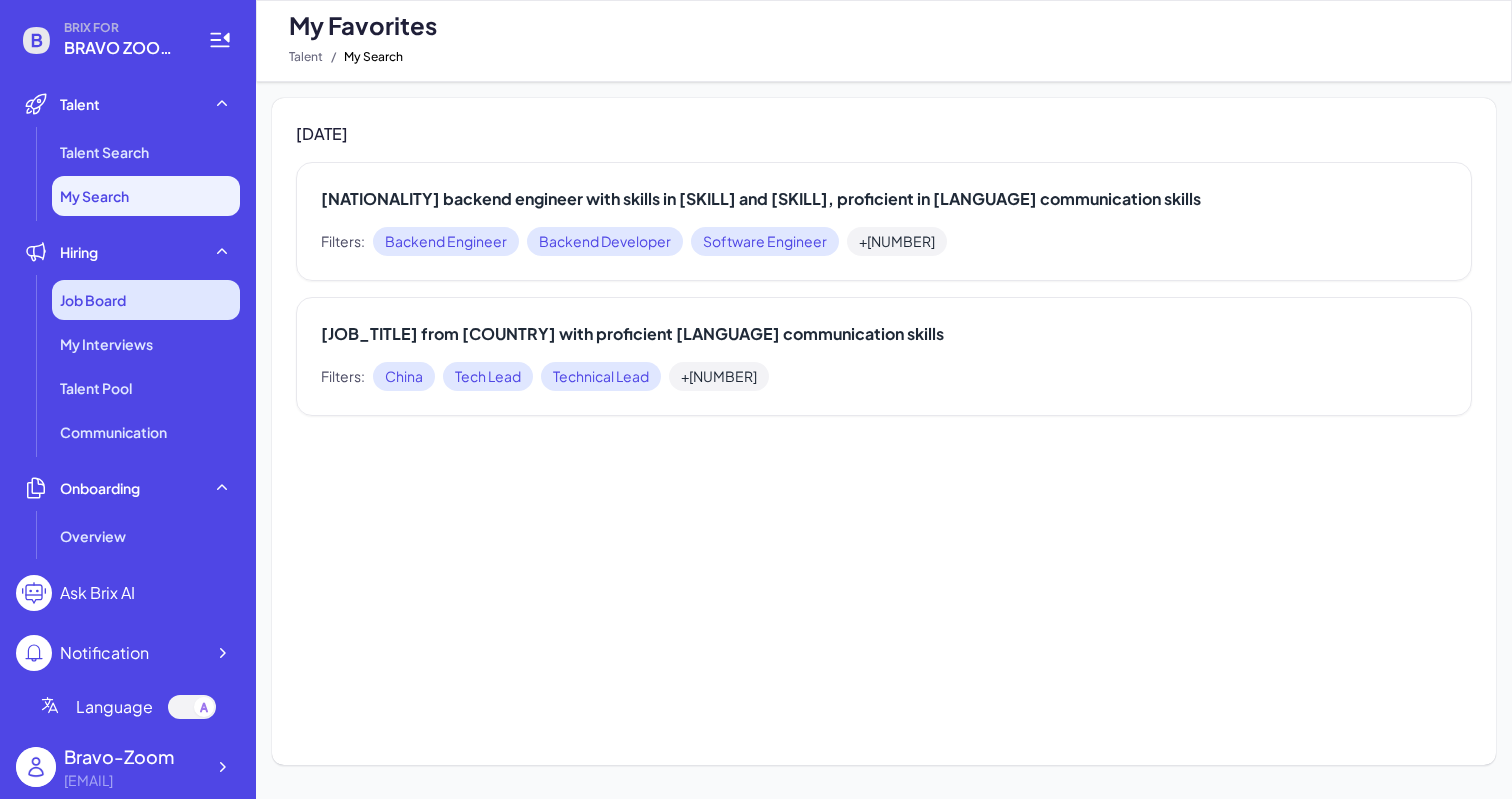 click on "Job Board" at bounding box center [146, 300] 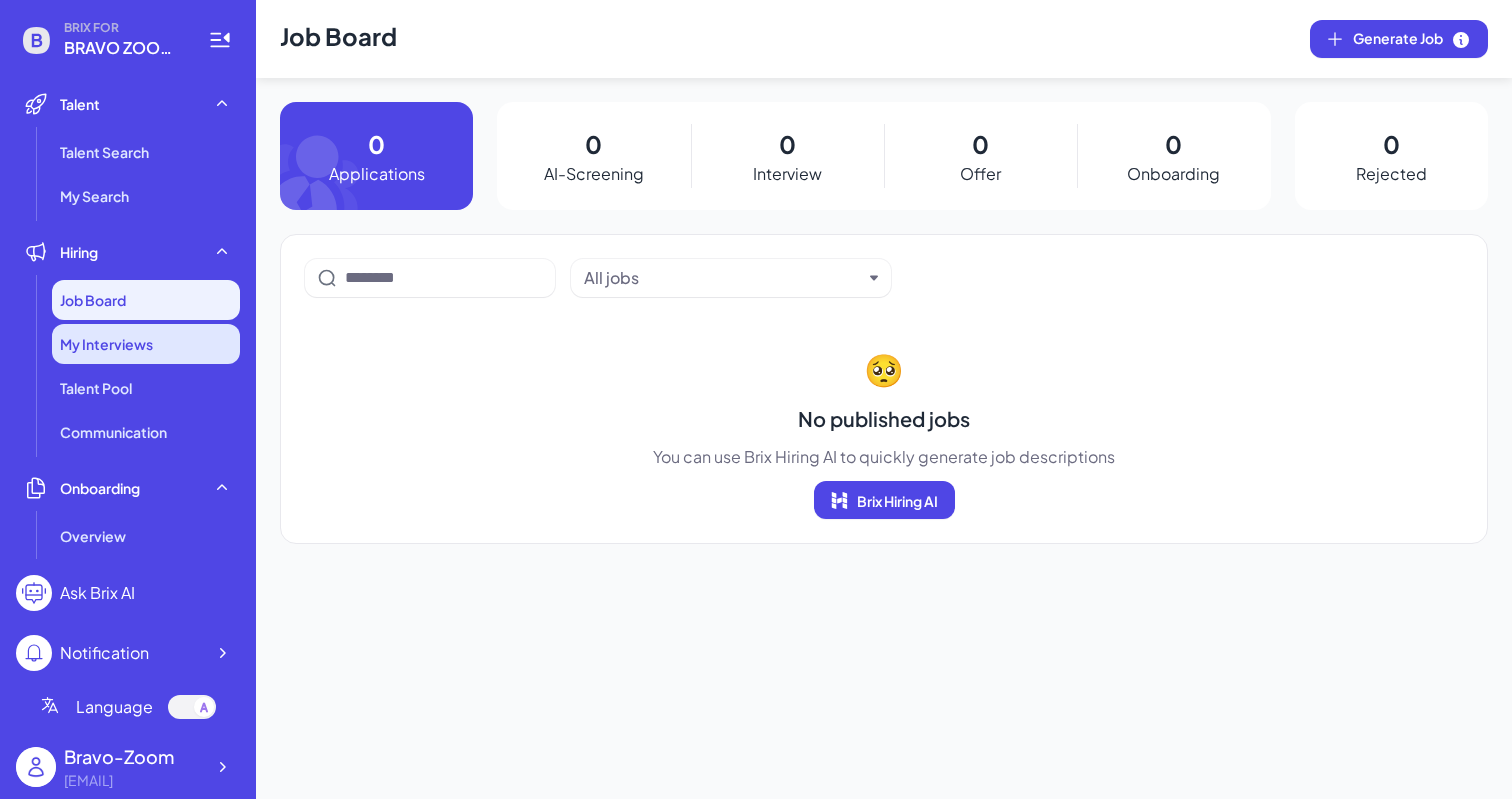 click on "My Interviews" at bounding box center [146, 344] 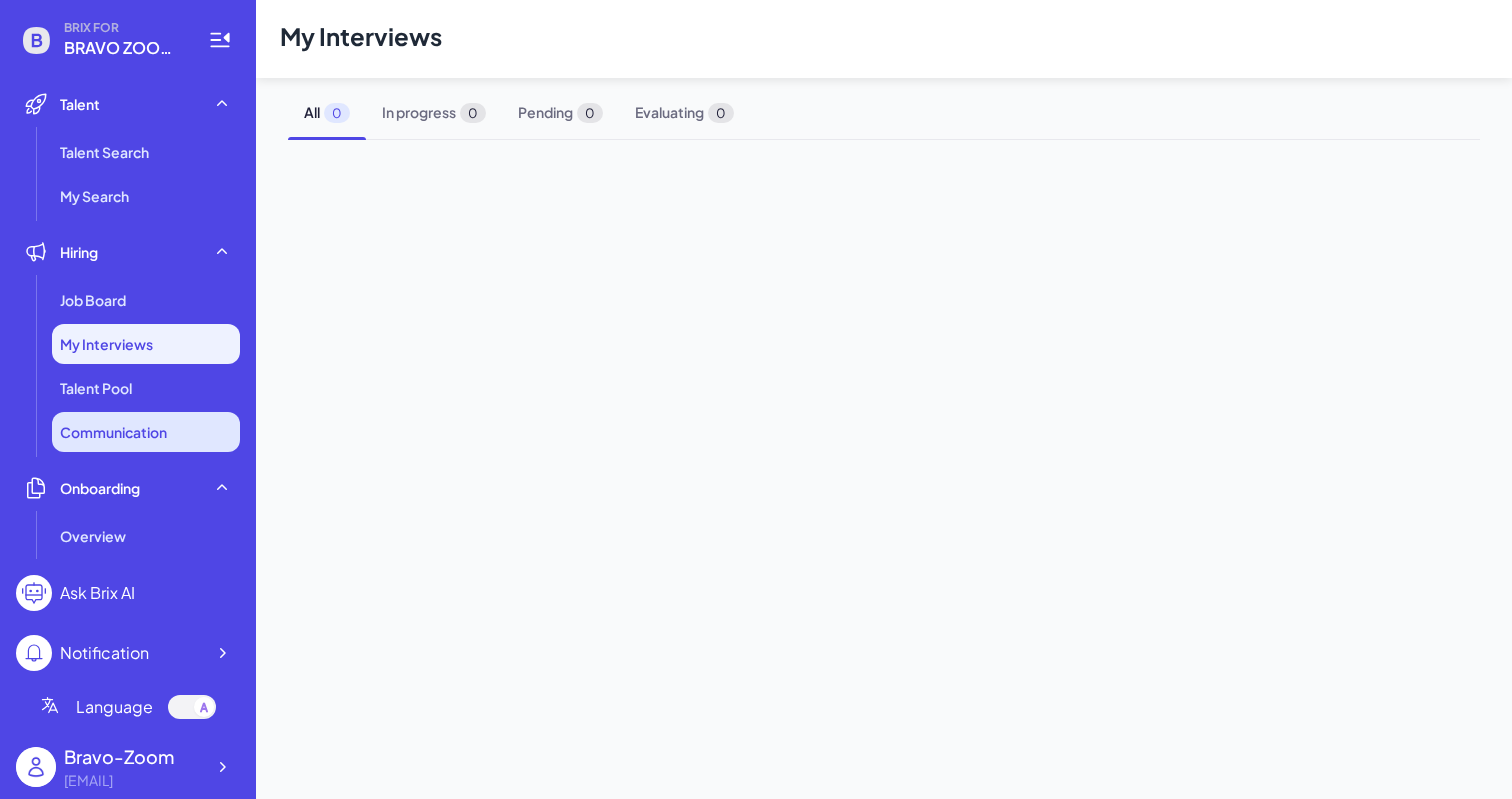 click on "Communication" at bounding box center [146, 432] 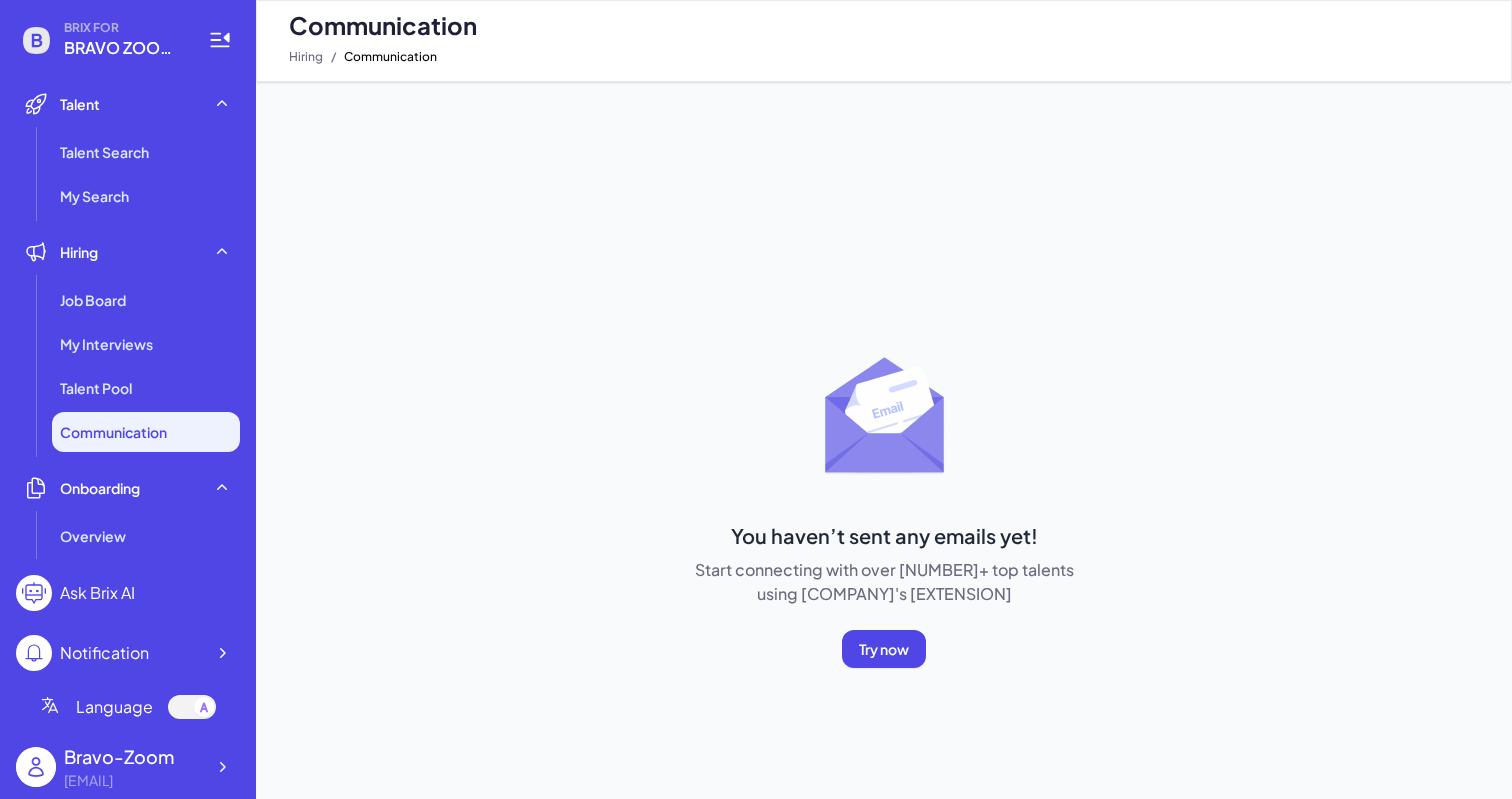 click on "Job Board My Interviews Talent Pool Communication" at bounding box center [128, 366] 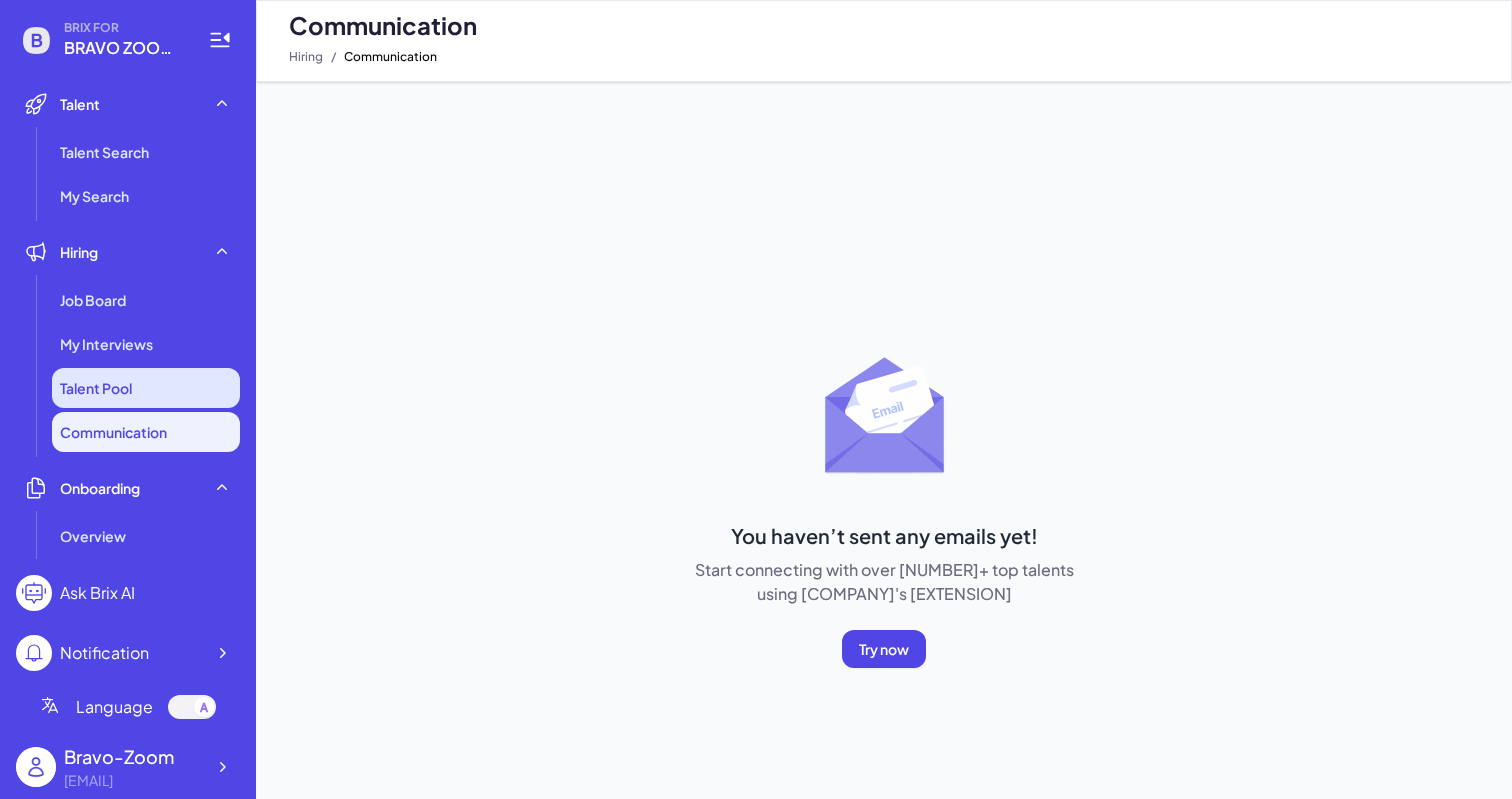click on "Talent Pool" at bounding box center [96, 388] 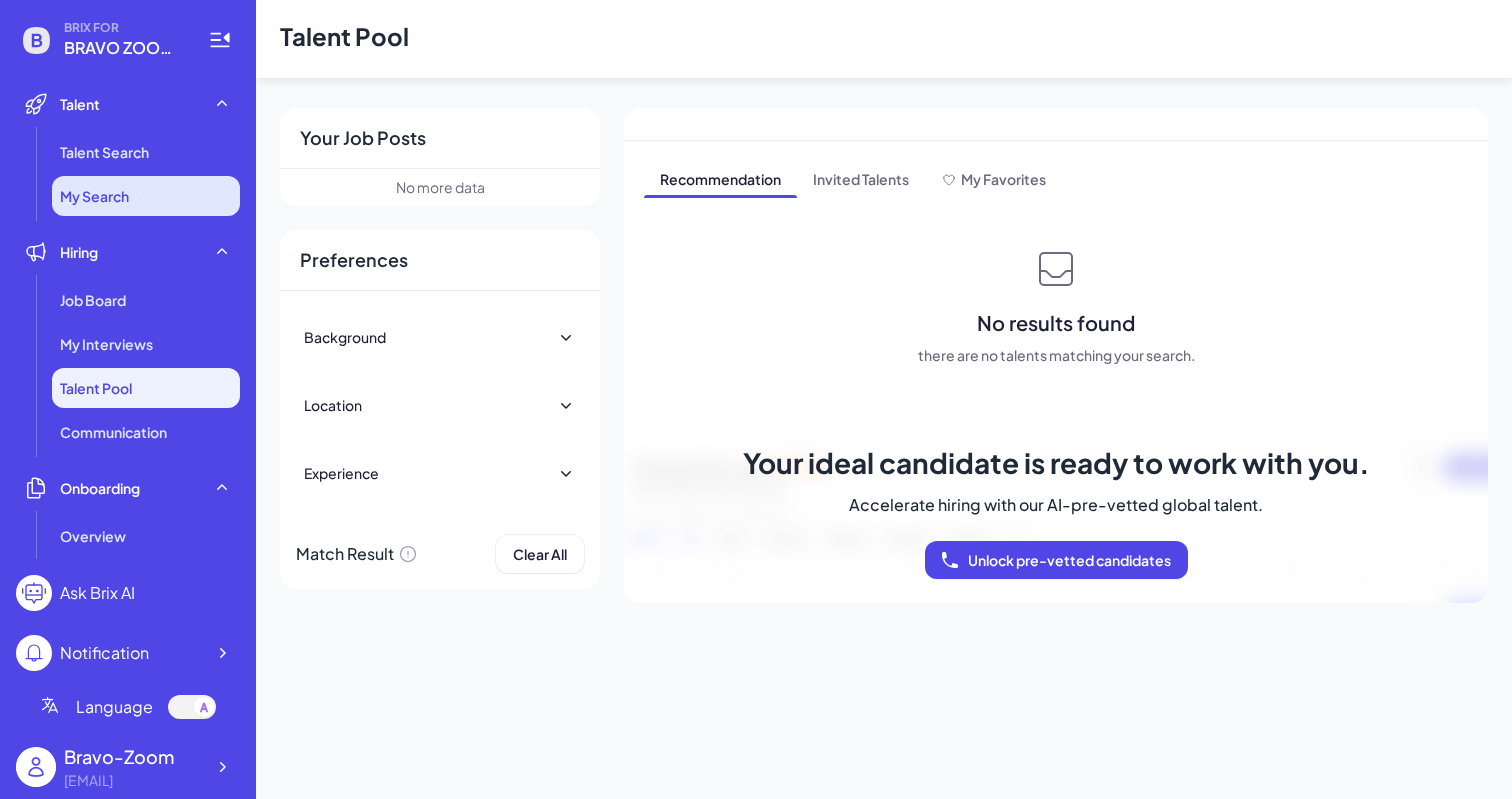 click on "My Search" at bounding box center (94, 196) 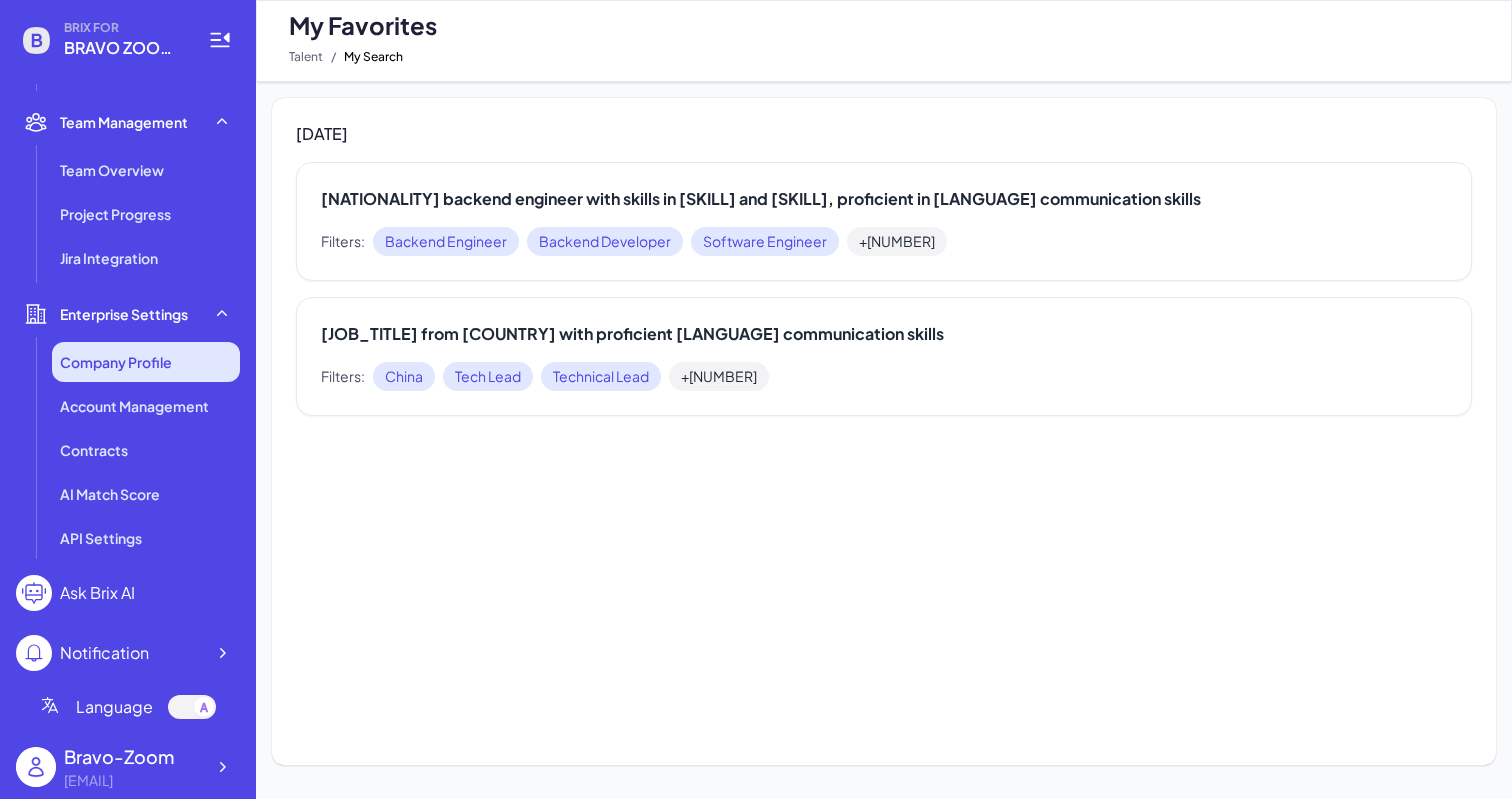 scroll, scrollTop: 578, scrollLeft: 0, axis: vertical 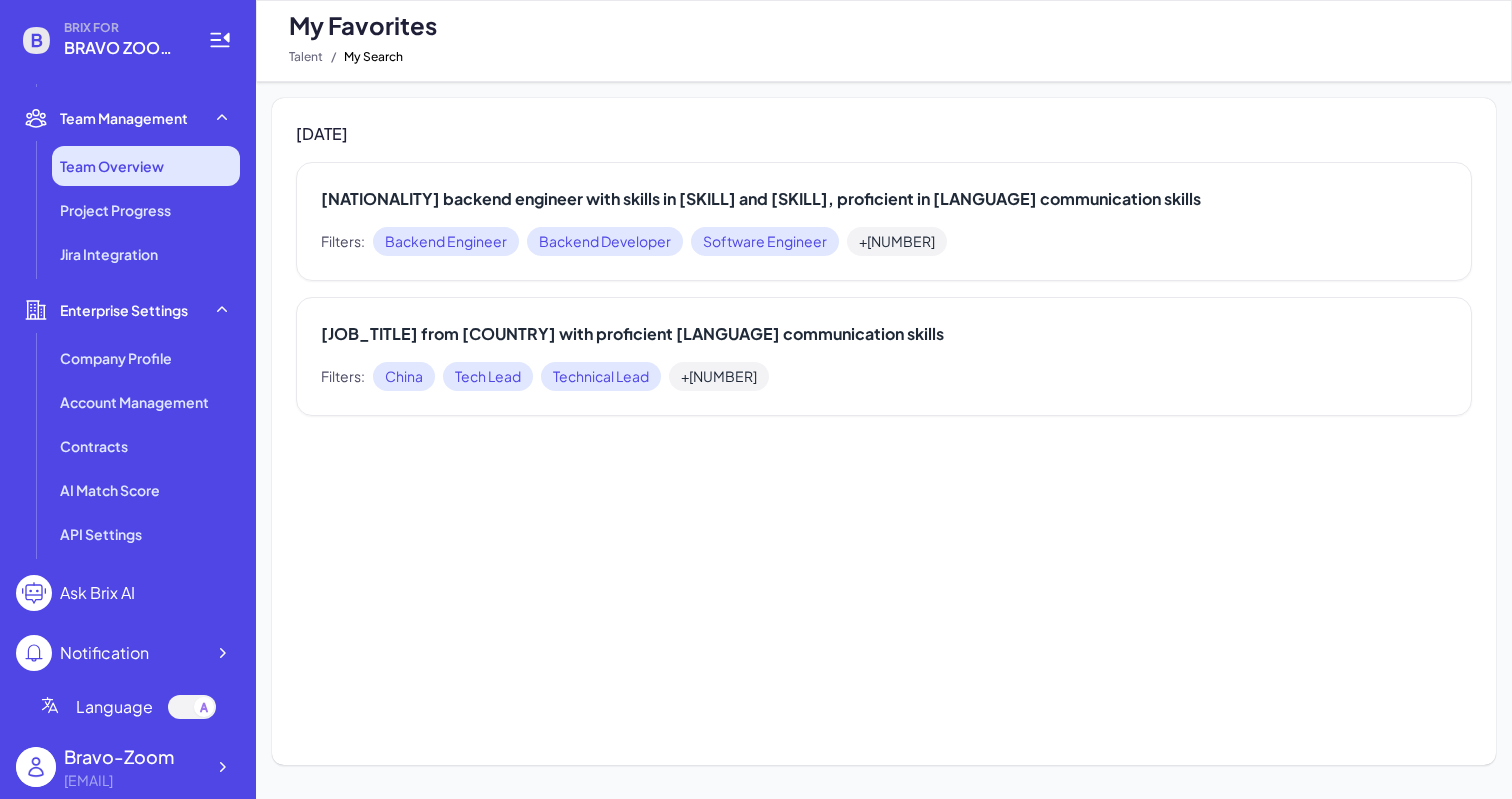 click on "Team Overview" at bounding box center (112, 166) 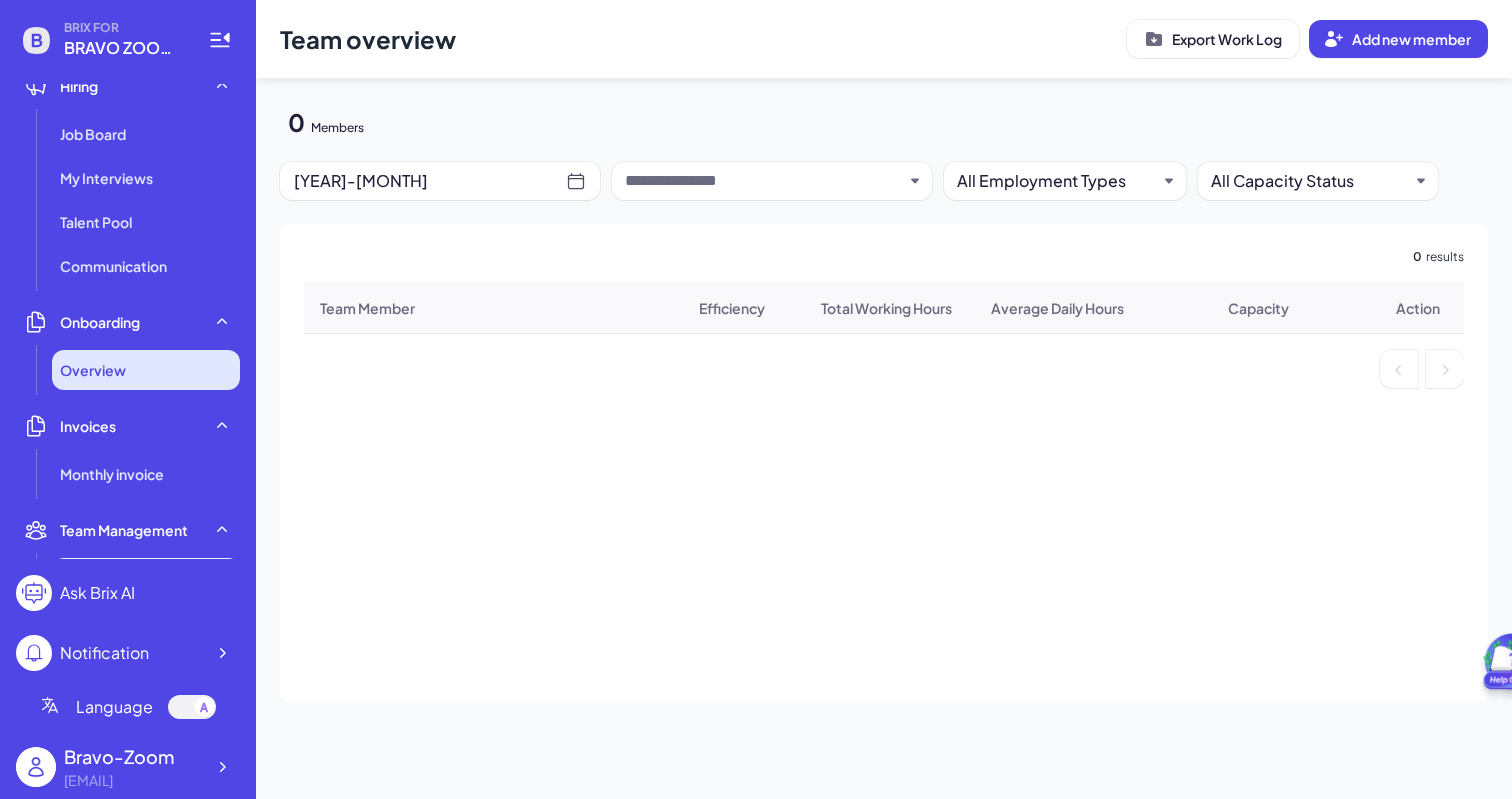 scroll, scrollTop: 0, scrollLeft: 0, axis: both 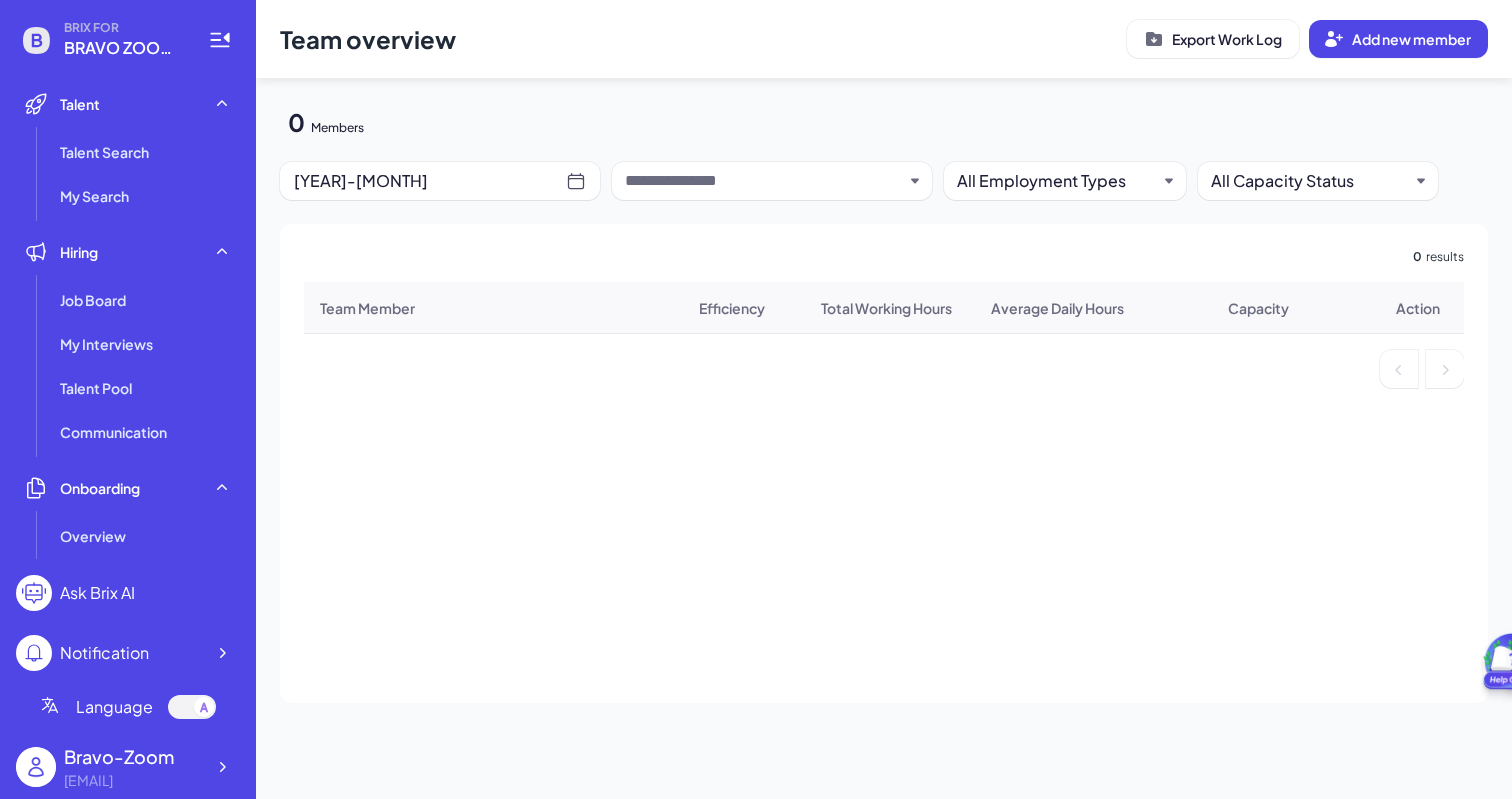 click at bounding box center [204, 707] 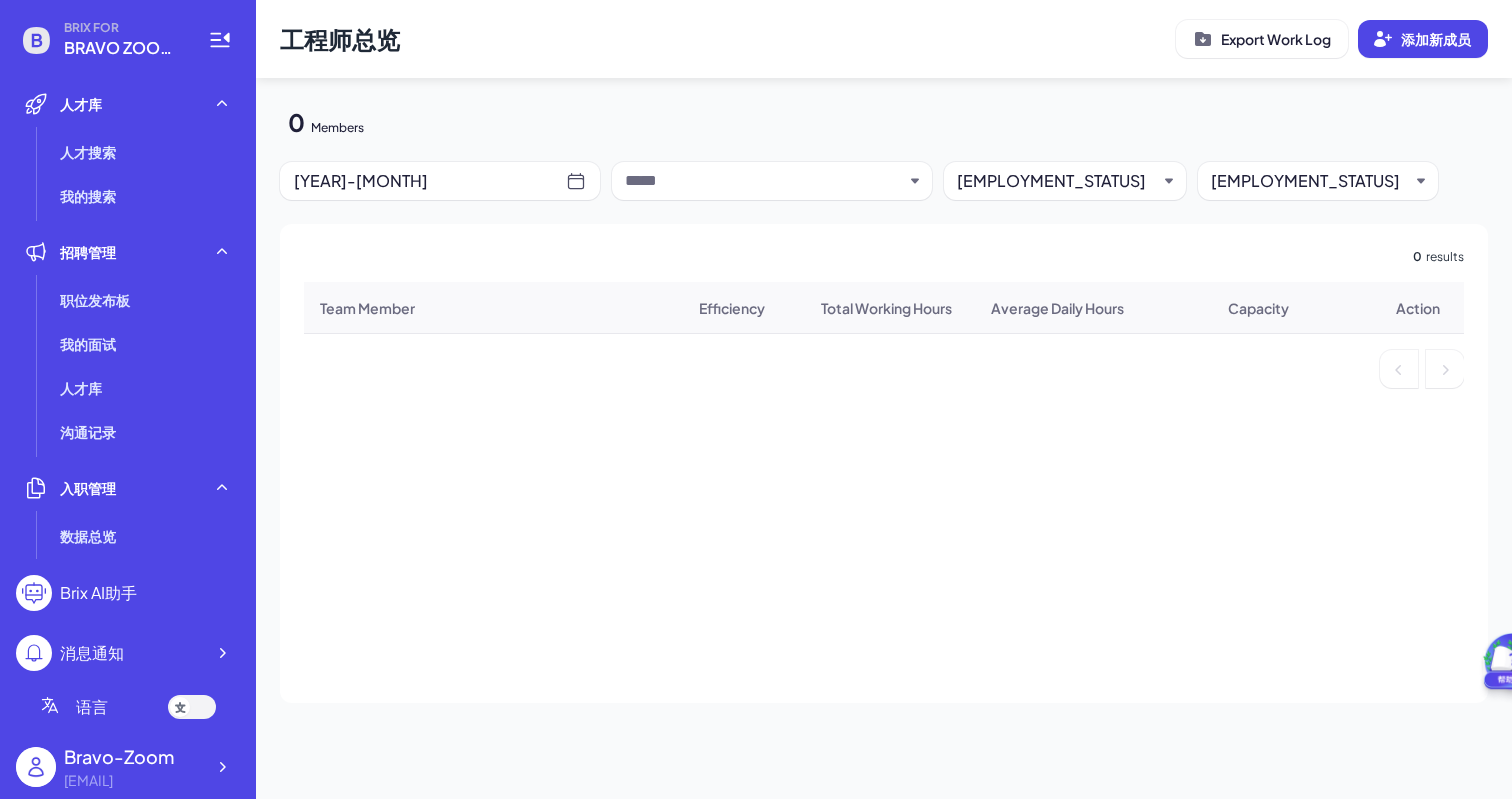 click at bounding box center [192, 707] 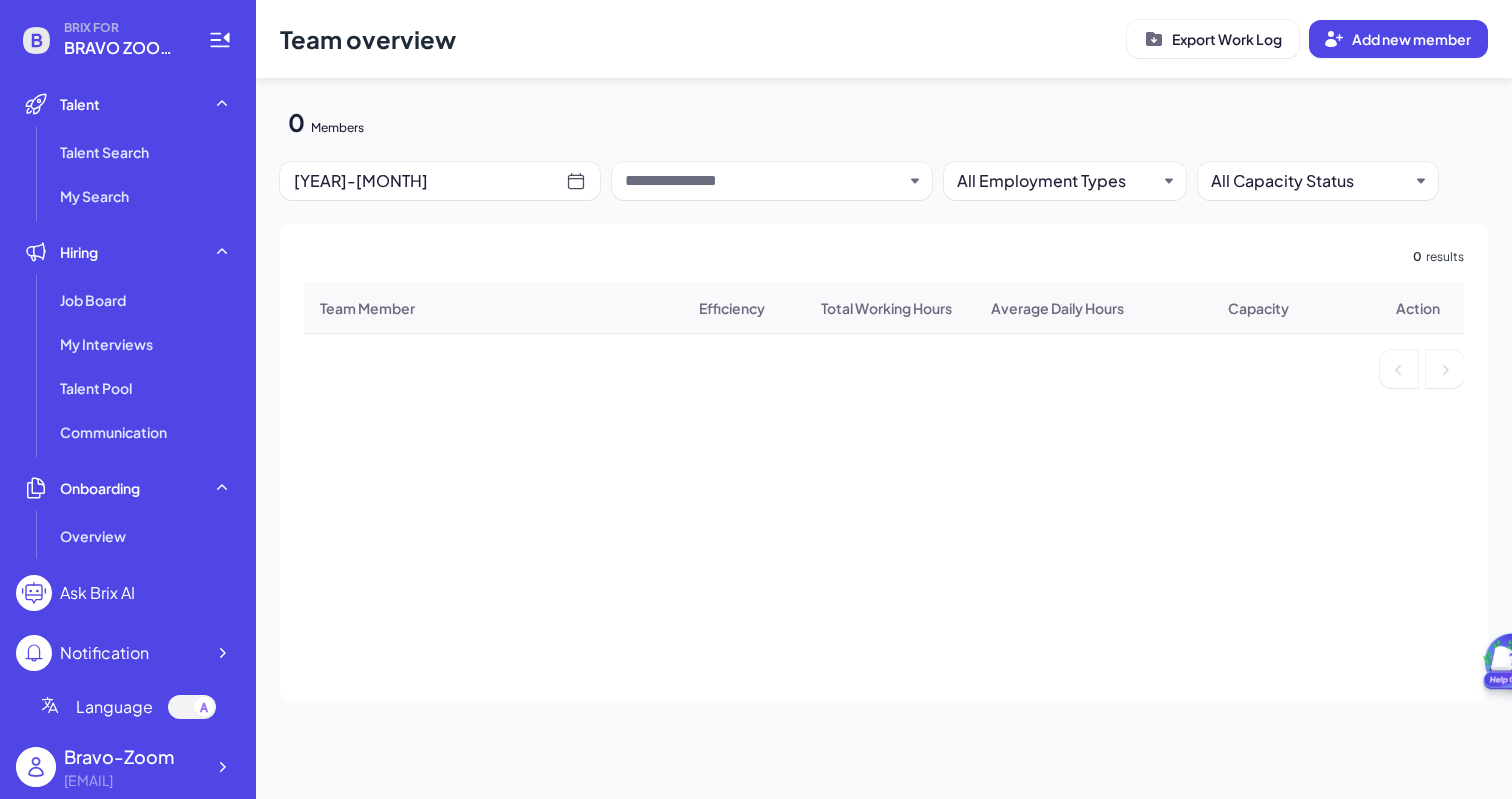 click at bounding box center [204, 707] 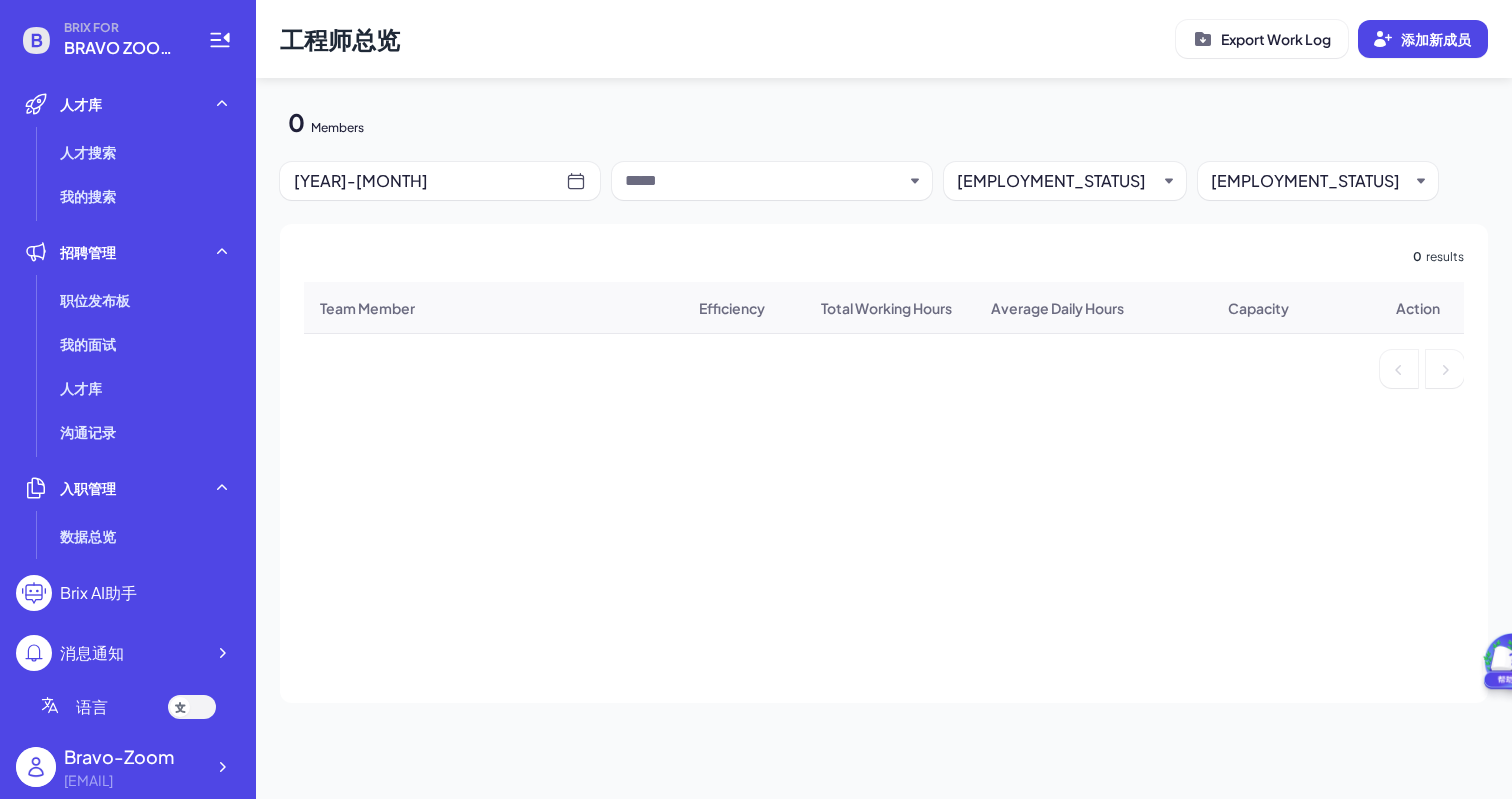 click at bounding box center (192, 707) 